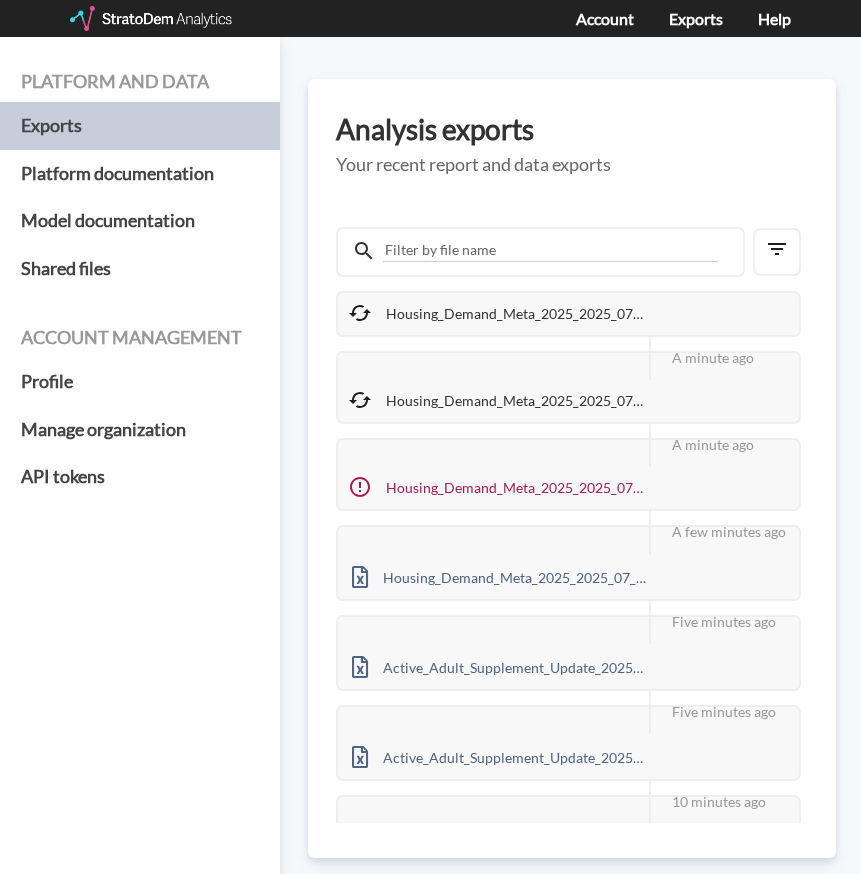 scroll, scrollTop: 0, scrollLeft: 0, axis: both 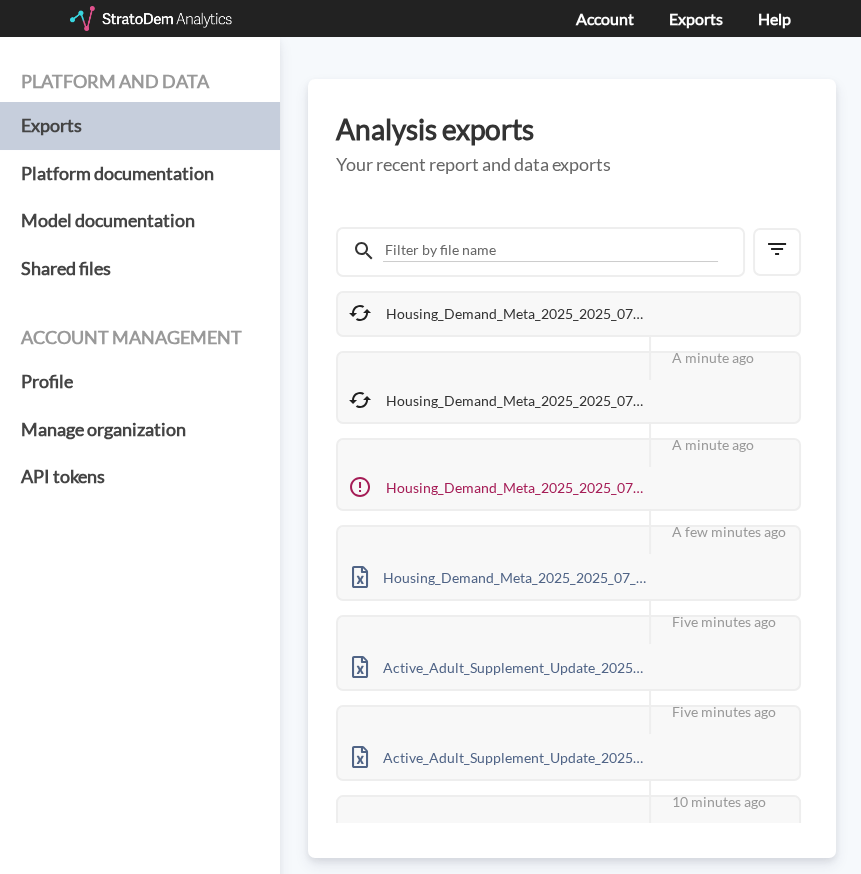 click at bounding box center [152, 18] 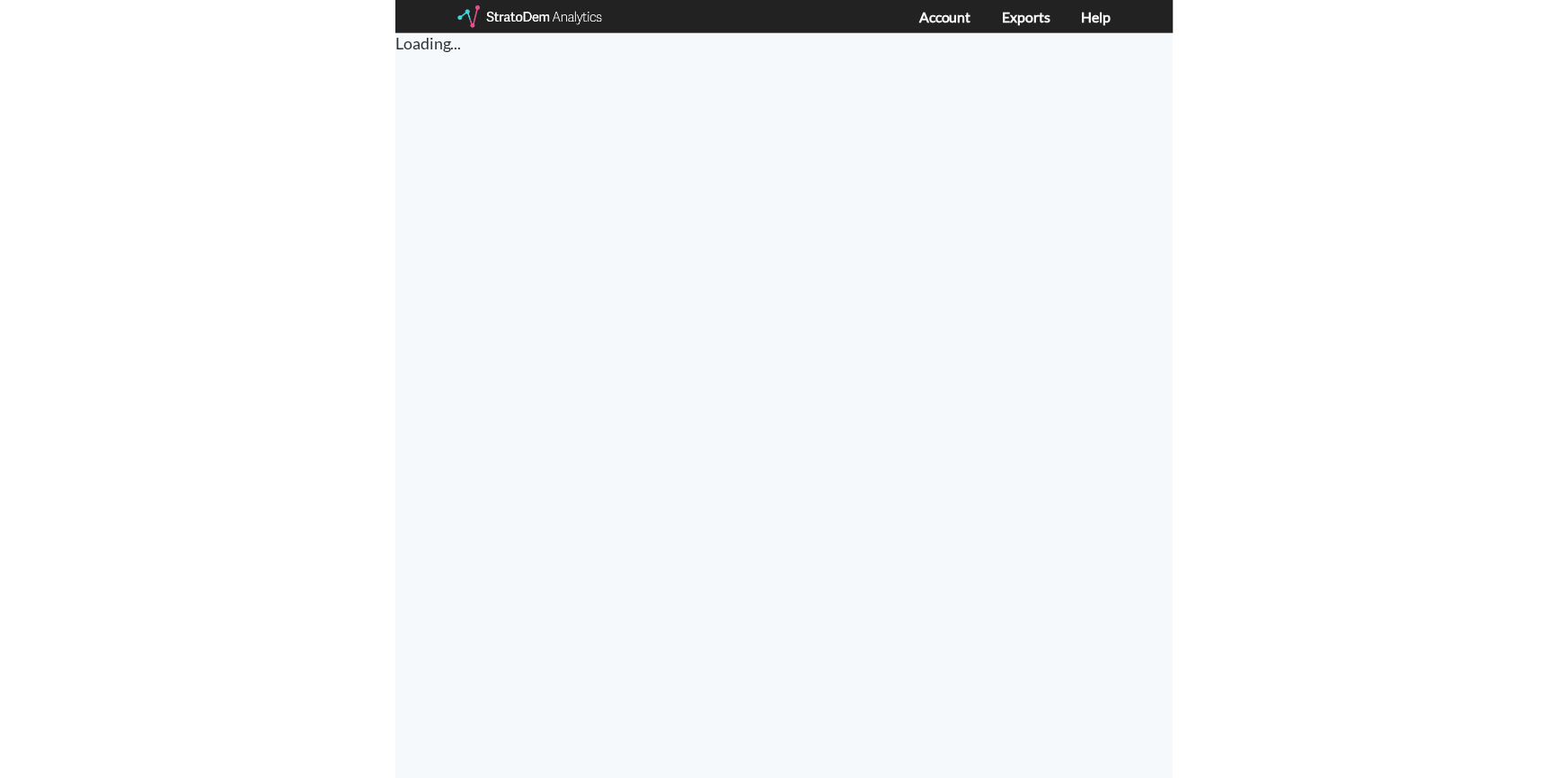 scroll, scrollTop: 0, scrollLeft: 0, axis: both 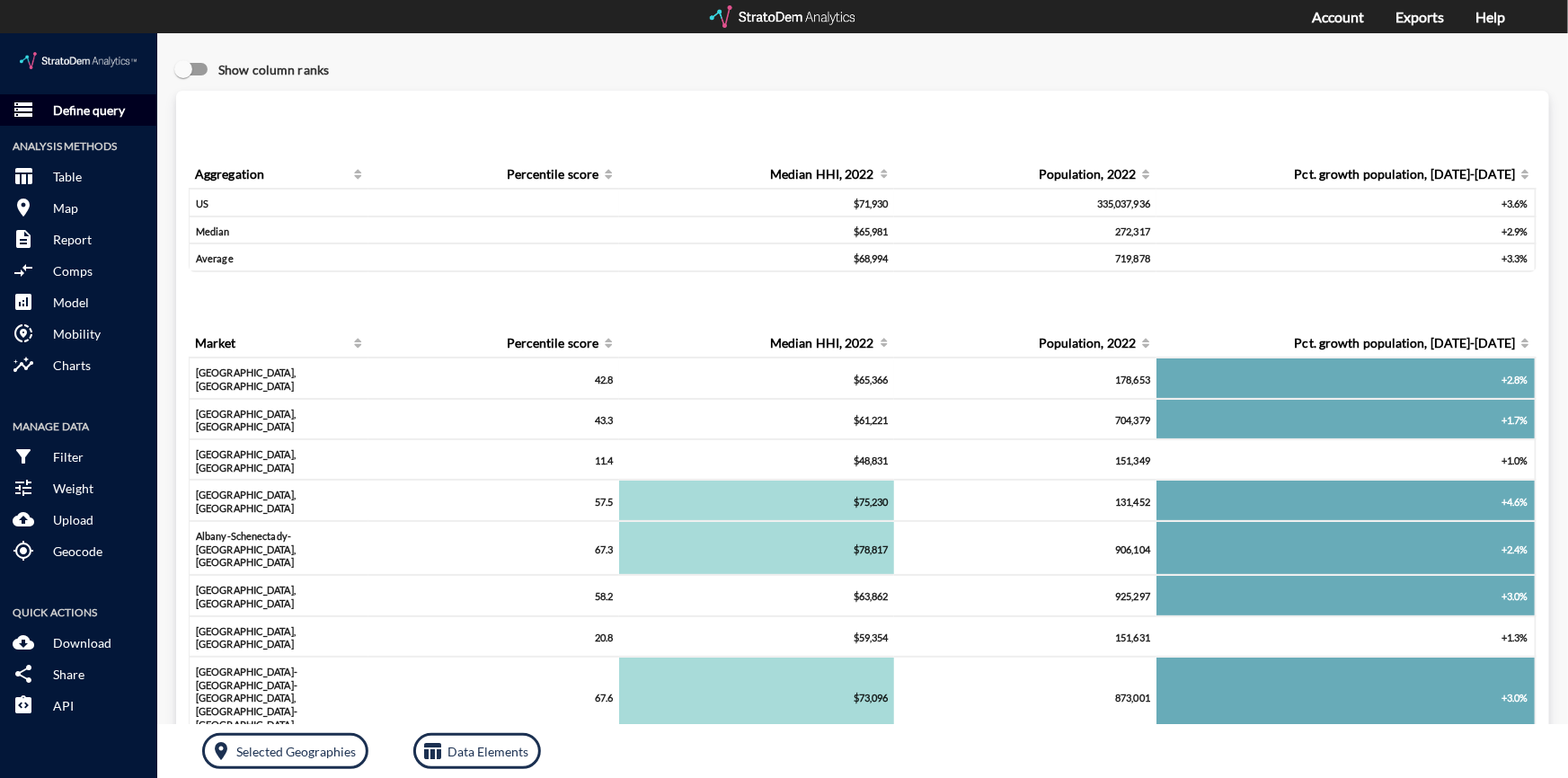 click on "Define query" 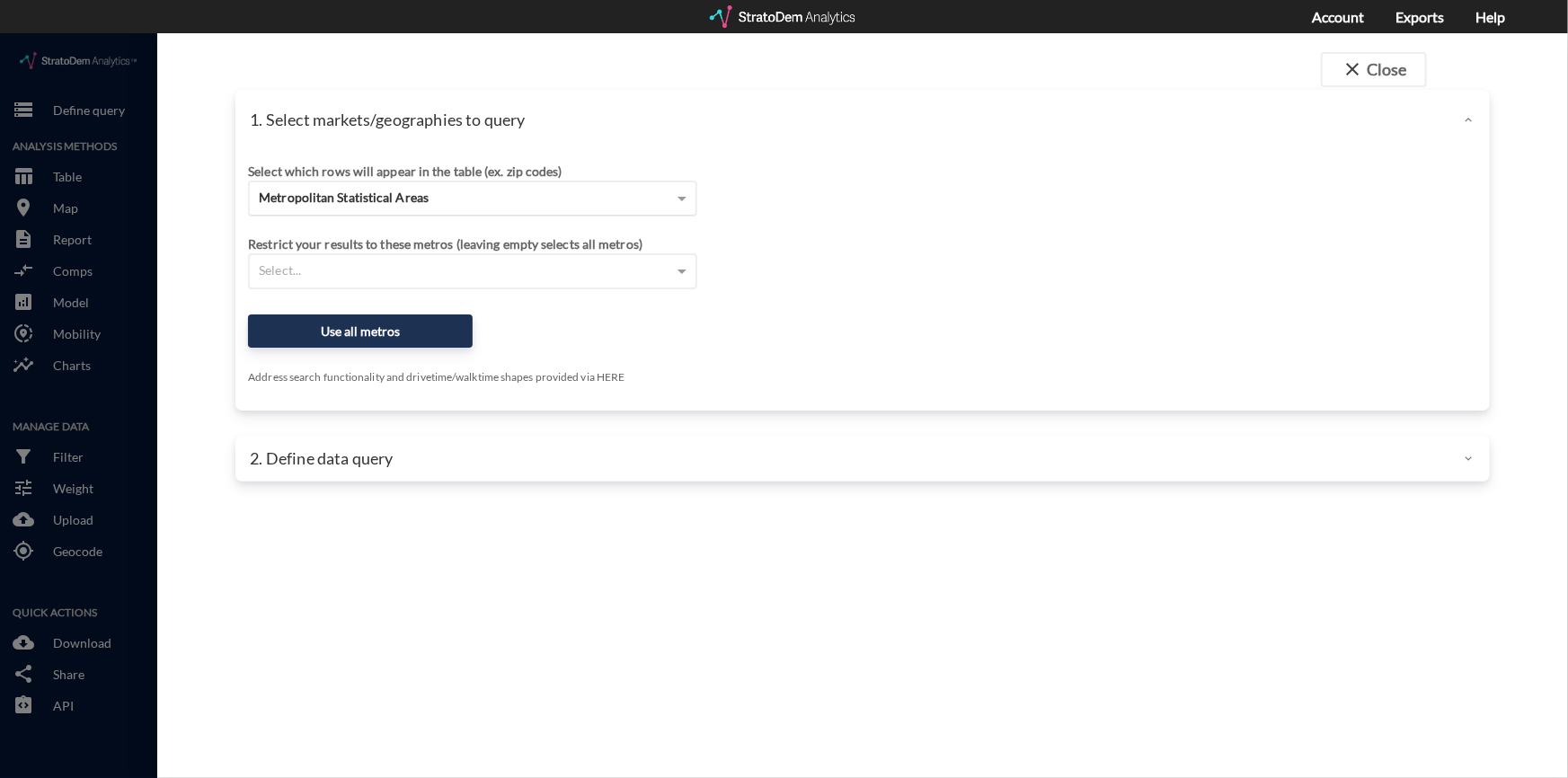click on "Metropolitan Statistical Areas" 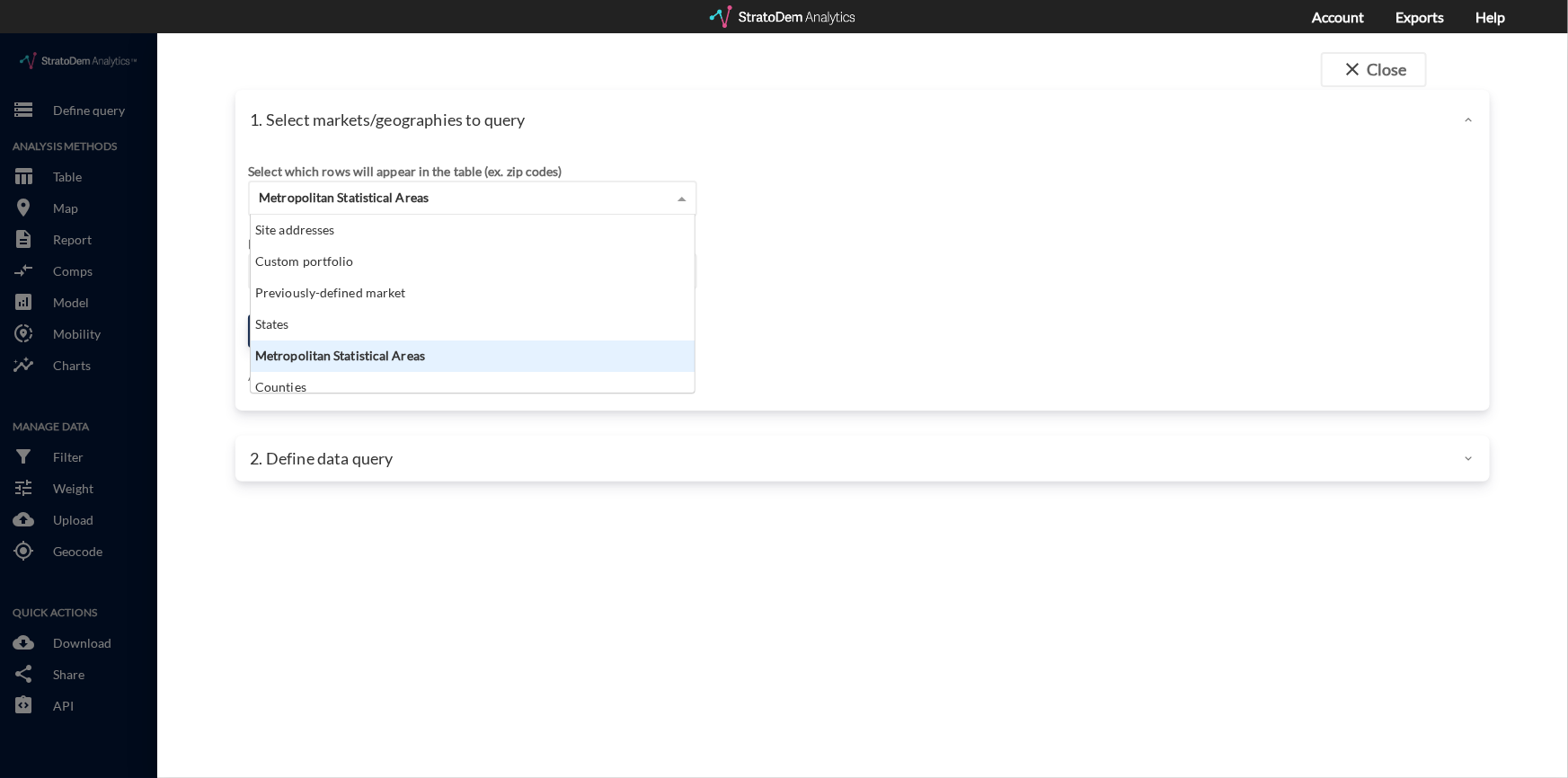 scroll, scrollTop: 13, scrollLeft: 12, axis: both 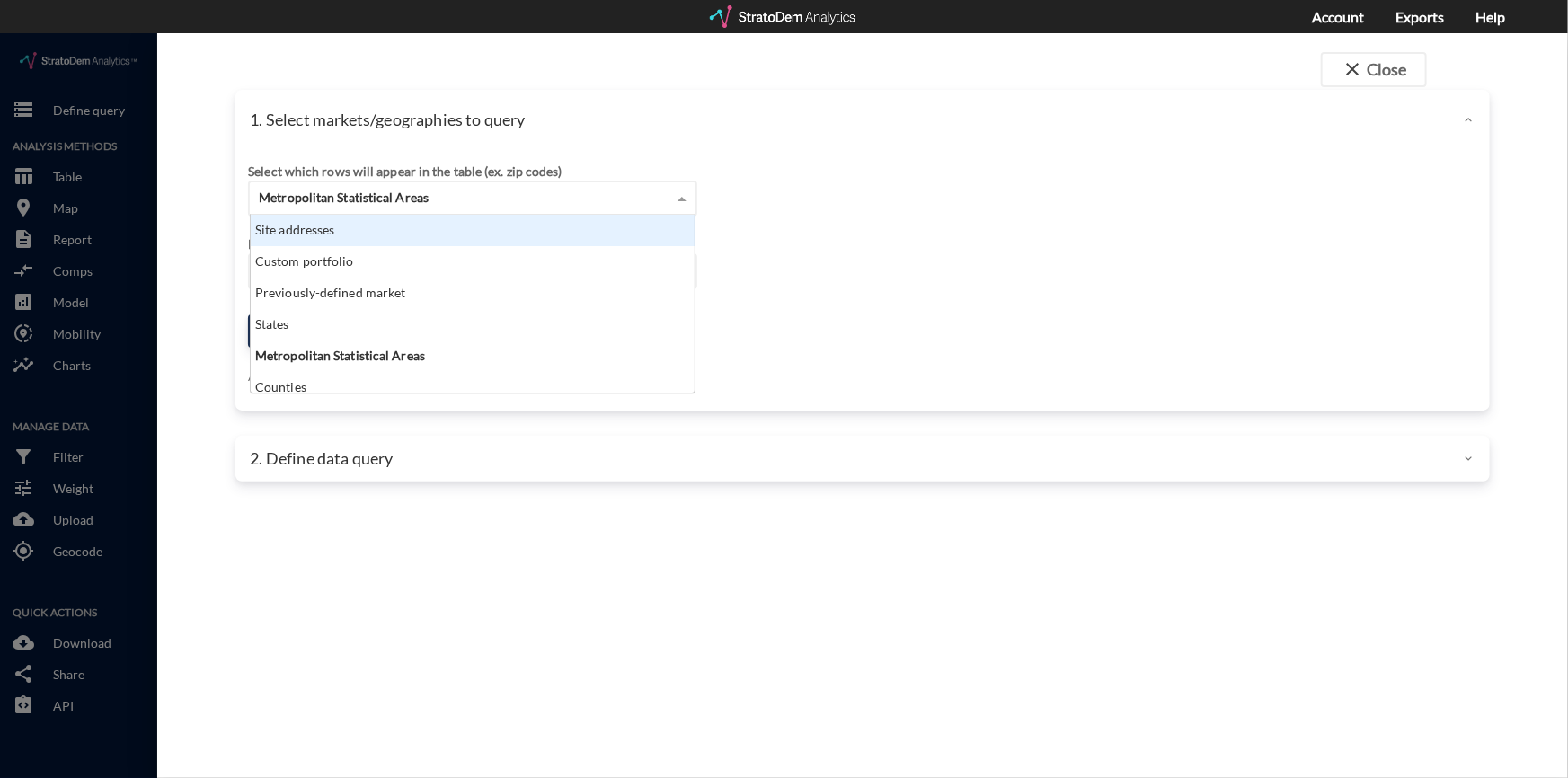 click on "Site addresses" 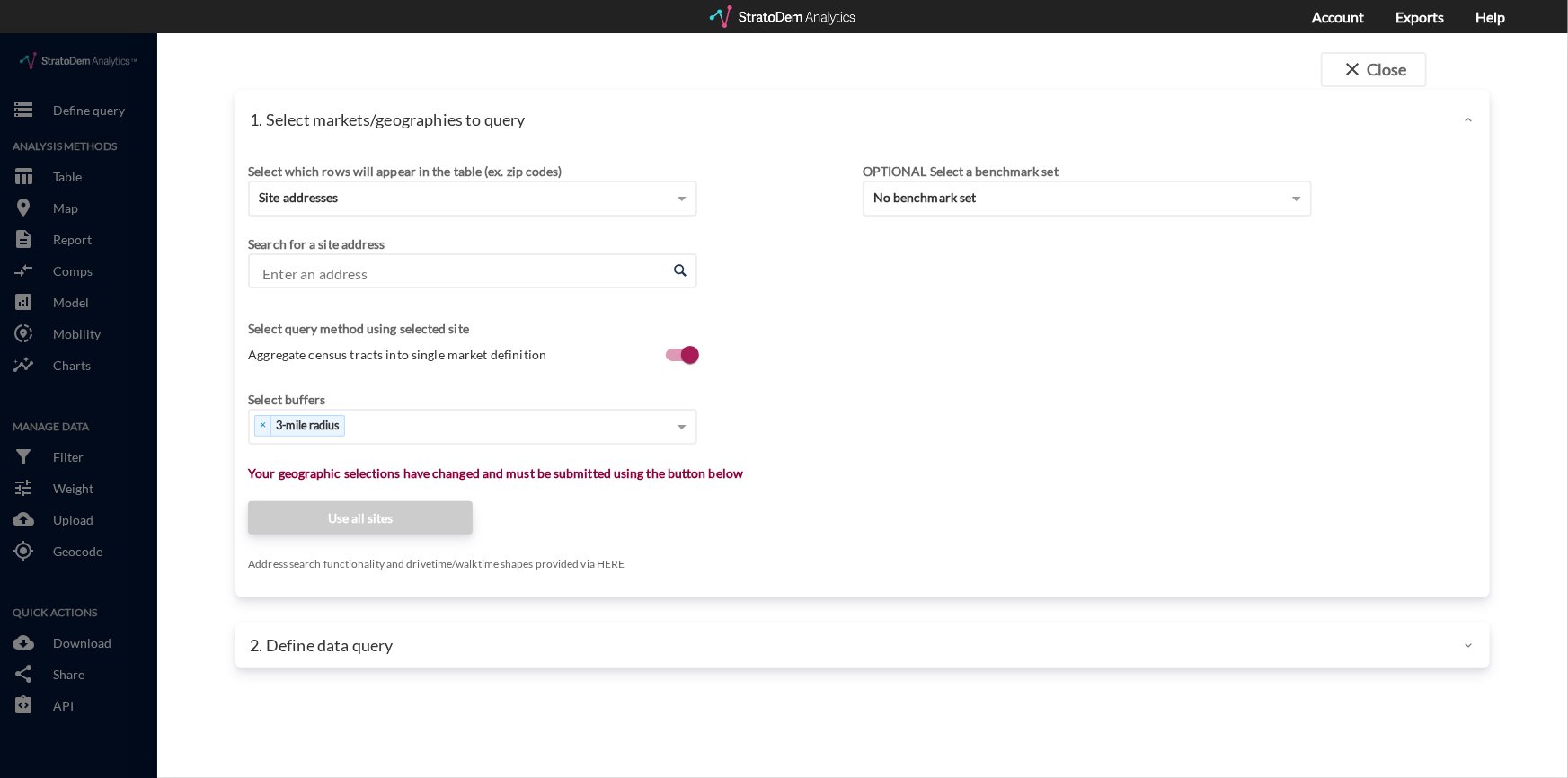 paste on "1155 Lincoln St, Bellingham, WA 98229" 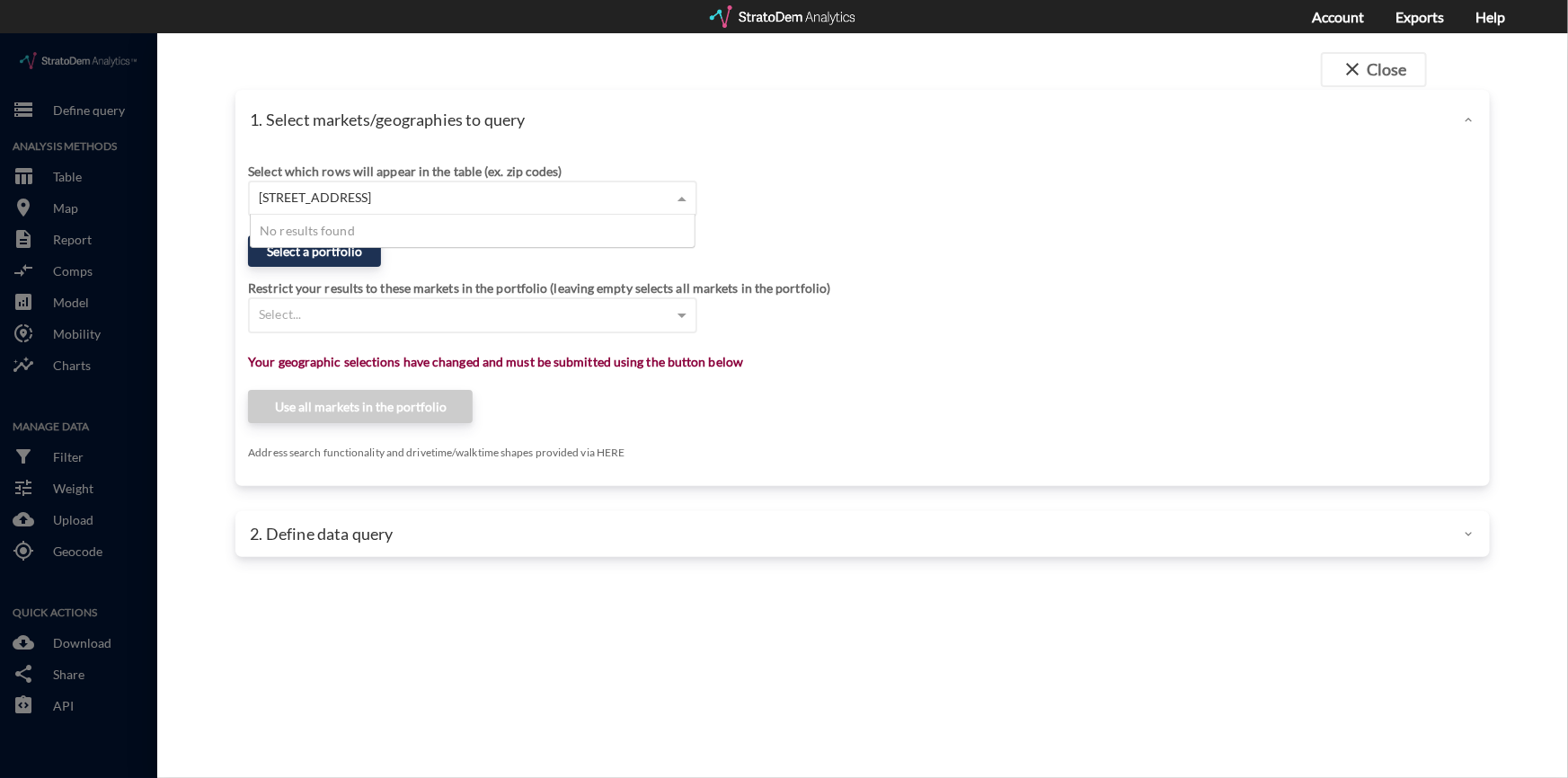 click on "1155 Lincoln St, Bellingham, WA 98229 1155 Lincoln St, Bellingham, WA 98229" 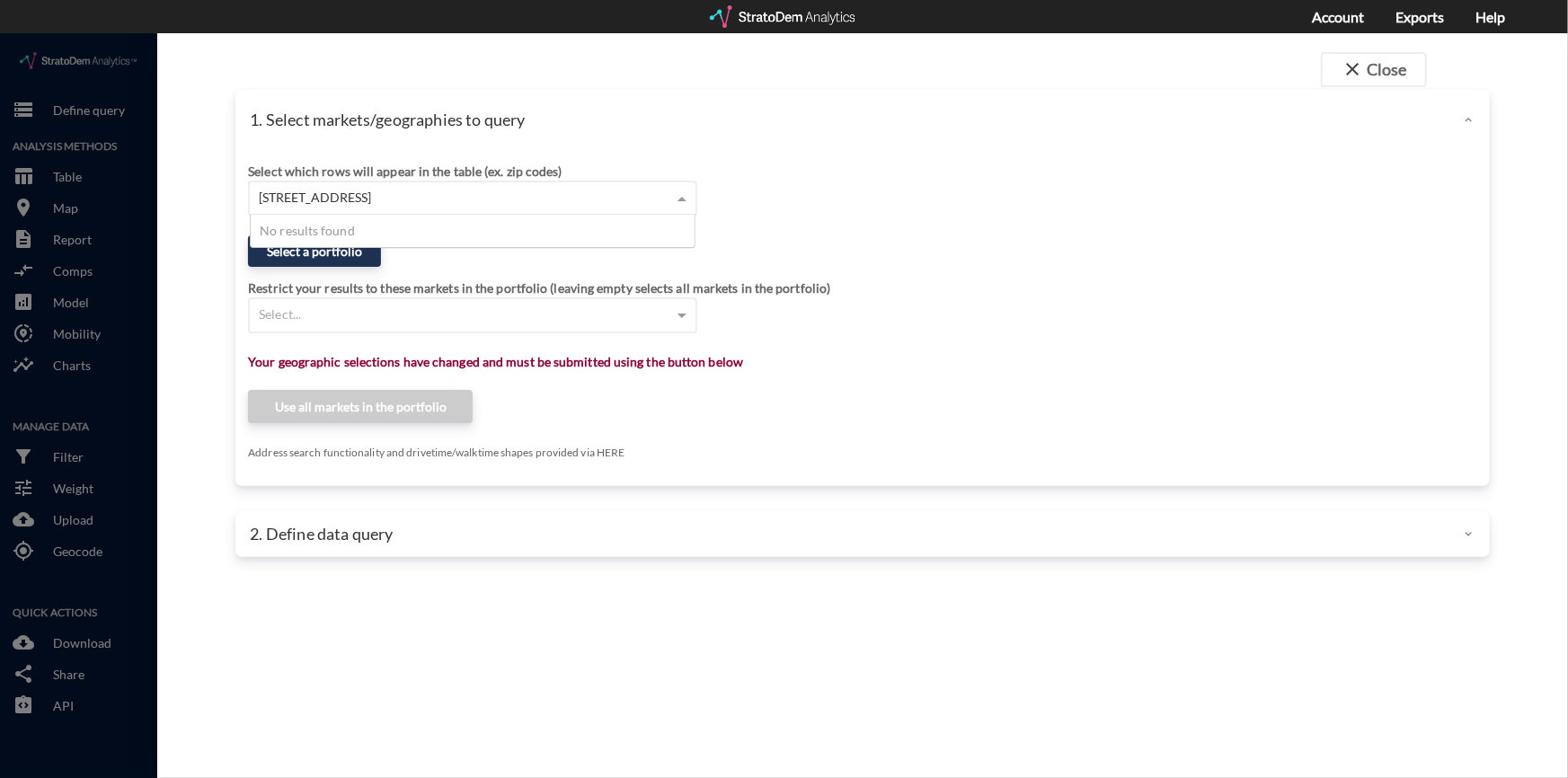 drag, startPoint x: 546, startPoint y: 169, endPoint x: 169, endPoint y: 173, distance: 377.02122 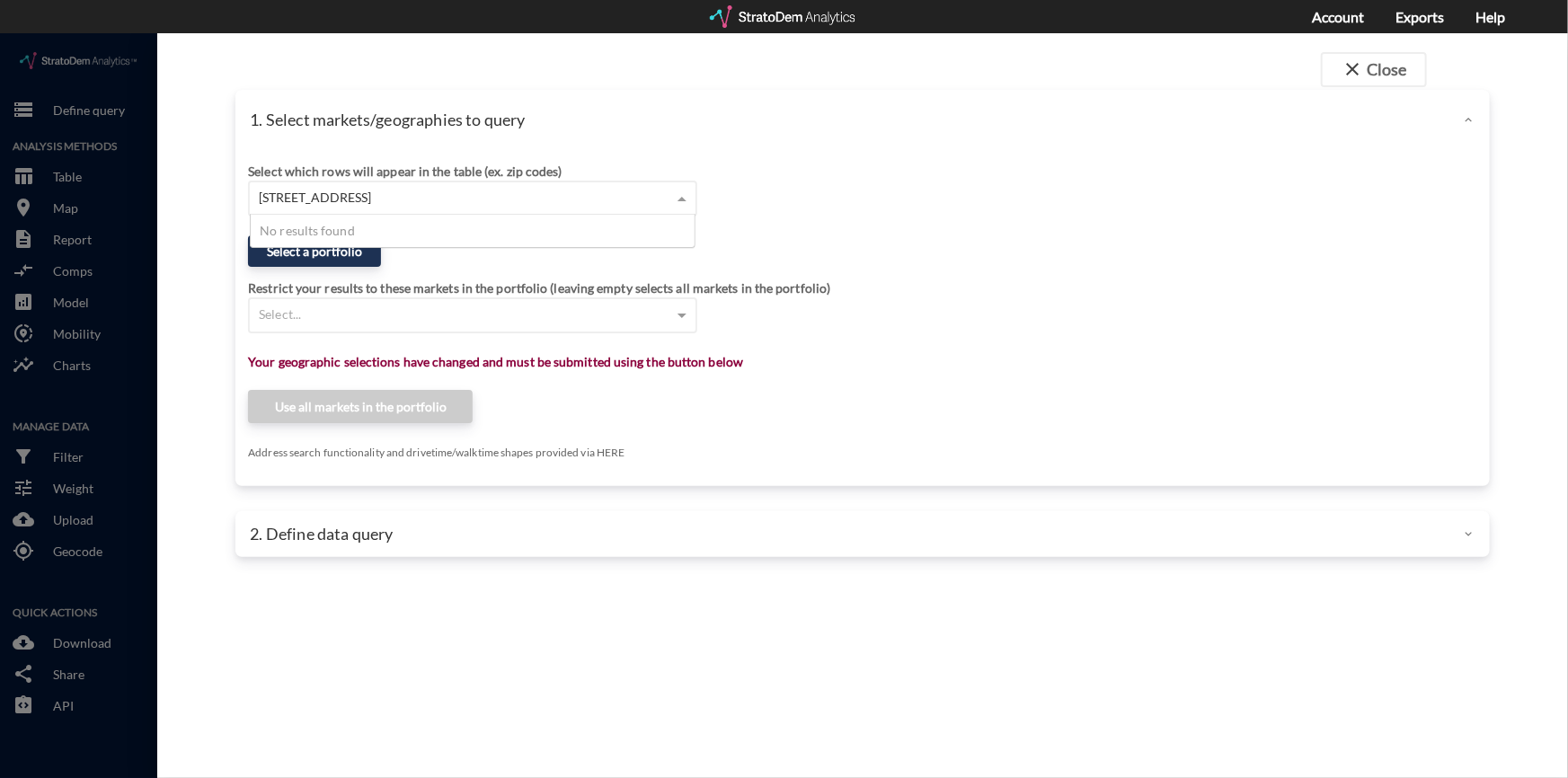type on "1155 Lincoln St, Bellingham, WA 98229" 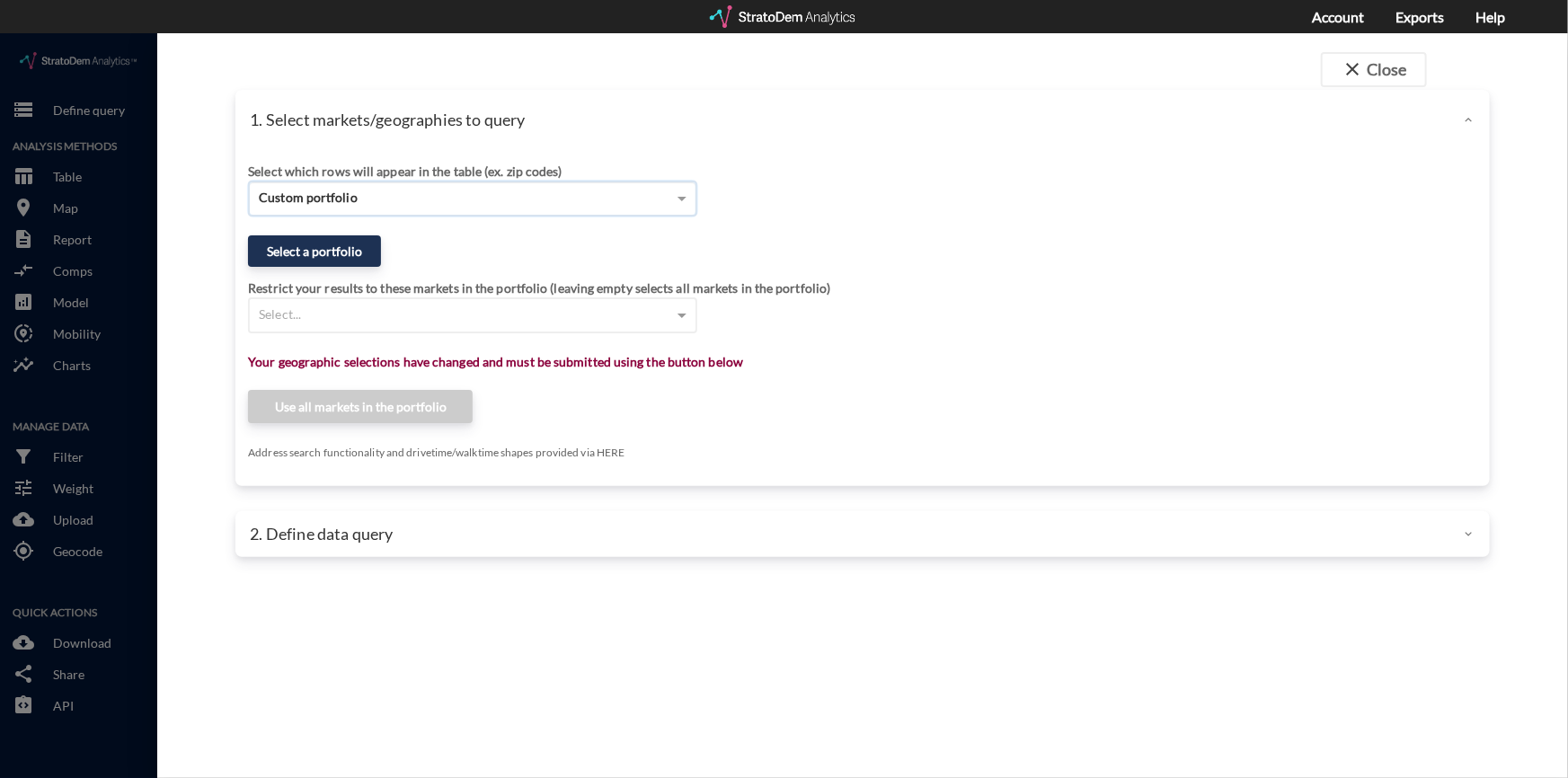 click on "Custom portfolio" 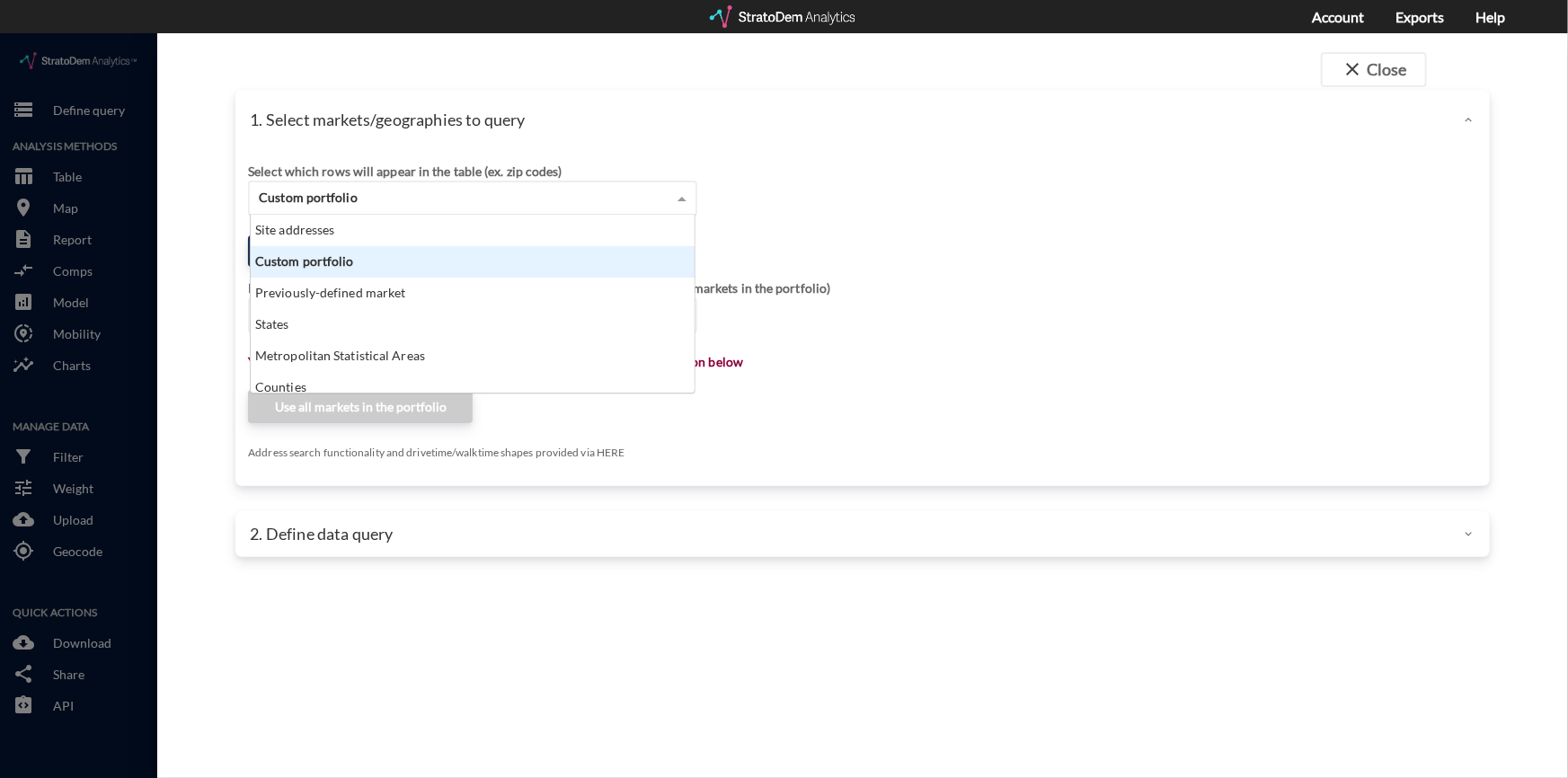 scroll, scrollTop: 13, scrollLeft: 12, axis: both 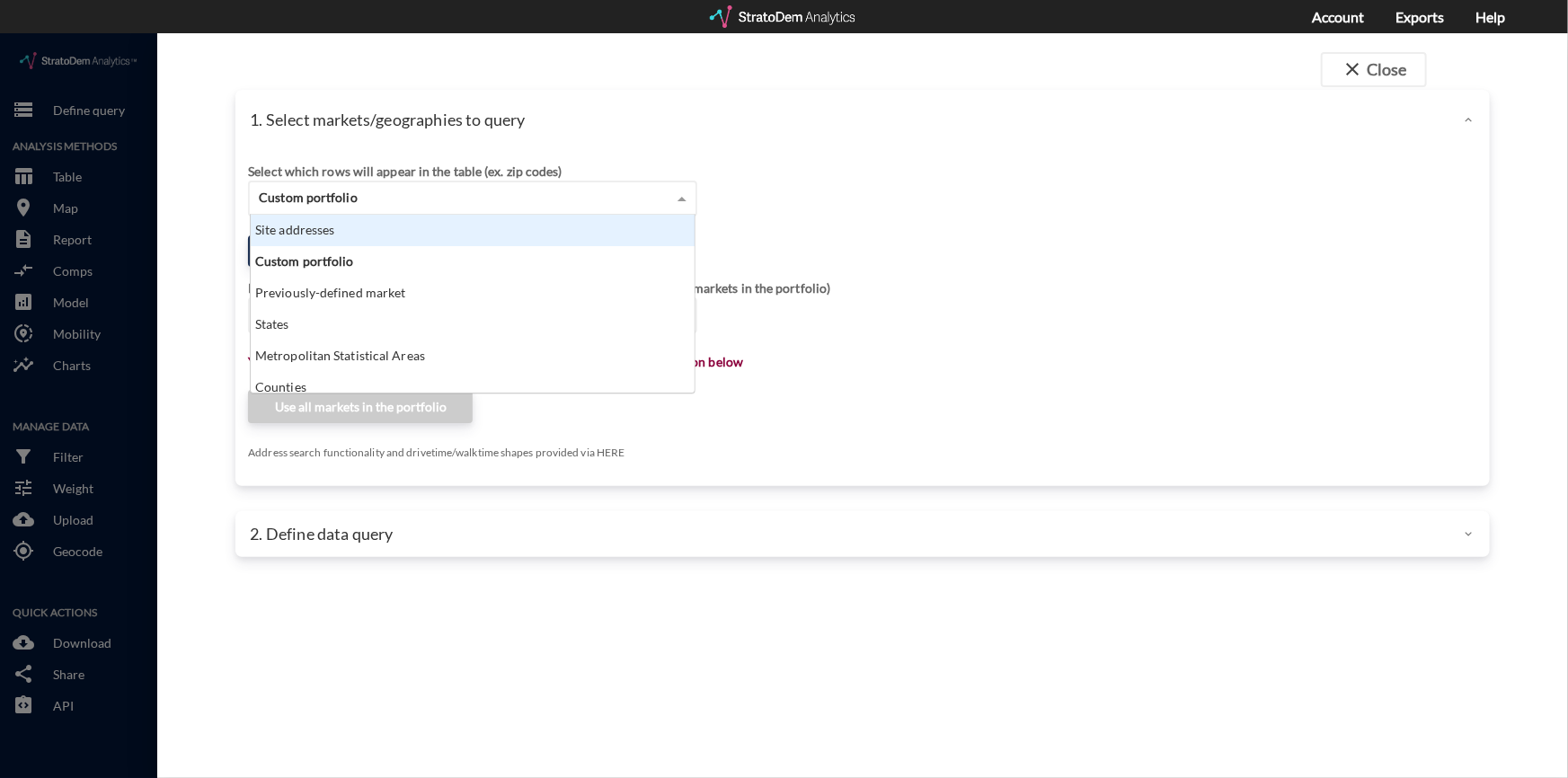 click on "Site addresses" 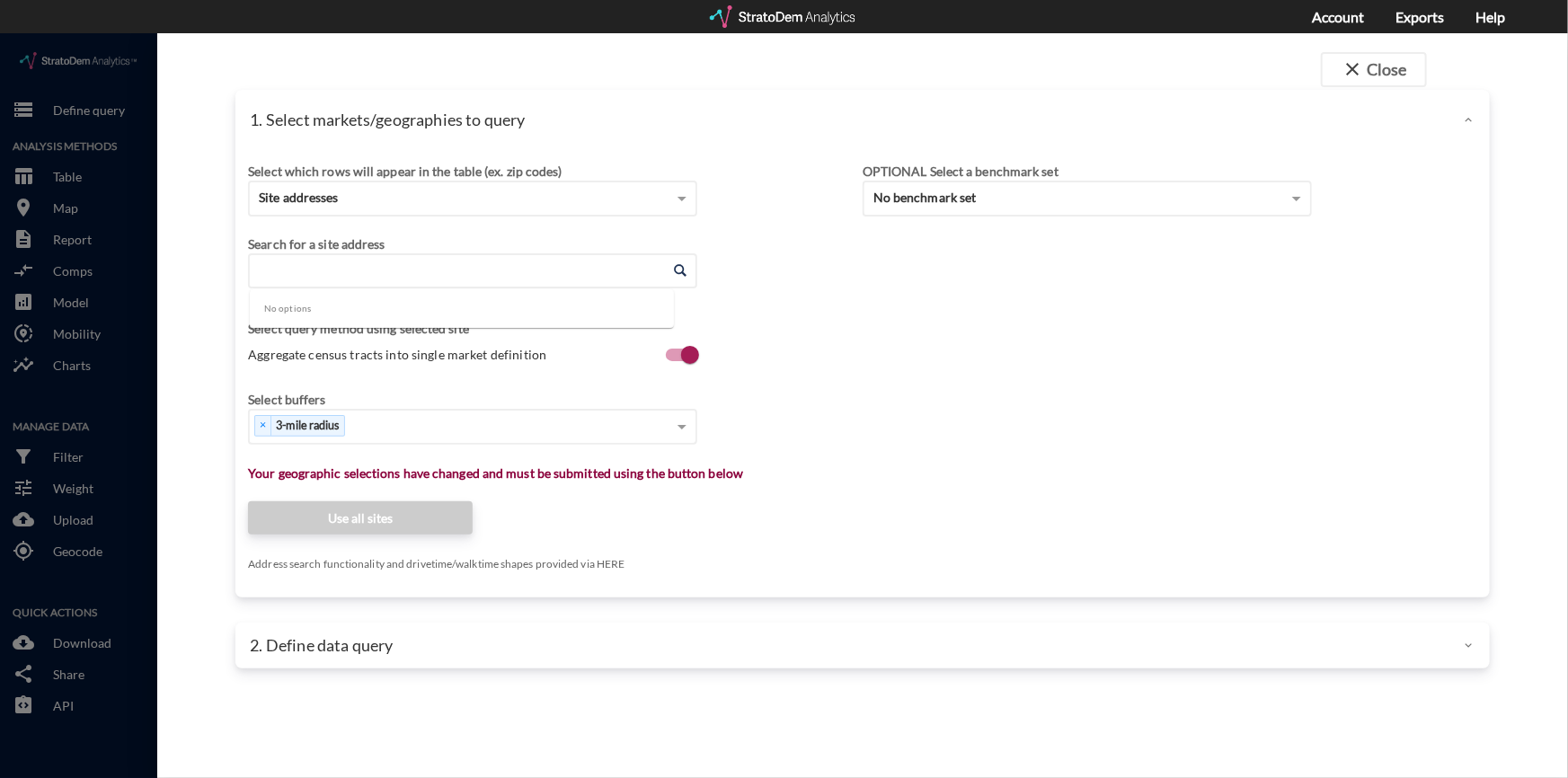 click on "Enter an address" 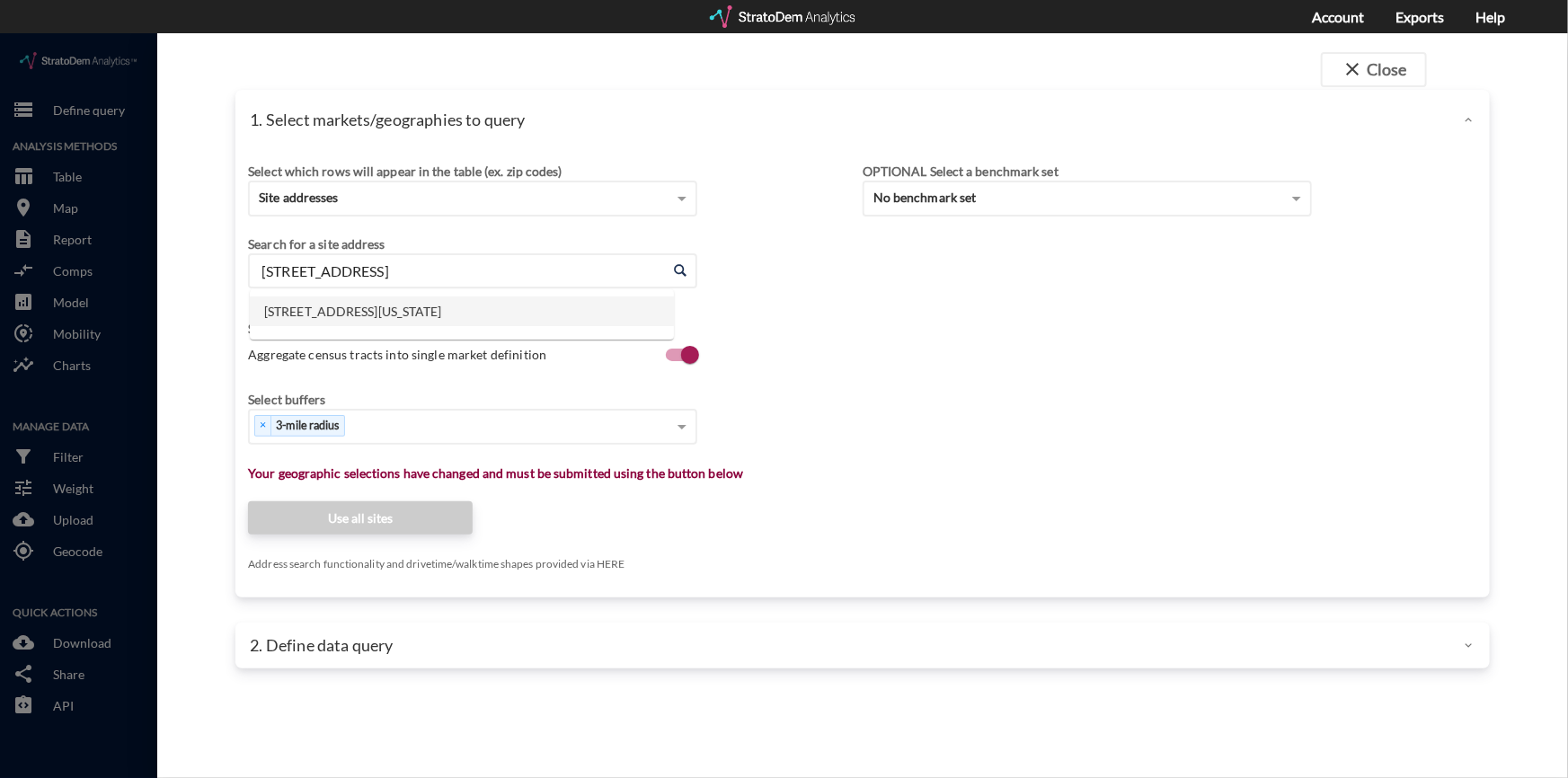 click on "1155 Lincoln St, Bellingham, Washington" 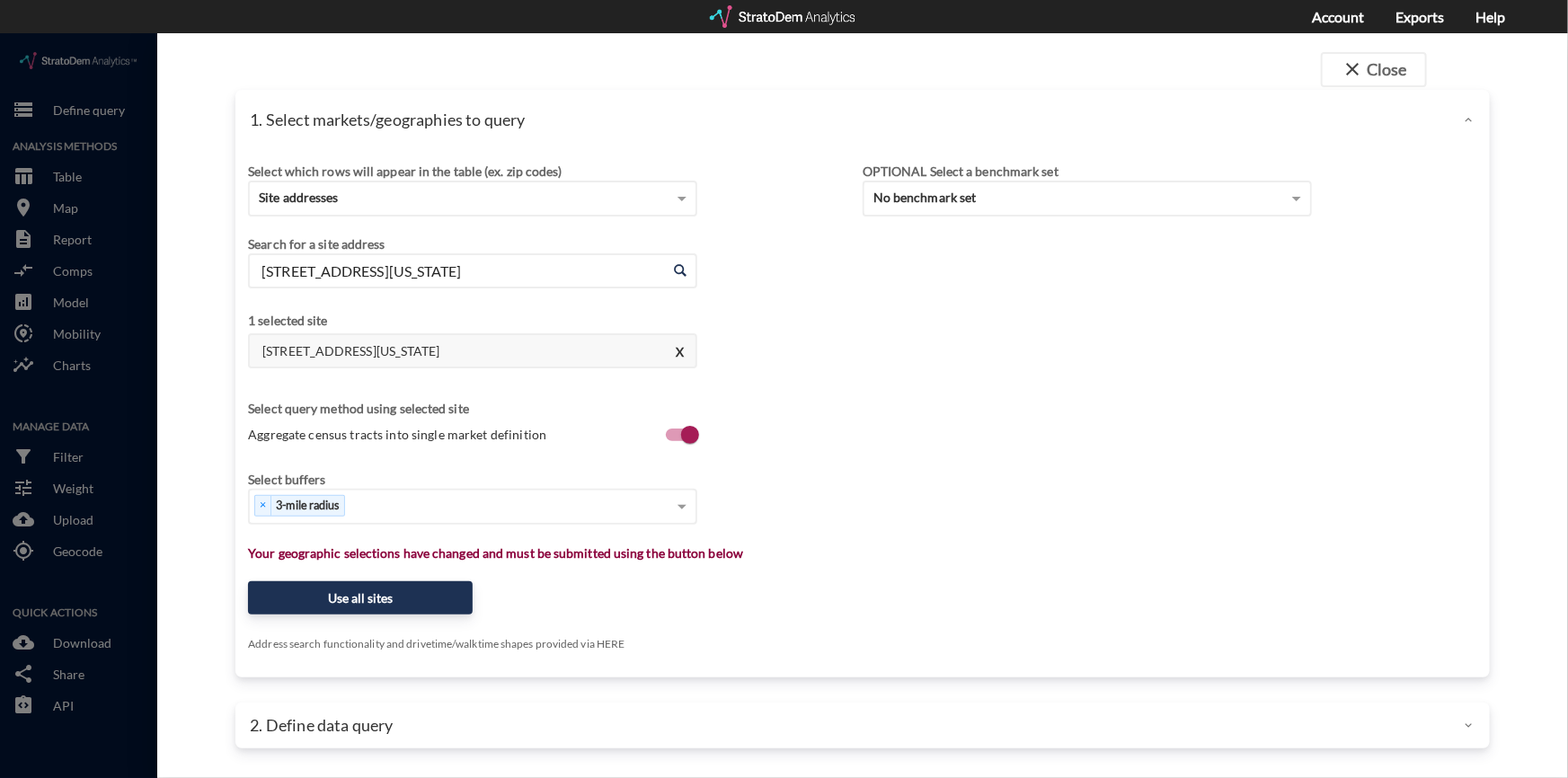 type on "1155 Lincoln St, Bellingham, Washington" 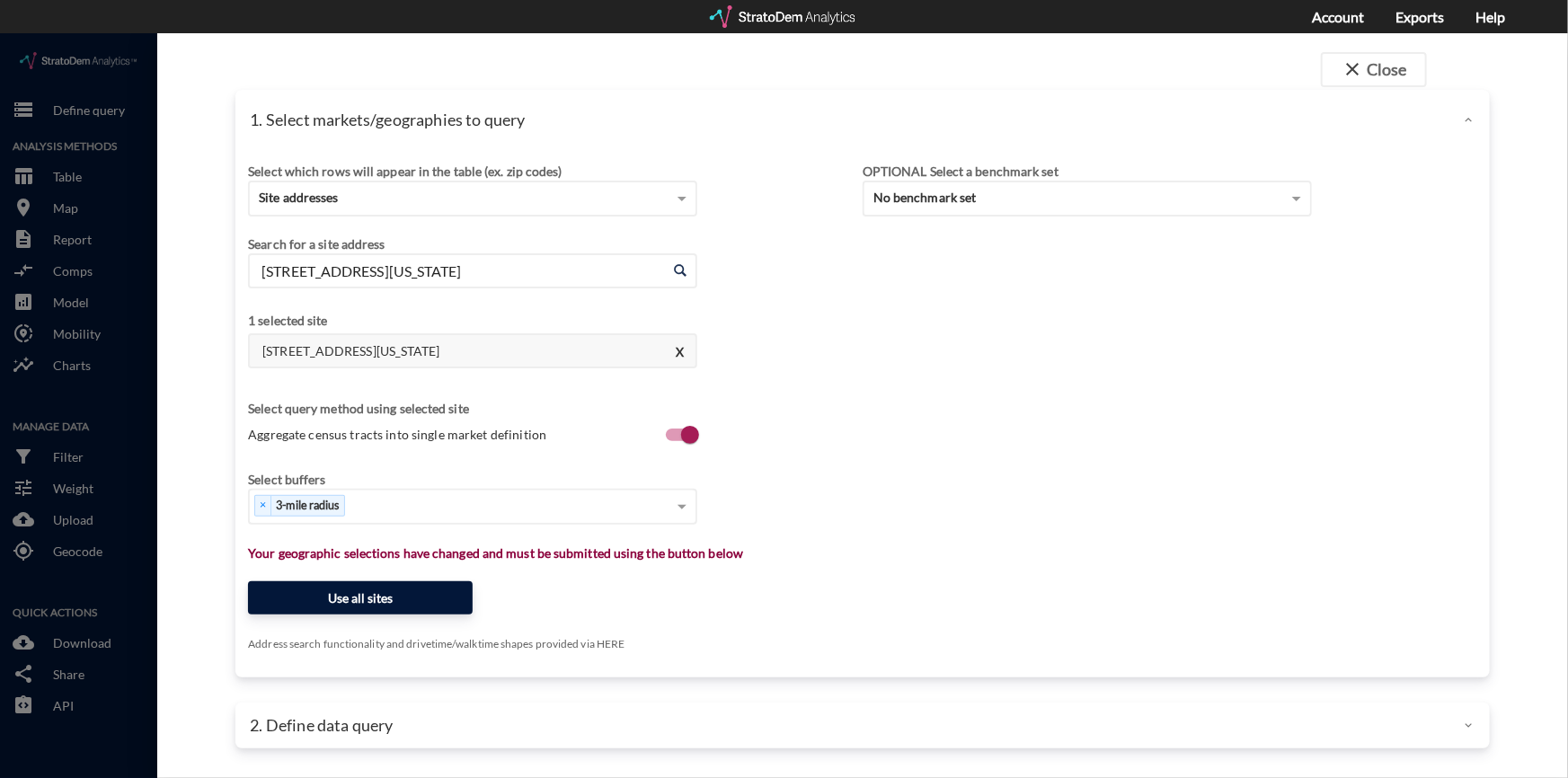 click on "Use all sites" 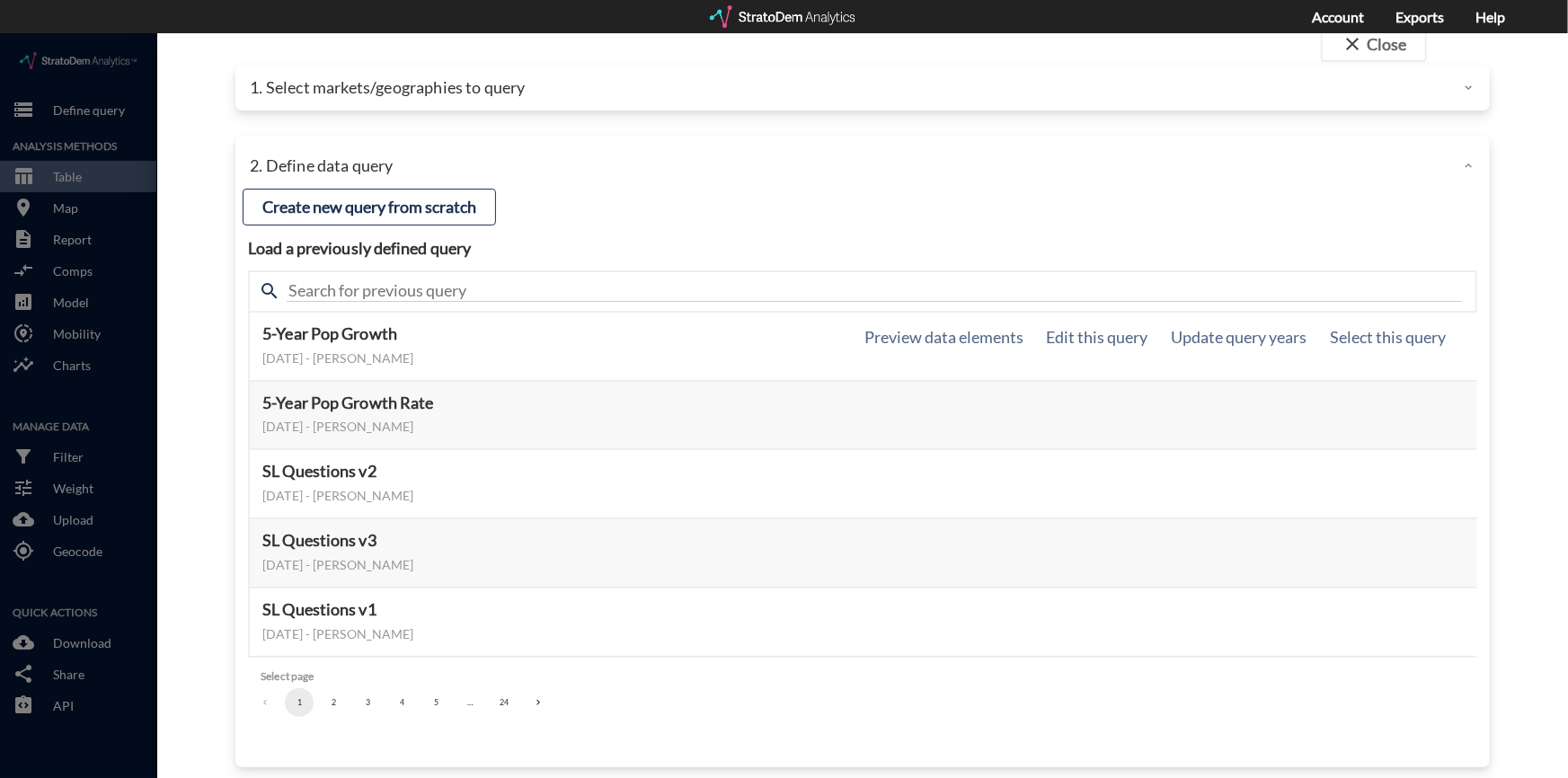 scroll, scrollTop: 38, scrollLeft: 0, axis: vertical 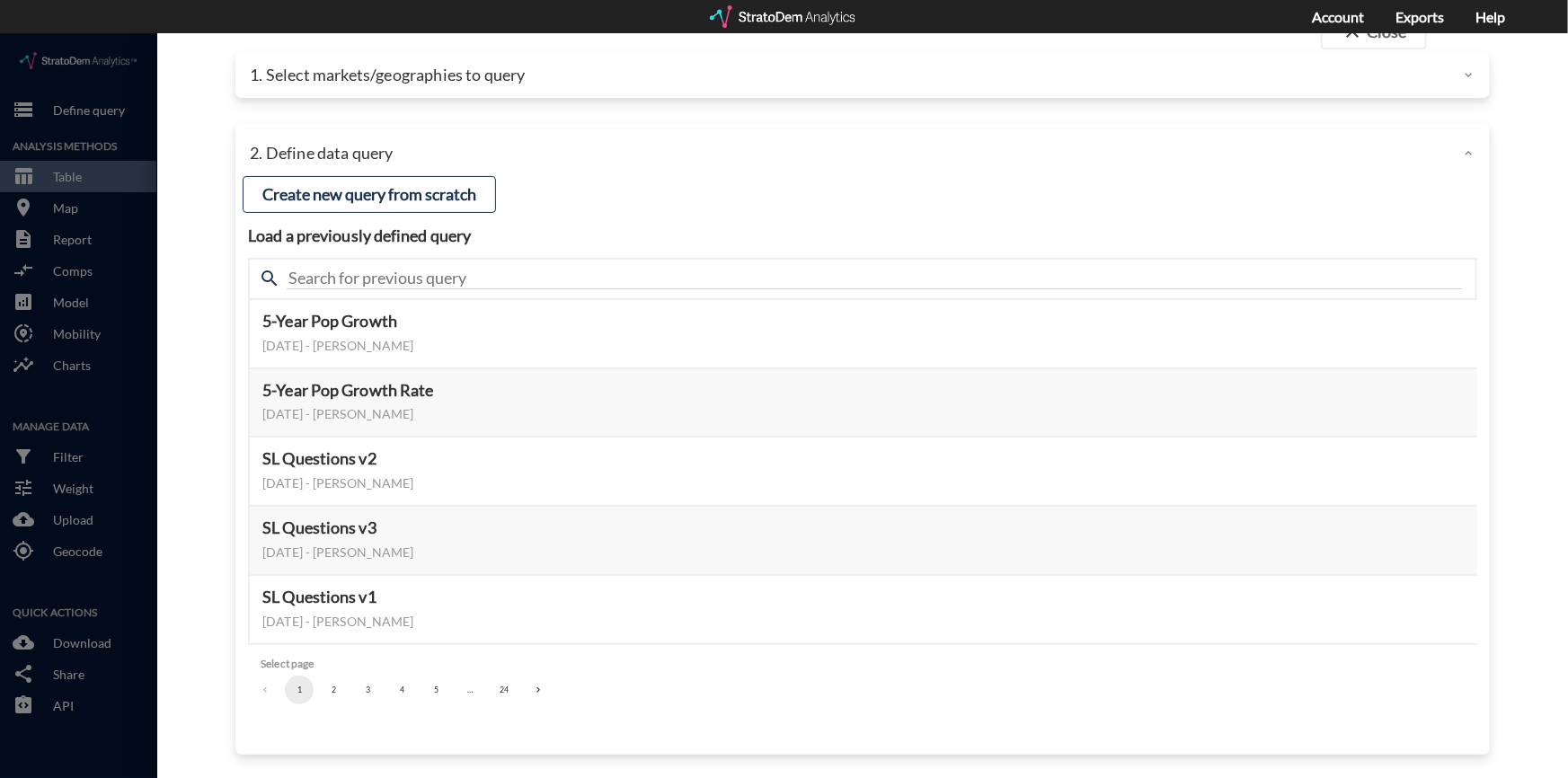 click on "2" 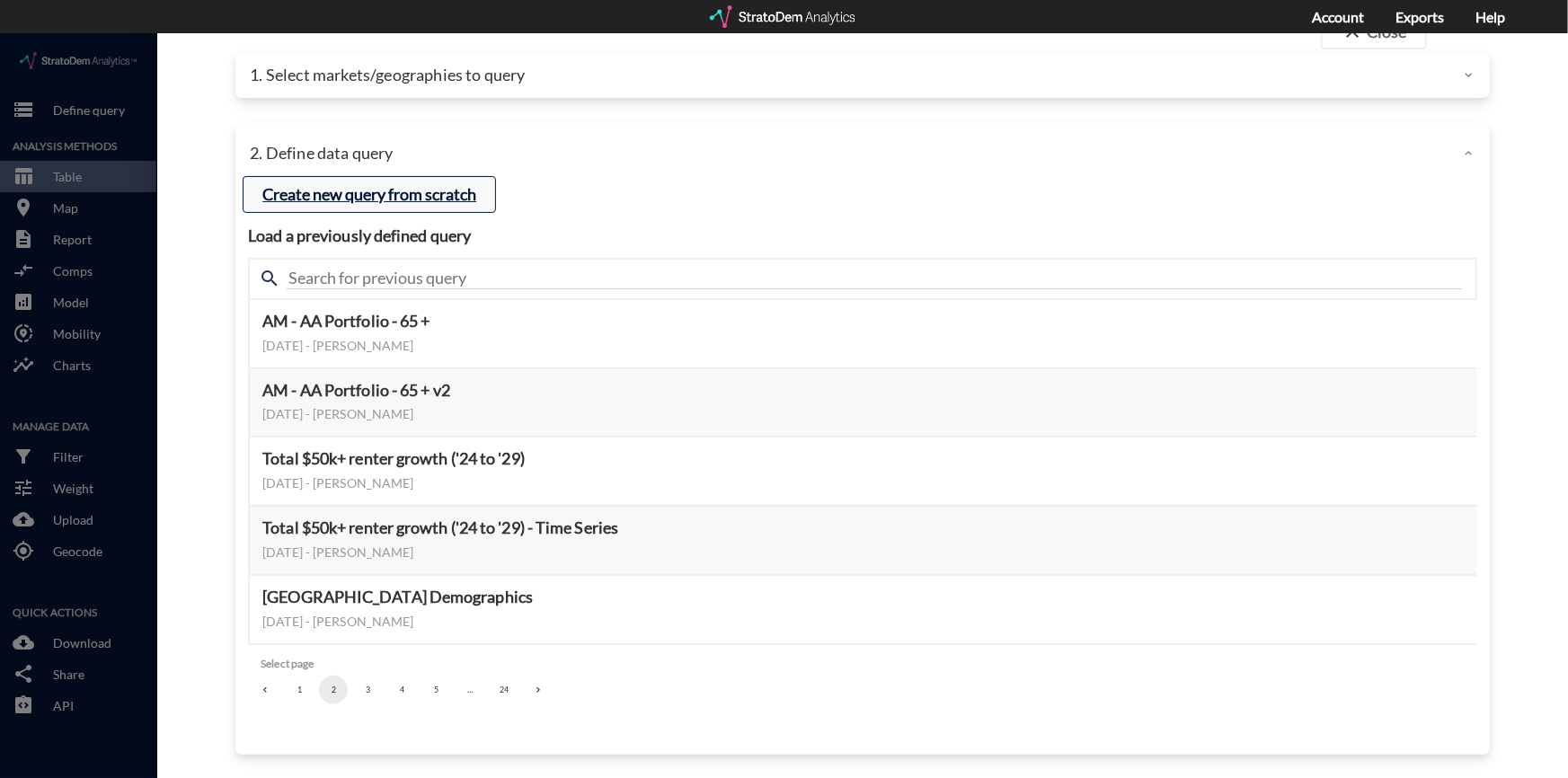 click on "Create new query from scratch" 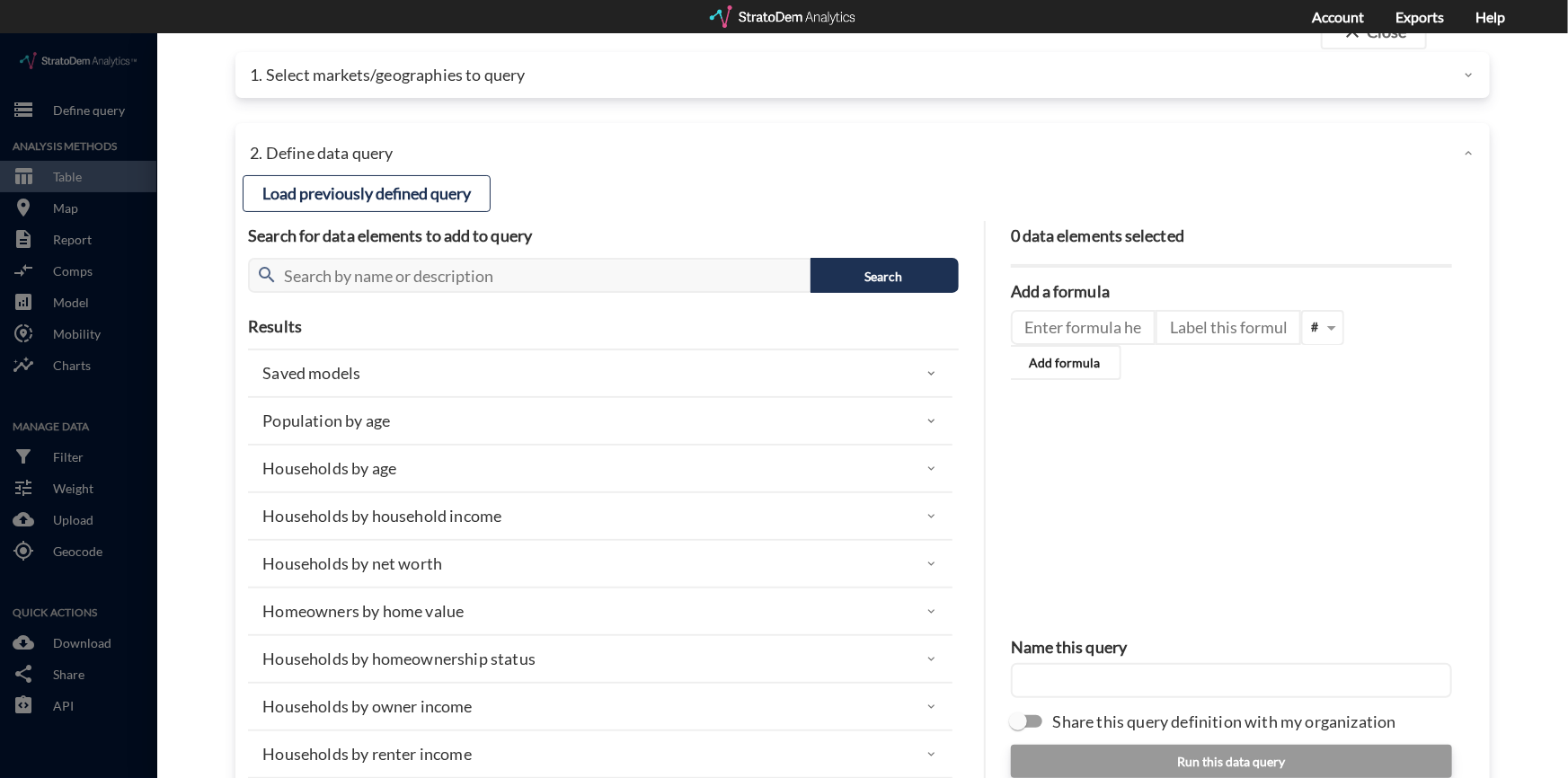 click on "Population by age" 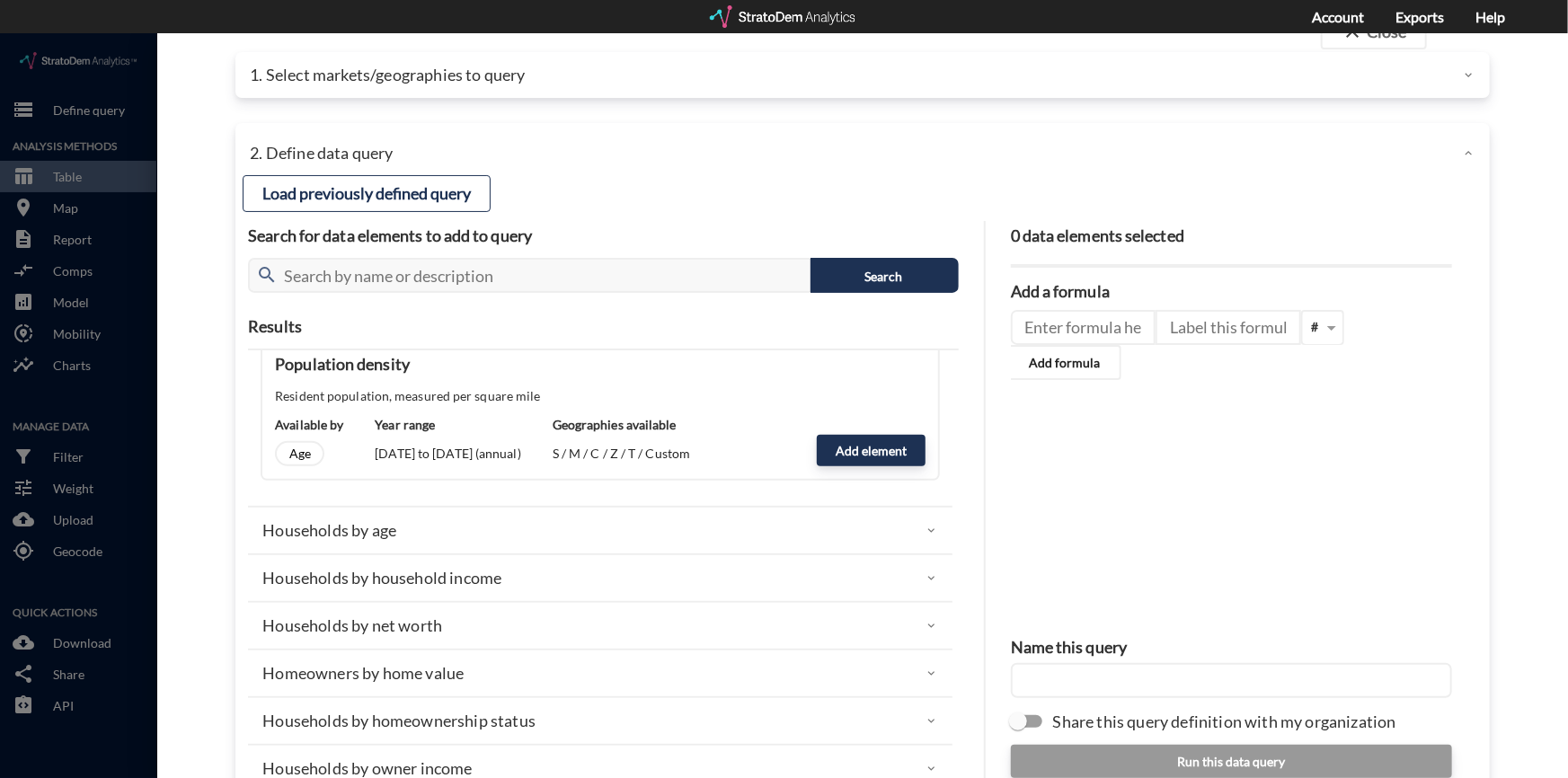 scroll, scrollTop: 735, scrollLeft: 0, axis: vertical 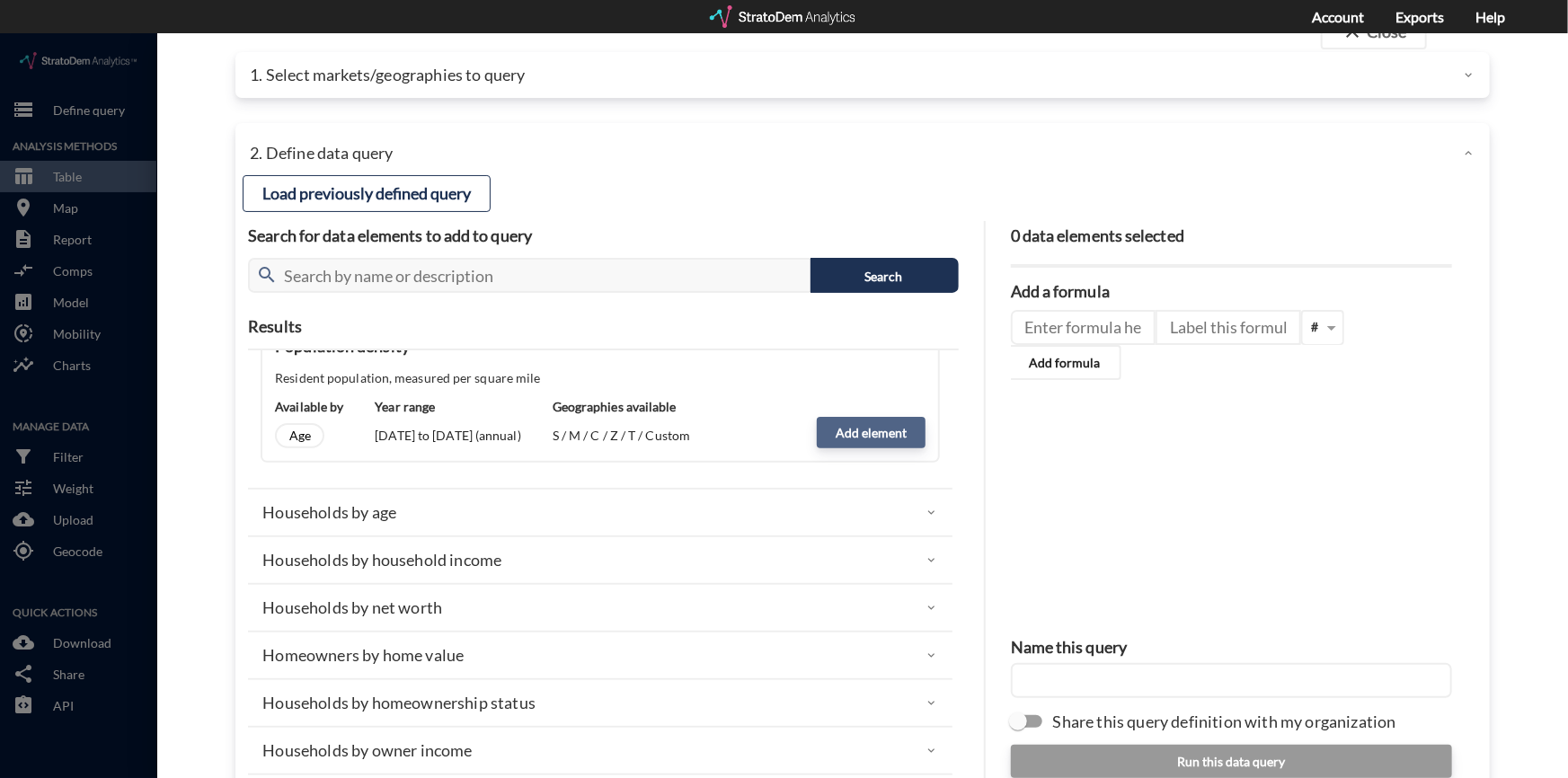 click on "Add element" 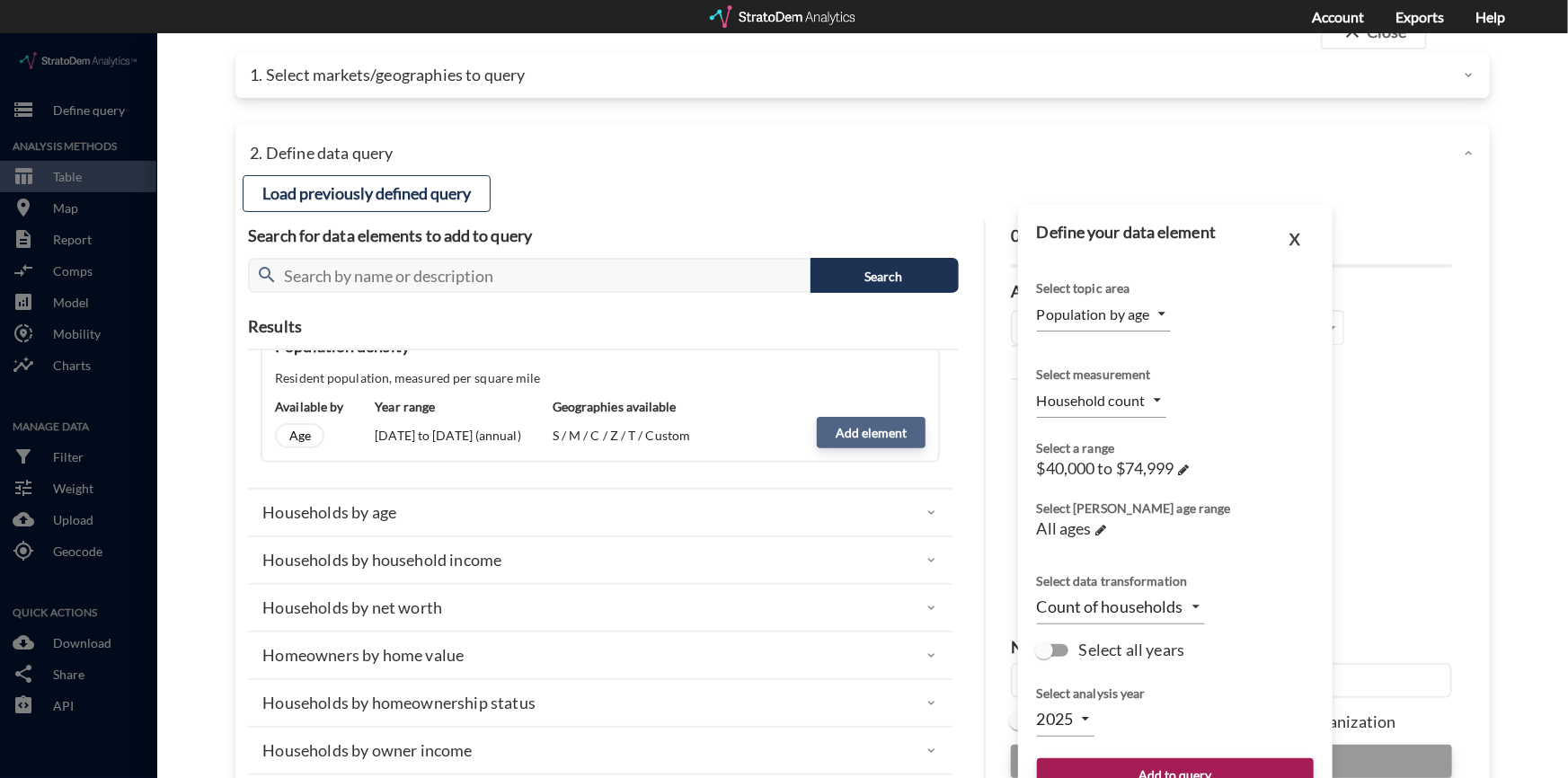 type on "DENSITY" 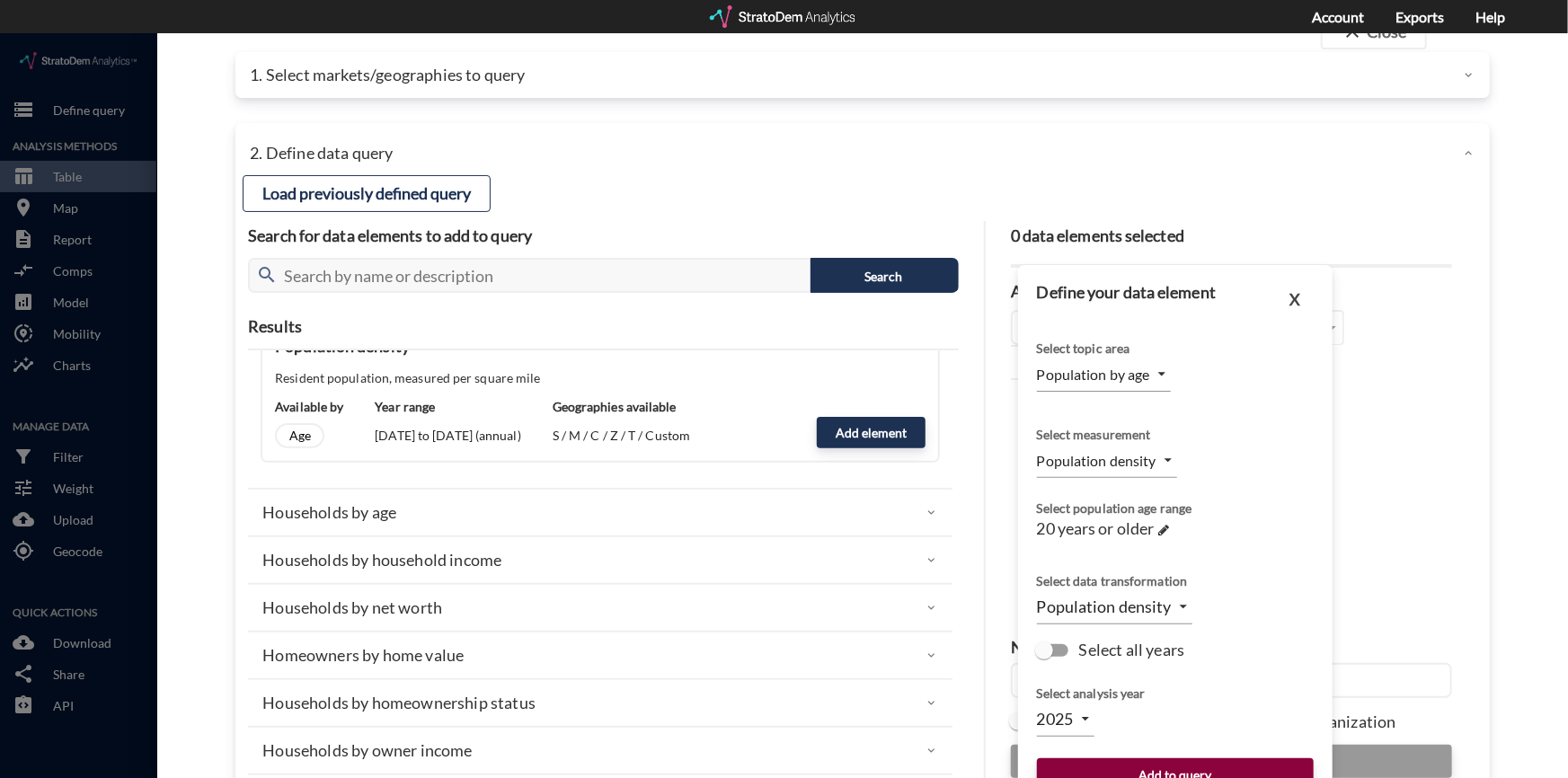 click on "Add to query" 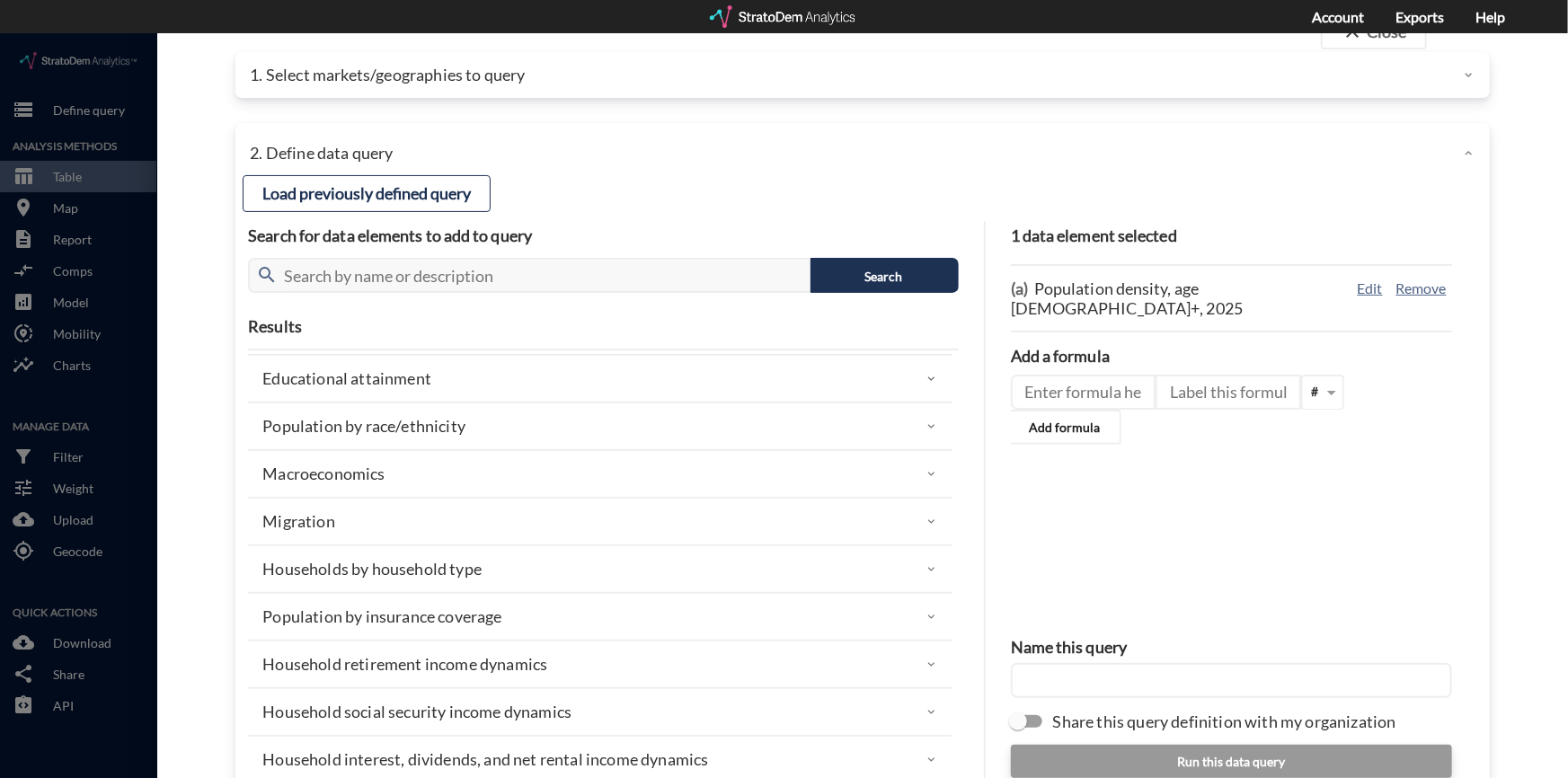scroll, scrollTop: 1306, scrollLeft: 0, axis: vertical 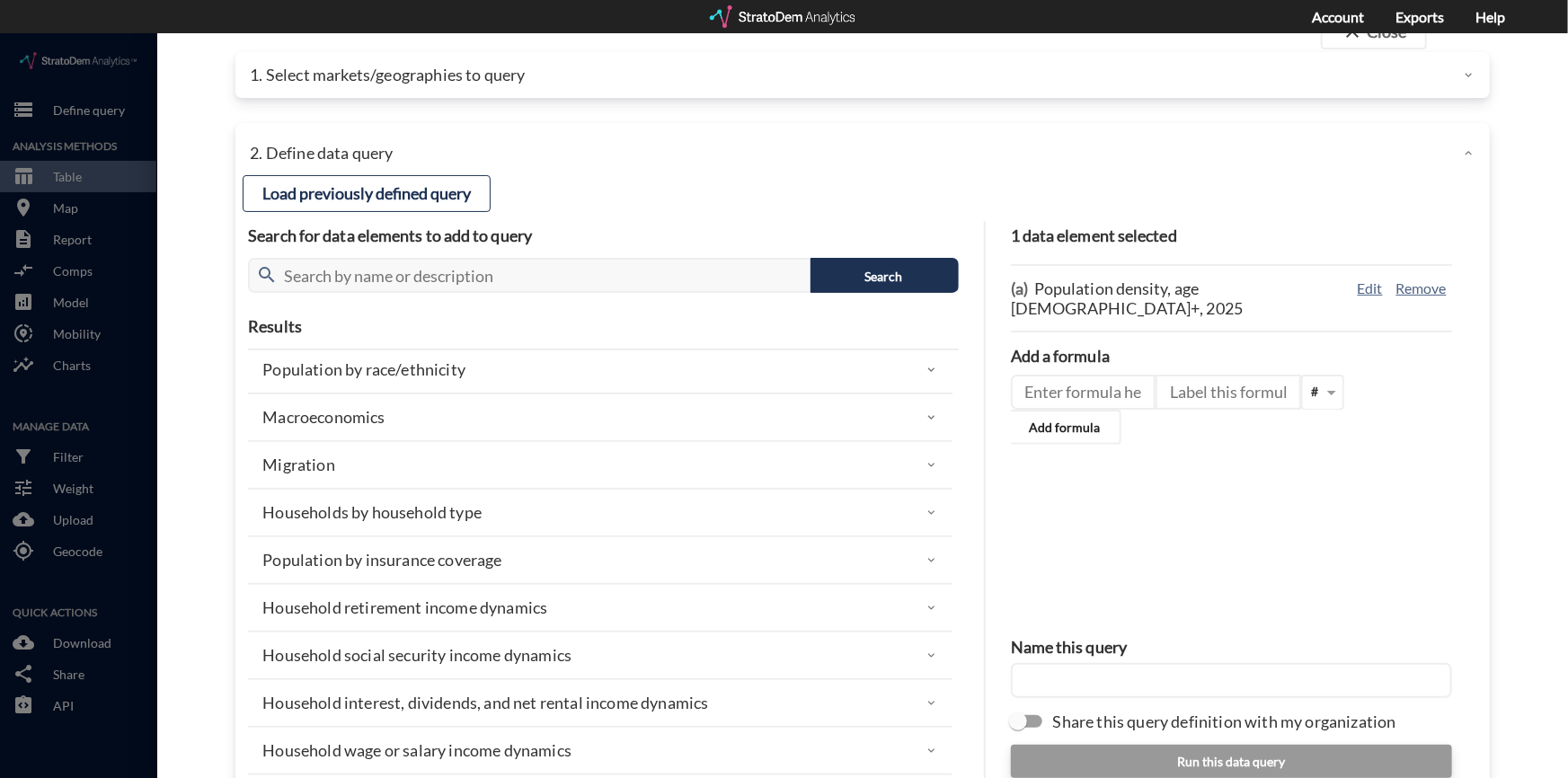 click on "Population by race/ethnicity" 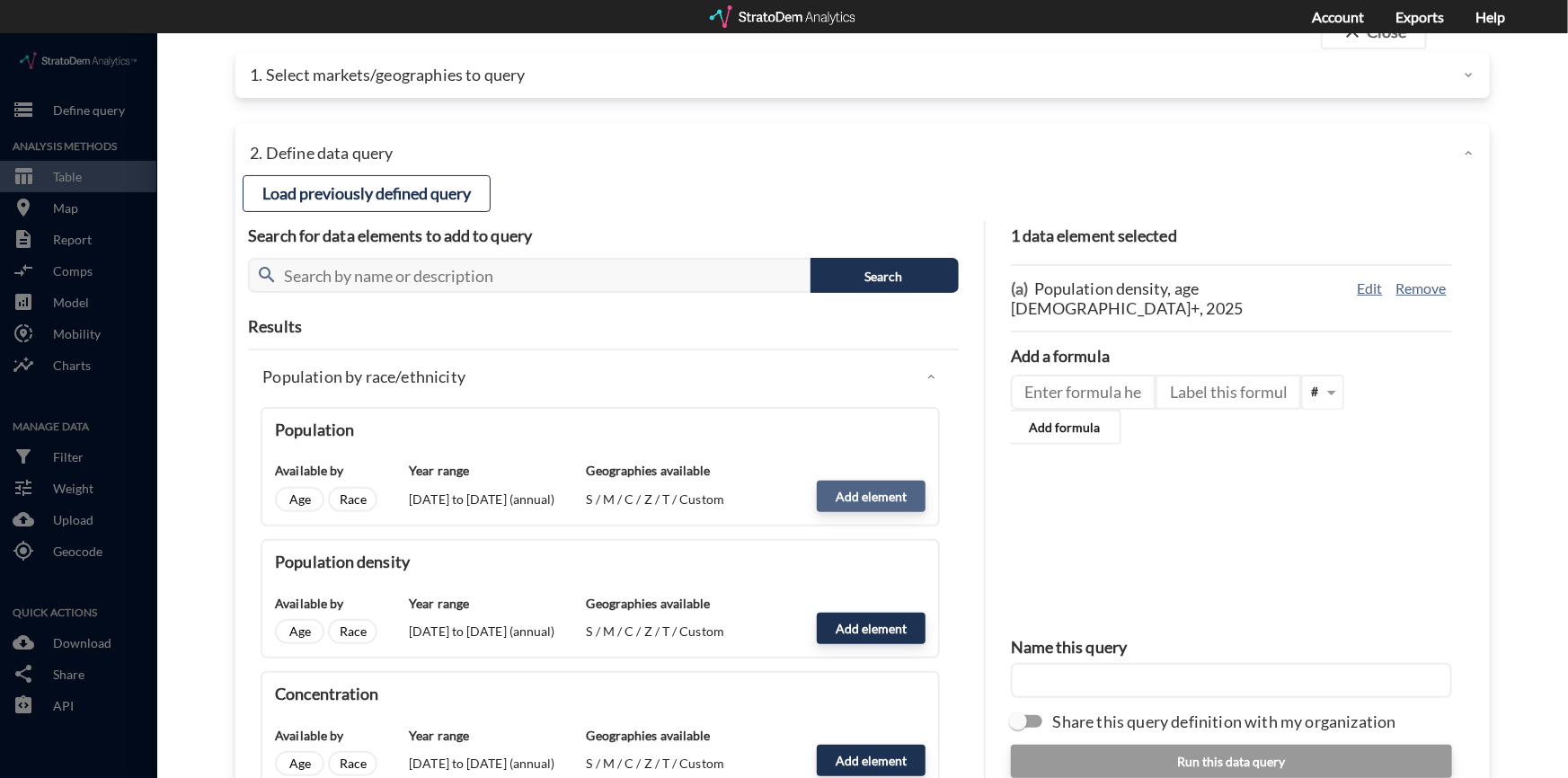 click on "Add element" 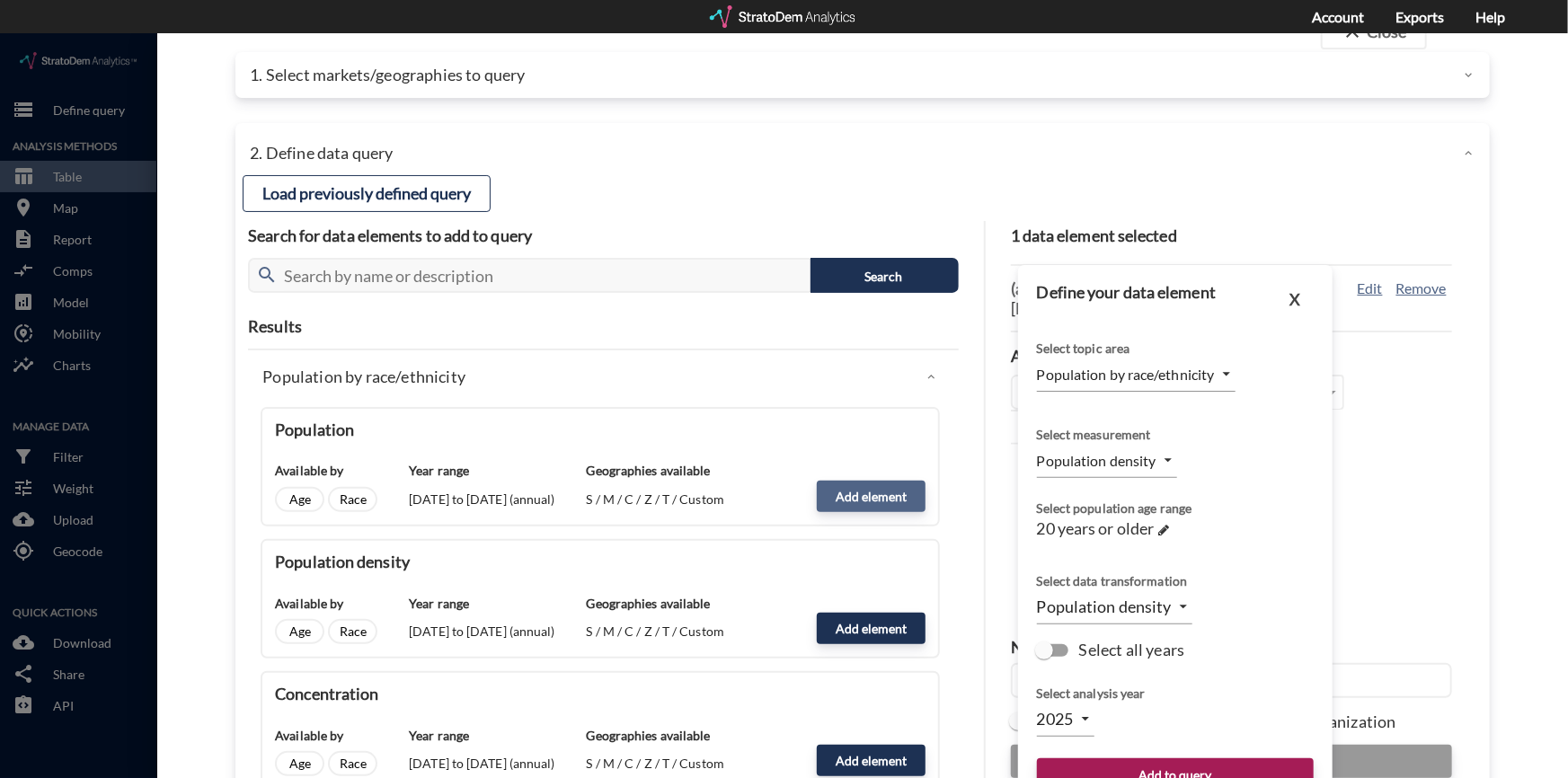 type on "COUNT" 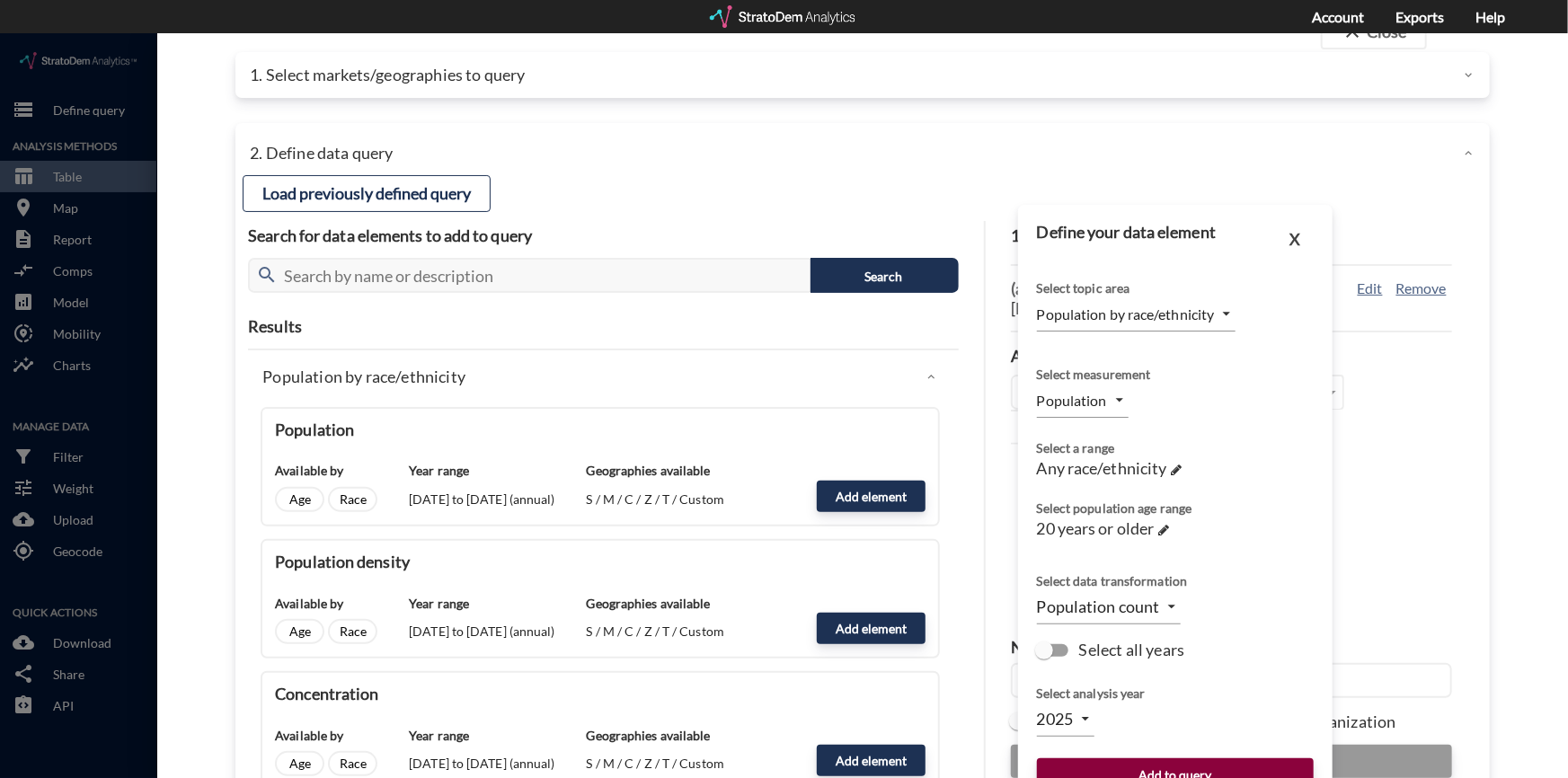 click on "Add to query" 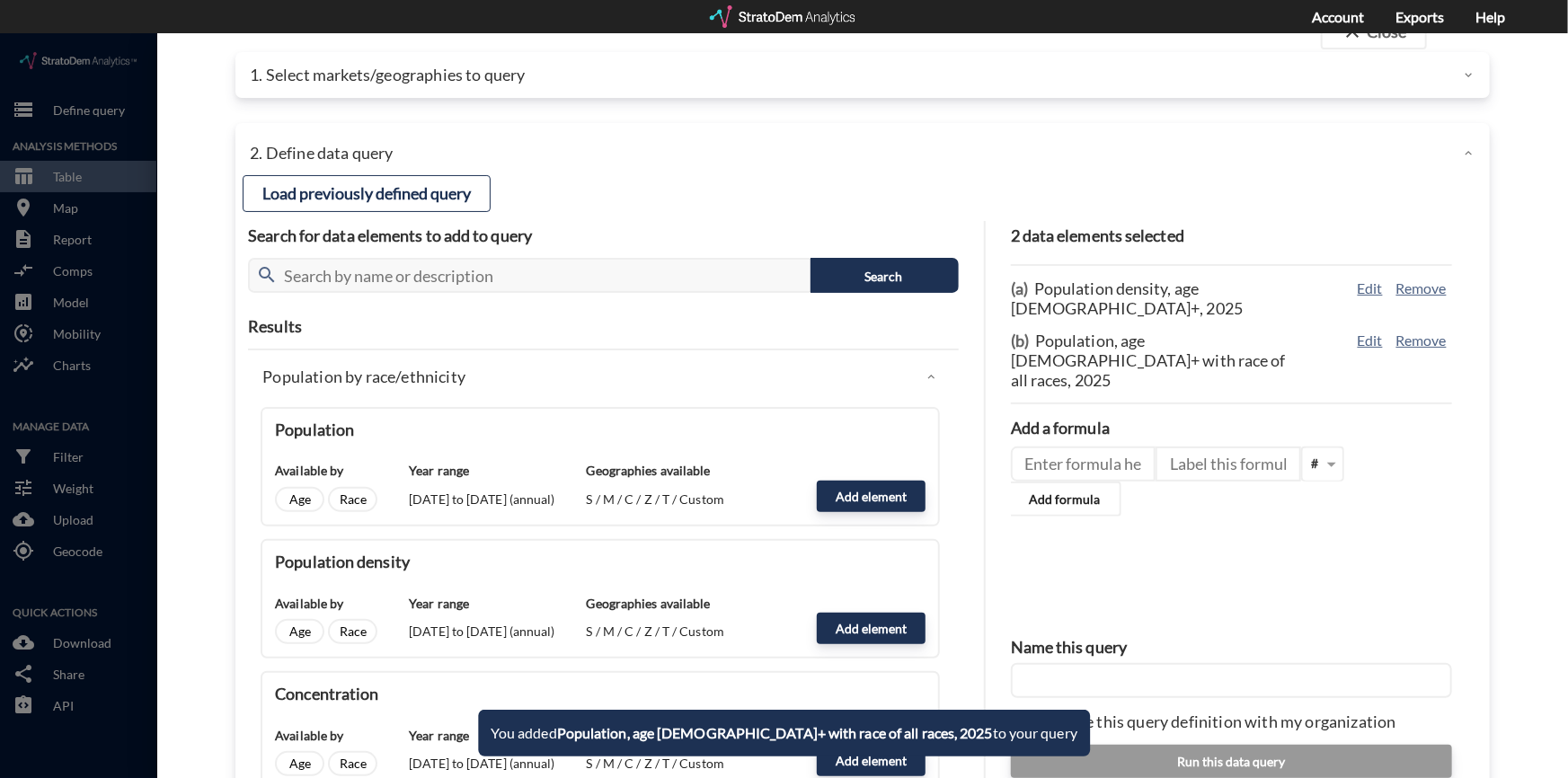 click on "2 data elements selected (a) Population density, age 20+, 2025 Edit Remove (b) Population, age 20+ with race of all races, 2025 Edit Remove Add a formula # Add formula Name this query Share this query definition with my organization Run this data query" 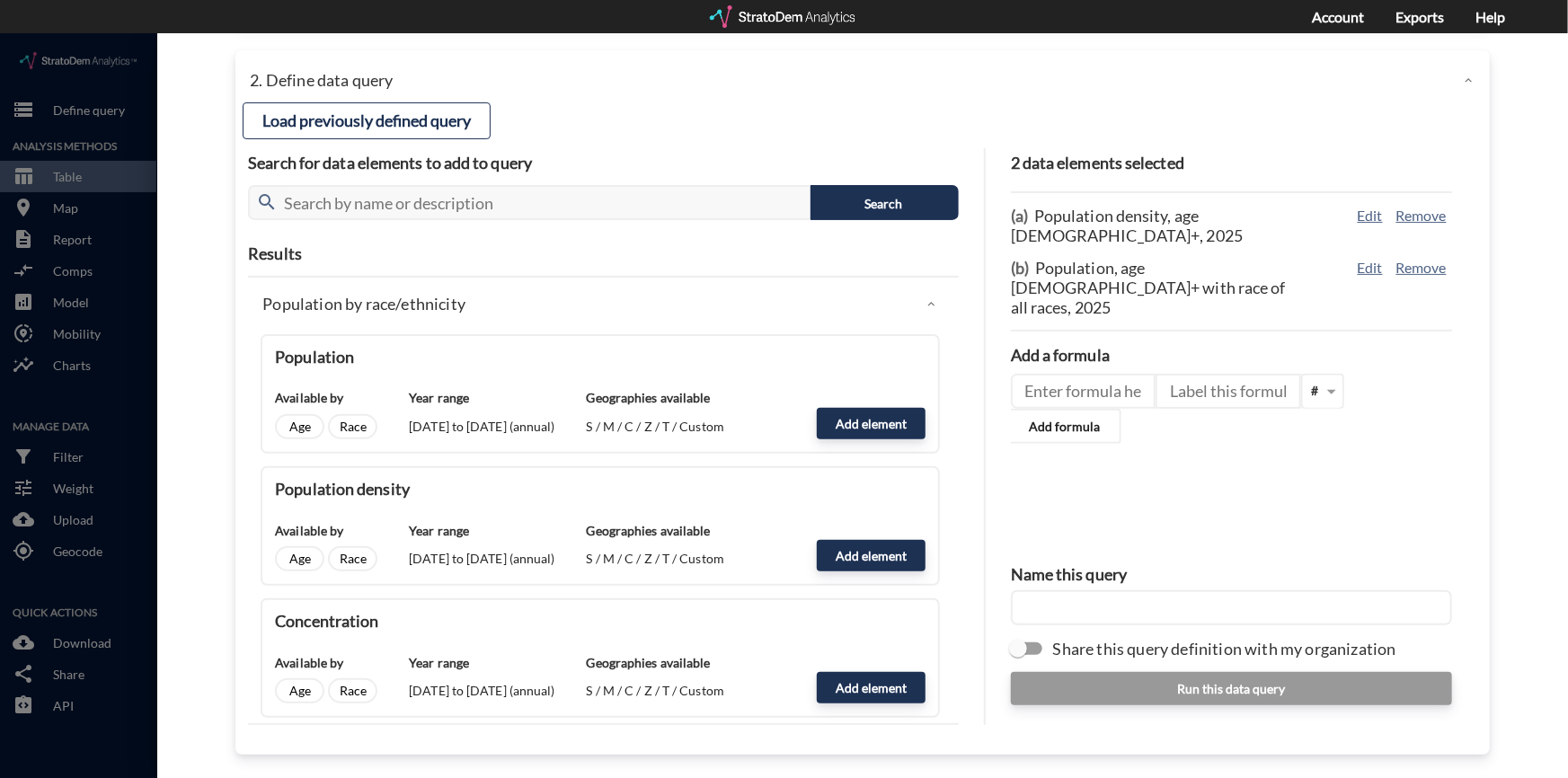 scroll, scrollTop: 0, scrollLeft: 0, axis: both 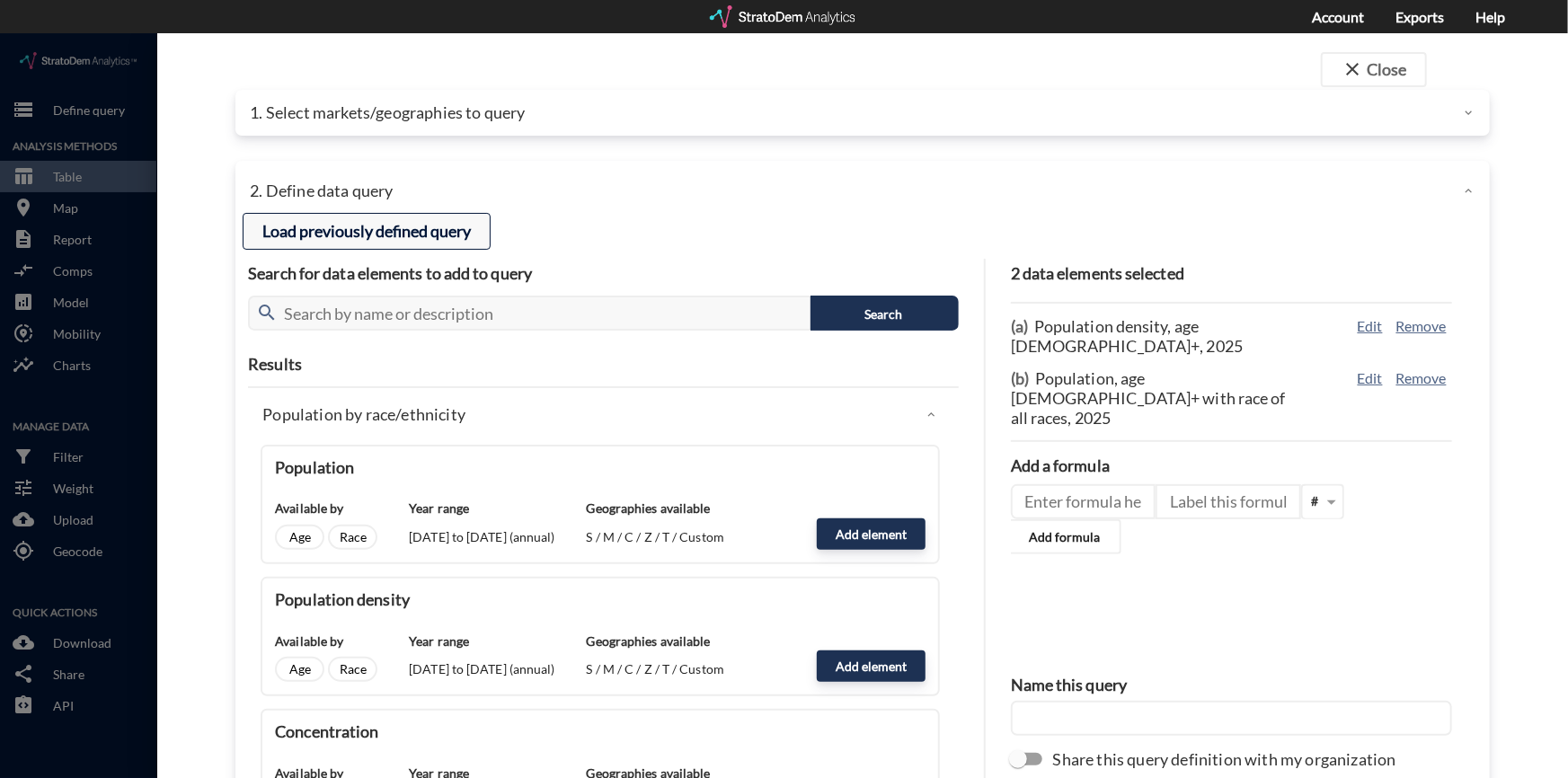 click on "Load previously defined query" 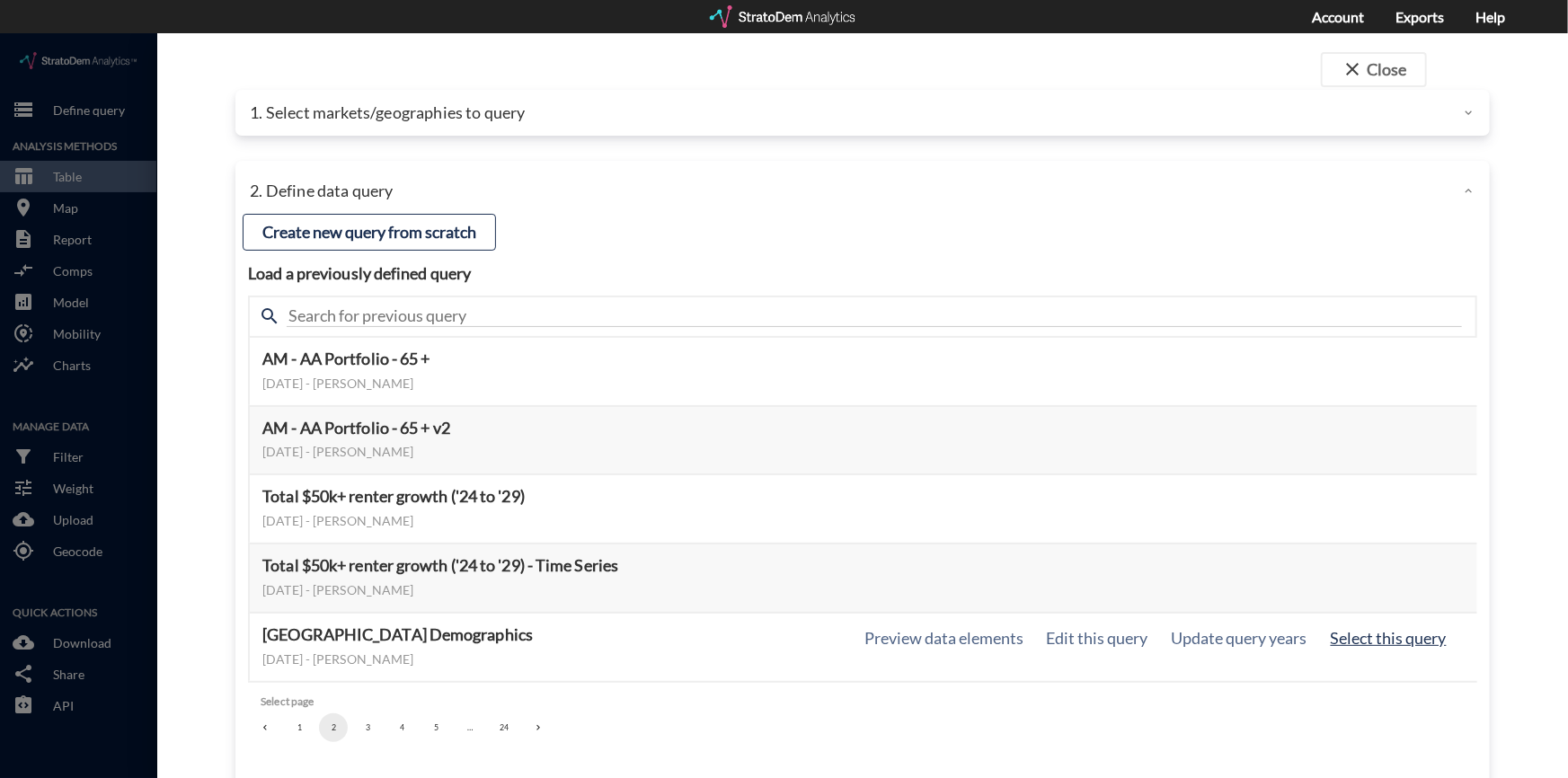 click on "Select this query" 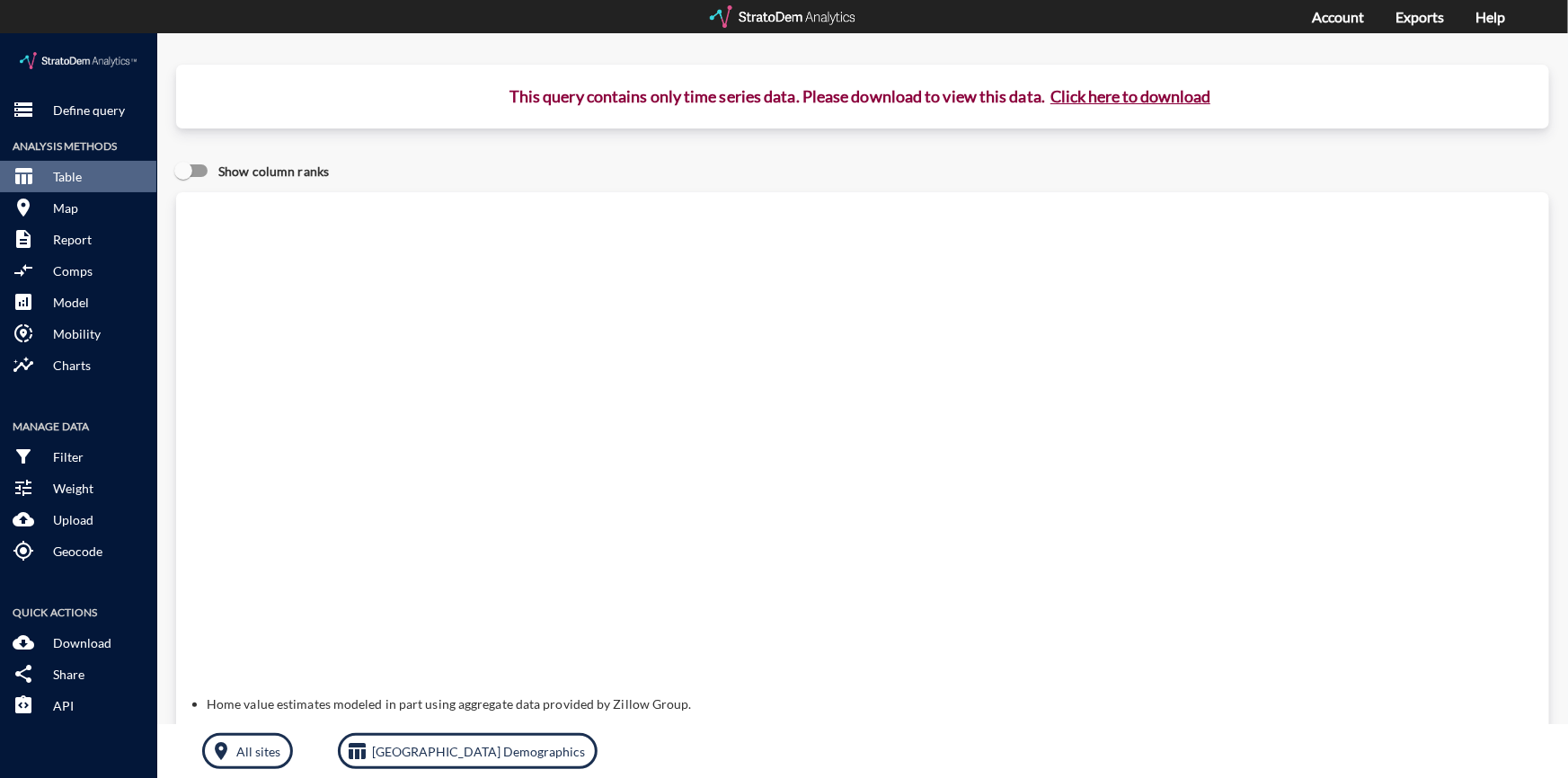 click on "Show column ranks" 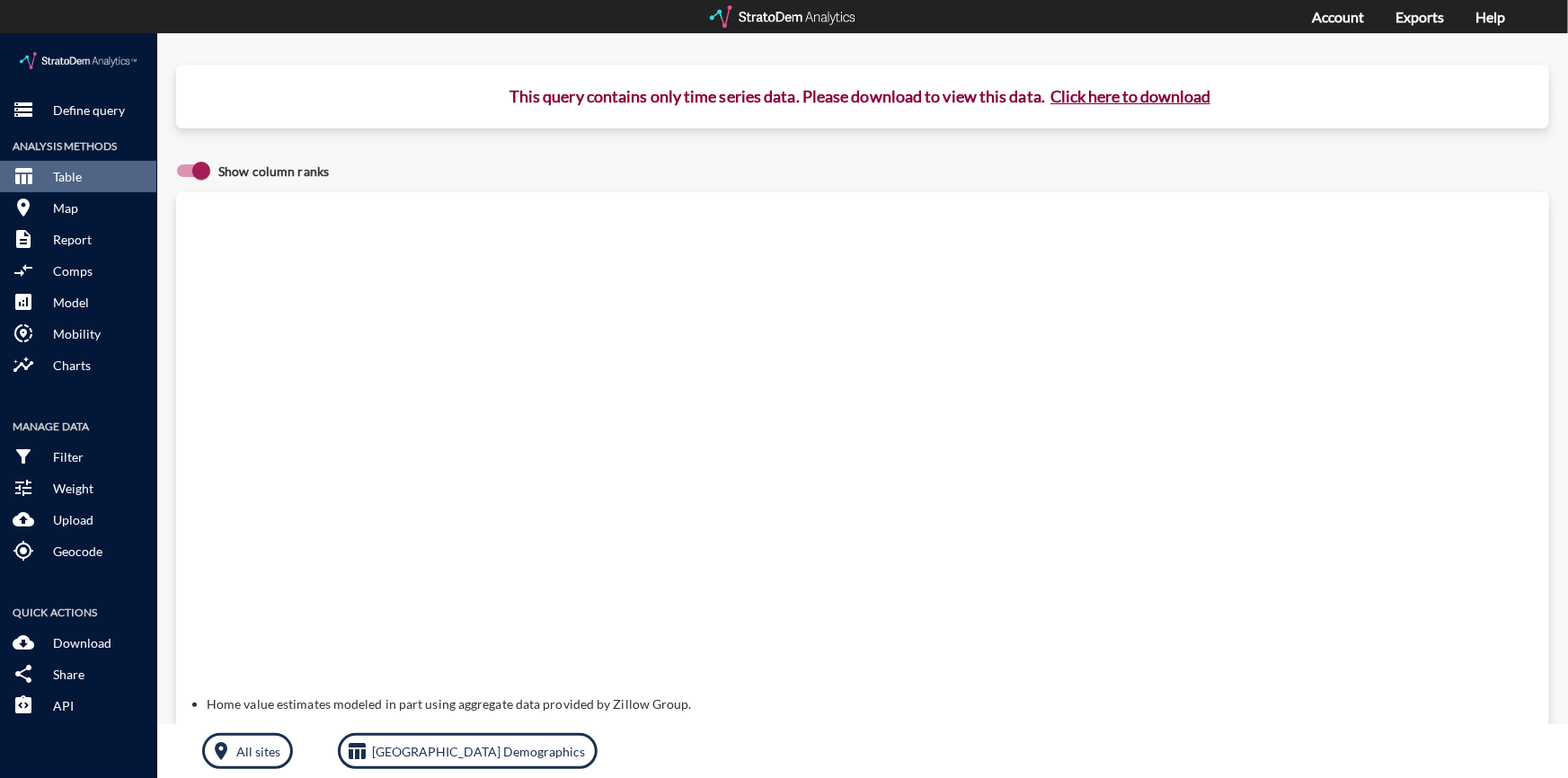 click on "Show column ranks" 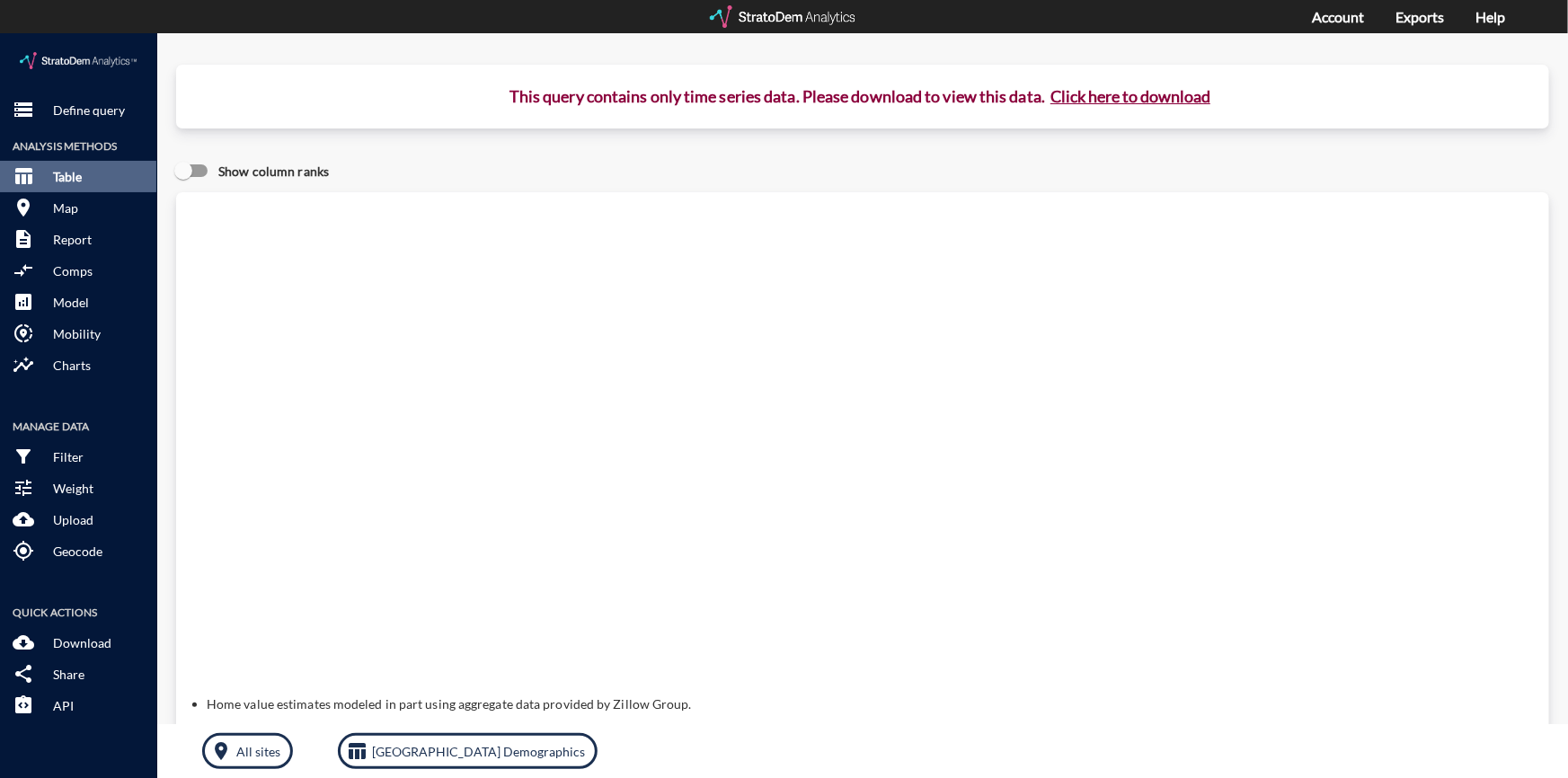 click on "table_chart Table" 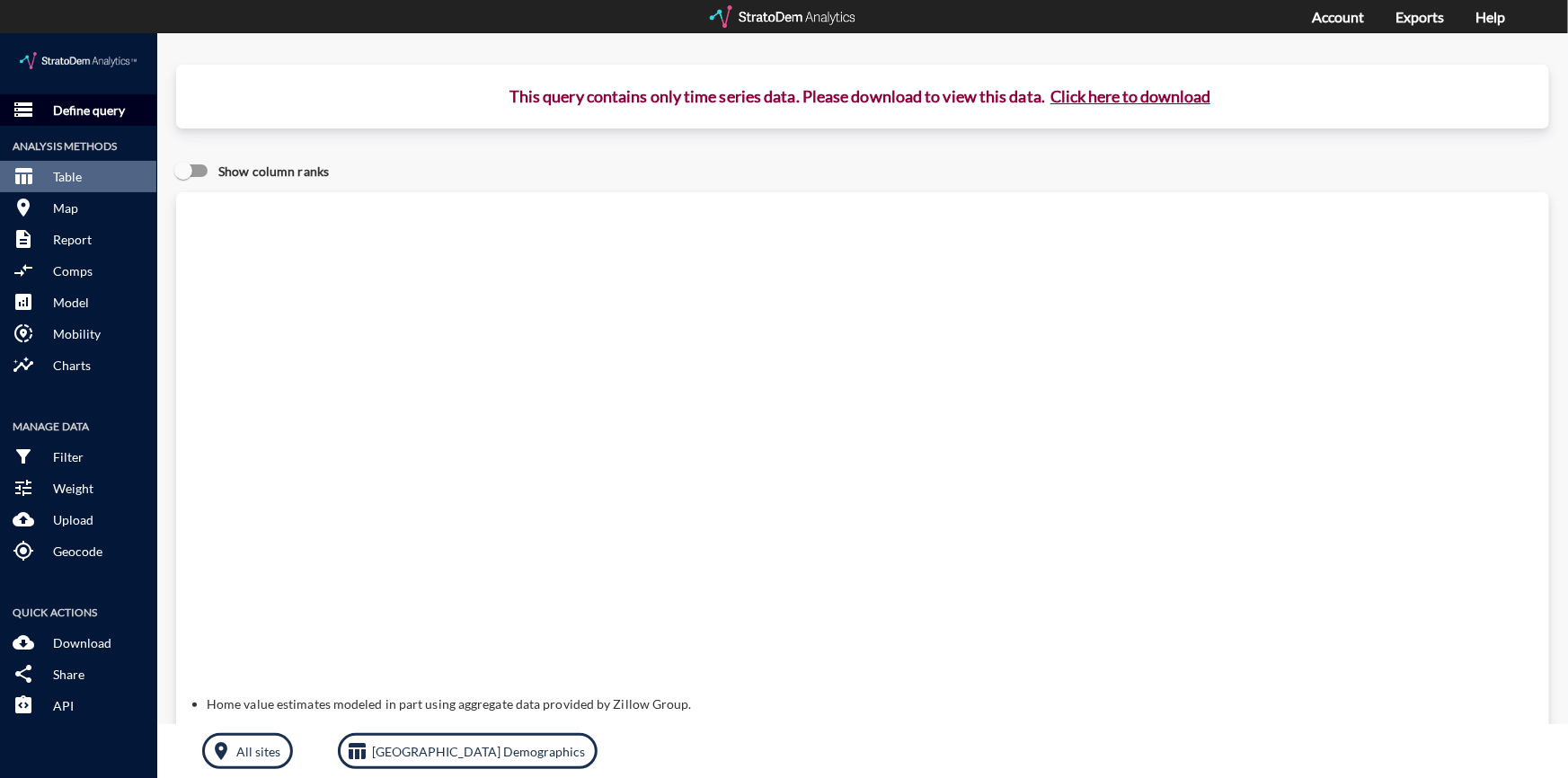 click on "Define query" 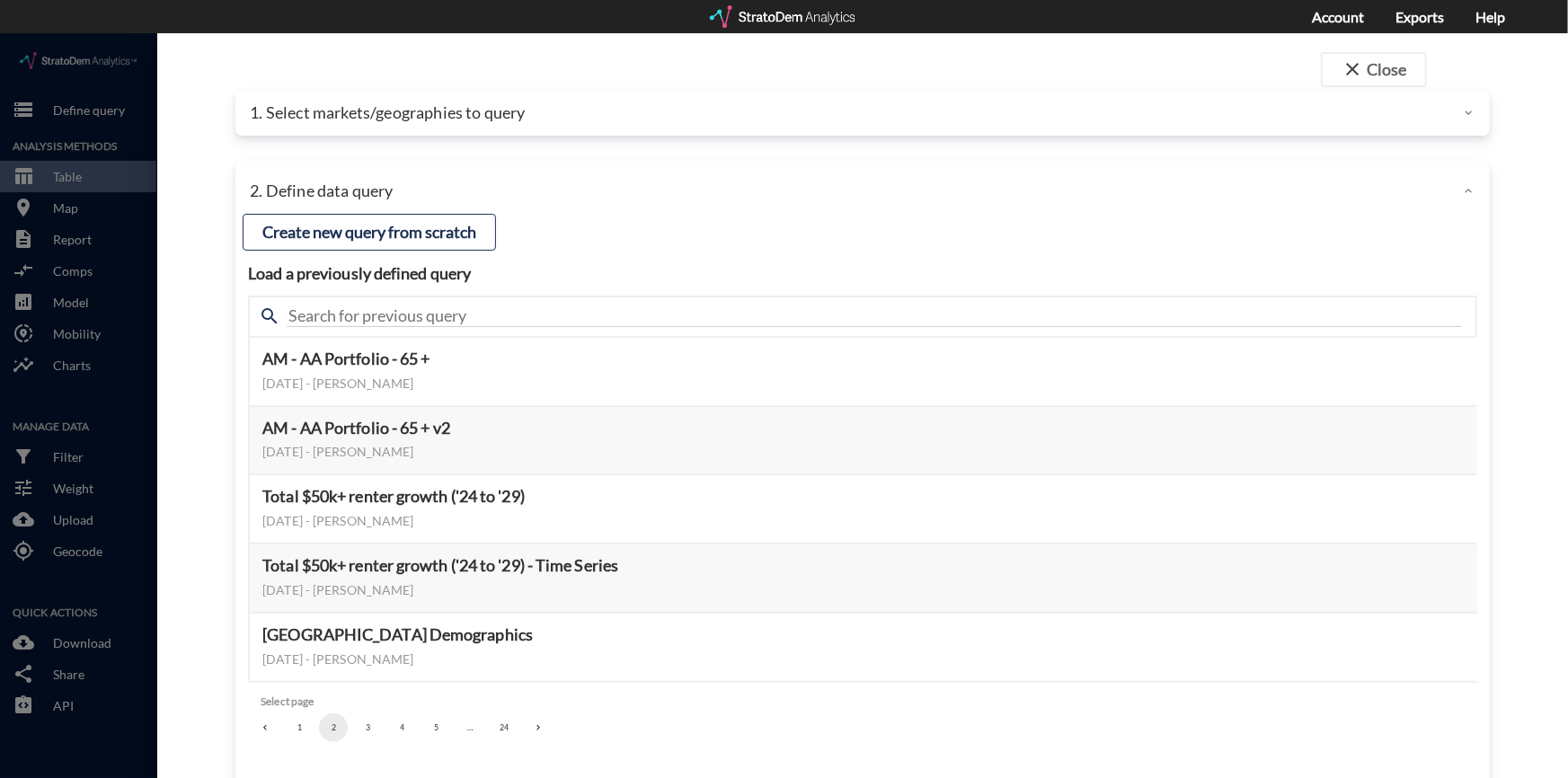 click on "2. Define data query" 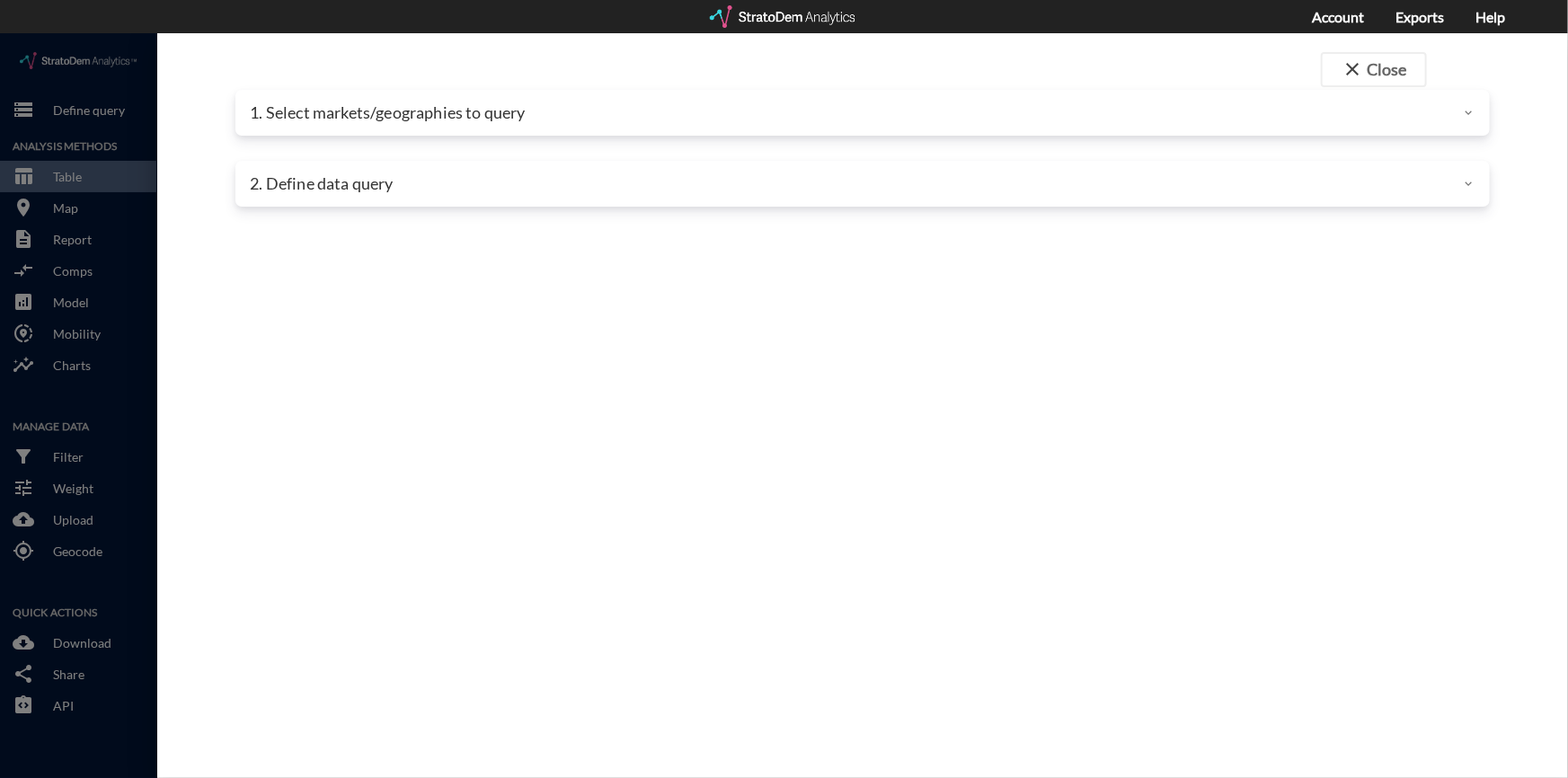 click on "1. Select markets/geographies to query" 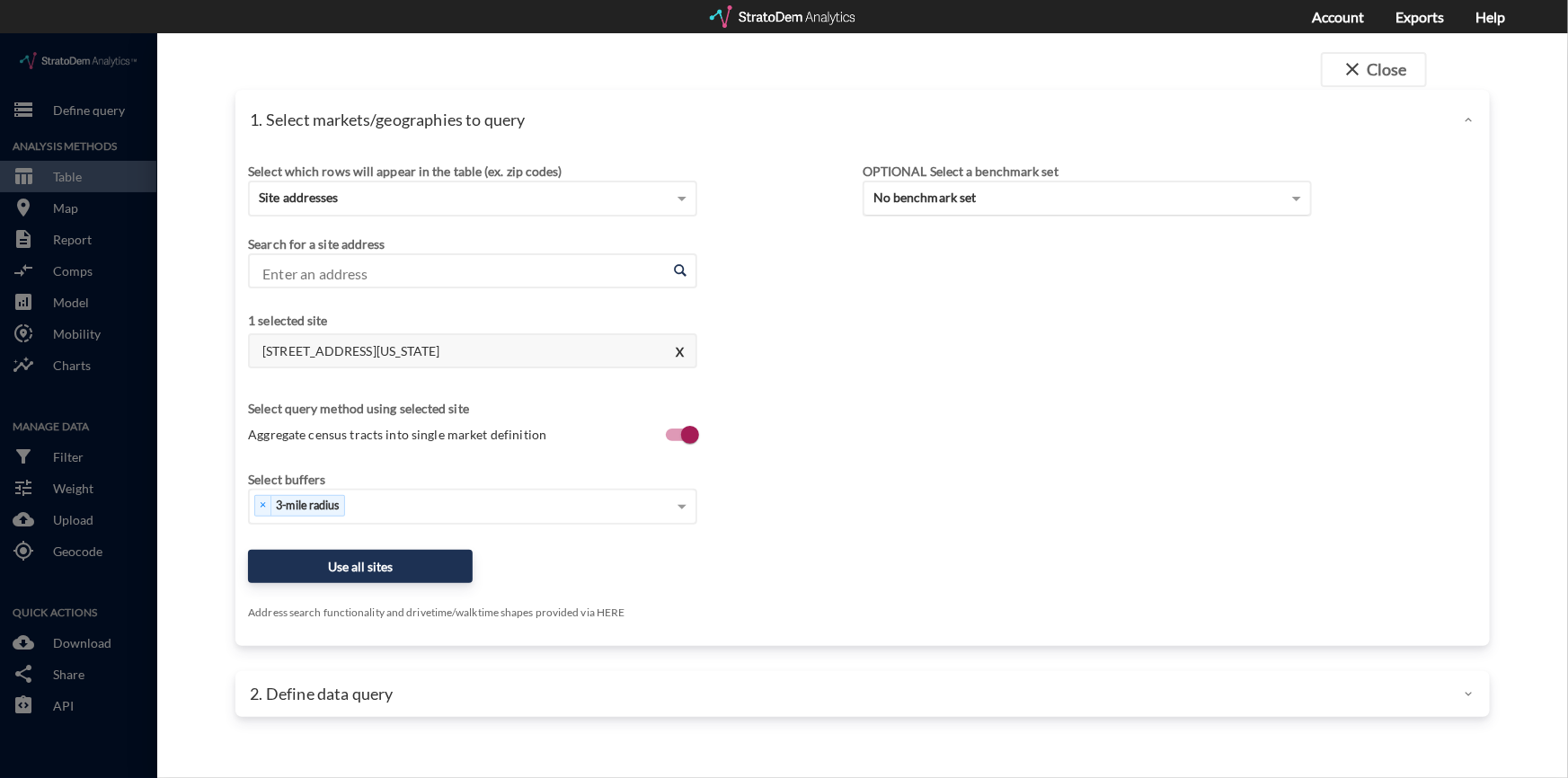 click on "No benchmark set" 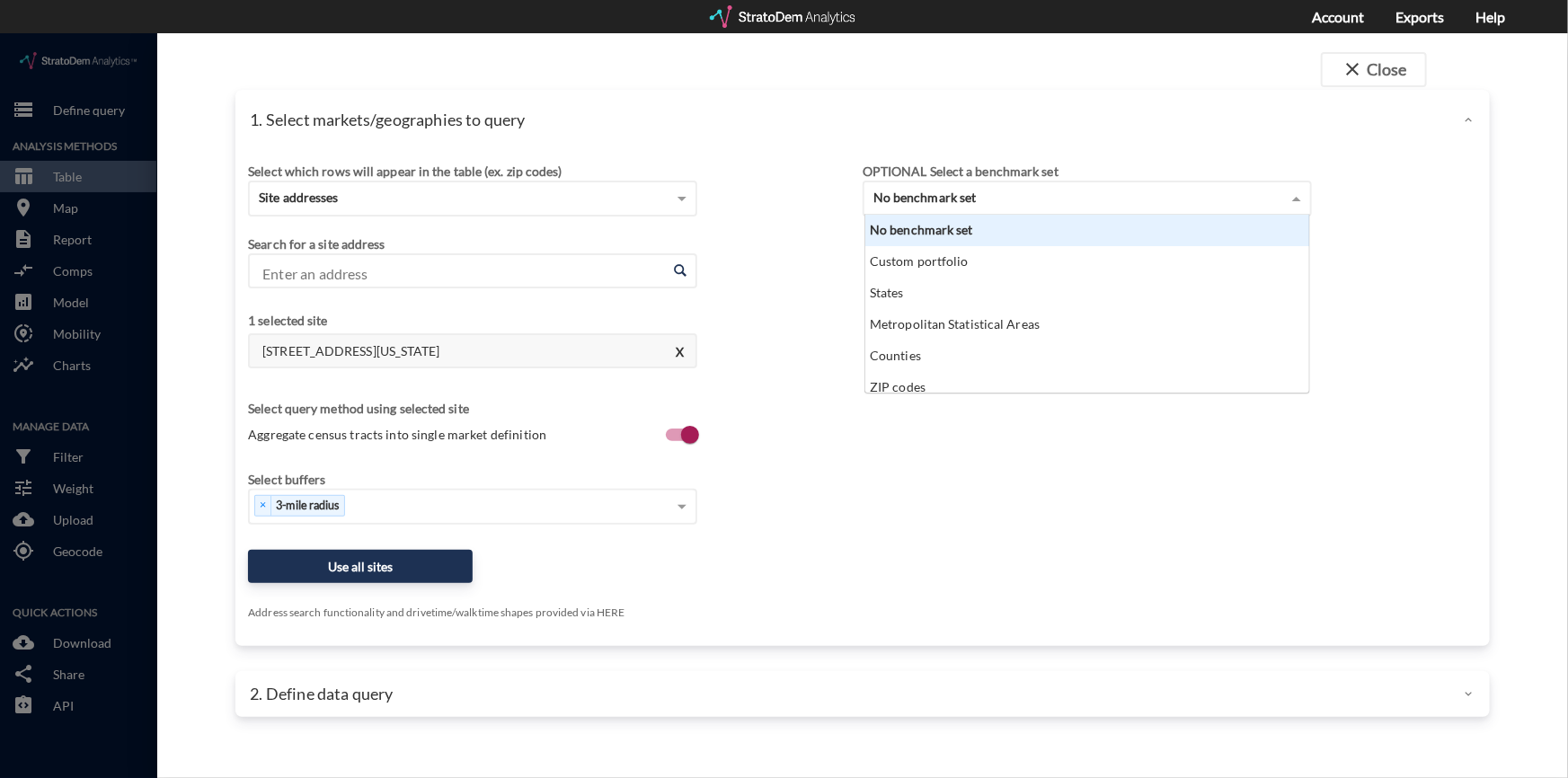 scroll, scrollTop: 13, scrollLeft: 12, axis: both 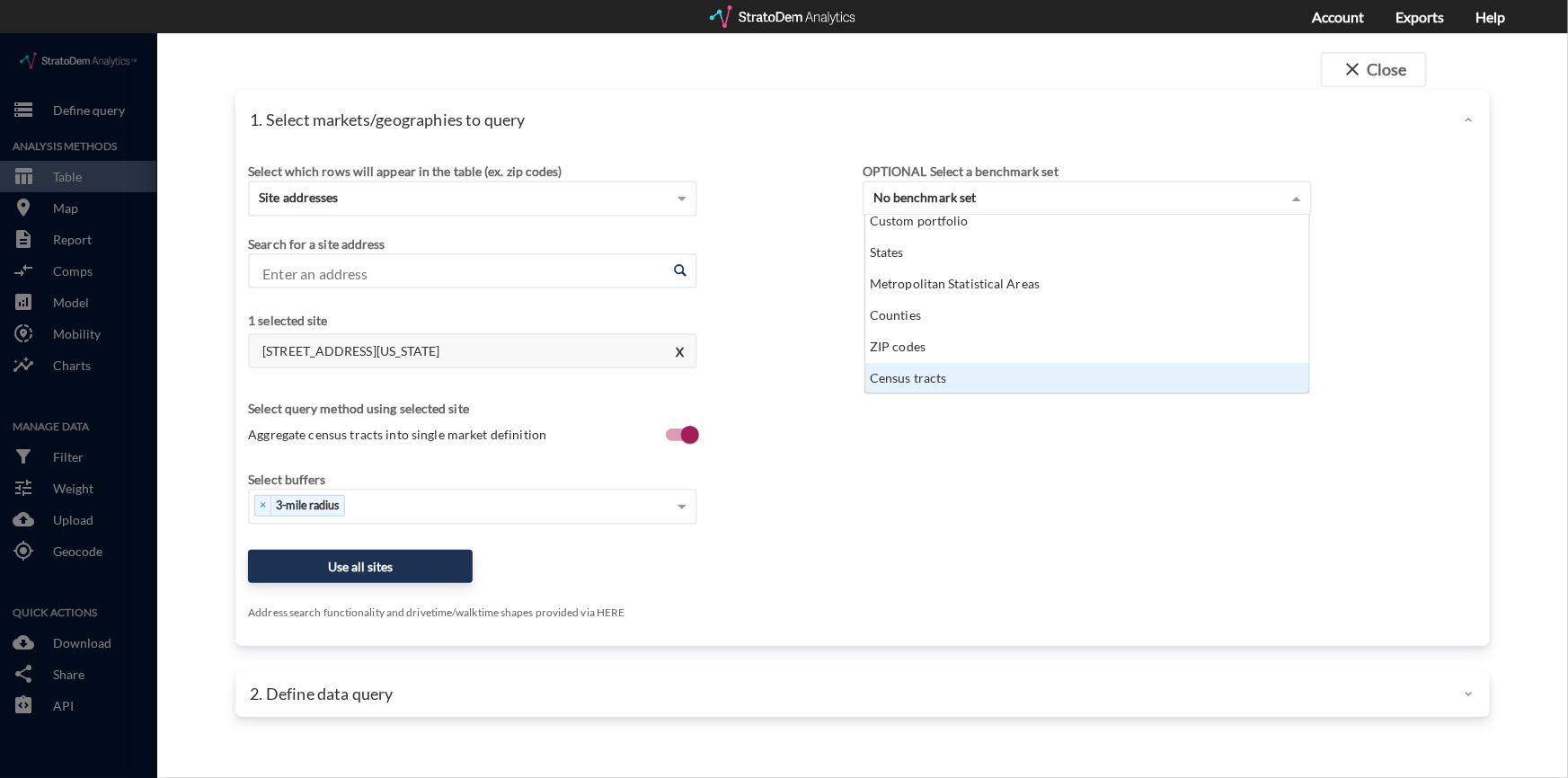 click on "Select which rows will appear in the table (ex. zip codes) Site addresses Select a portfolio Select a market Search for a site address Enter an address Enter an address 1 selected site 1155 Lincoln St, Bellingham, Washington X Select query method using selected site Aggregate census tracts into single market definition Select buffers × 3-mile radius   Select... Restrict your results to these sites (leaving empty selects all sites) Select... Use all sites Address search functionality and drivetime/walktime shapes provided via HERE OPTIONAL Select a benchmark set No benchmark set No benchmark set Custom portfolio States Metropolitan Statistical Areas Counties ZIP codes Census tracts Select a portfolio" 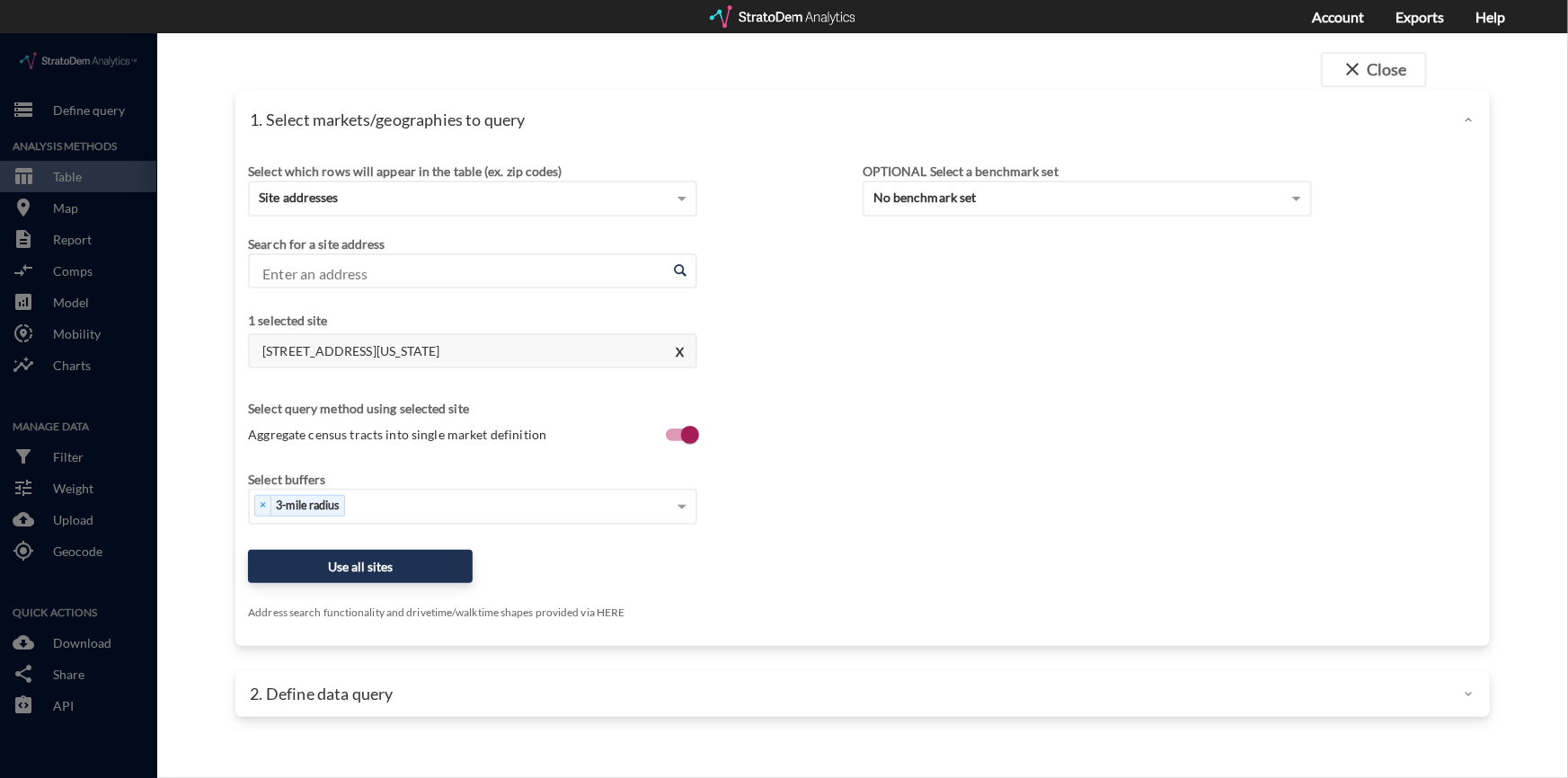 click on "2. Define data query" 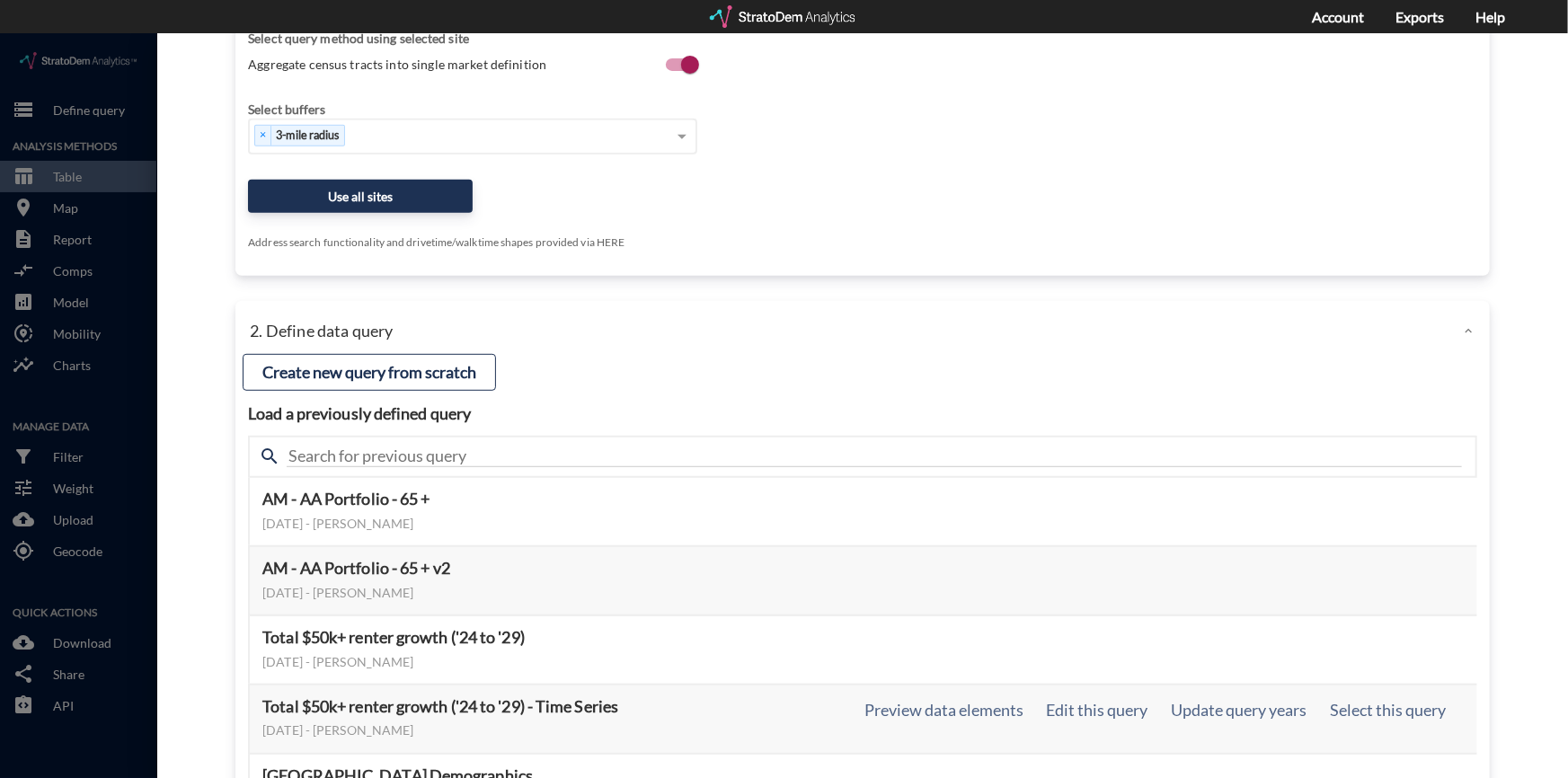 scroll, scrollTop: 490, scrollLeft: 0, axis: vertical 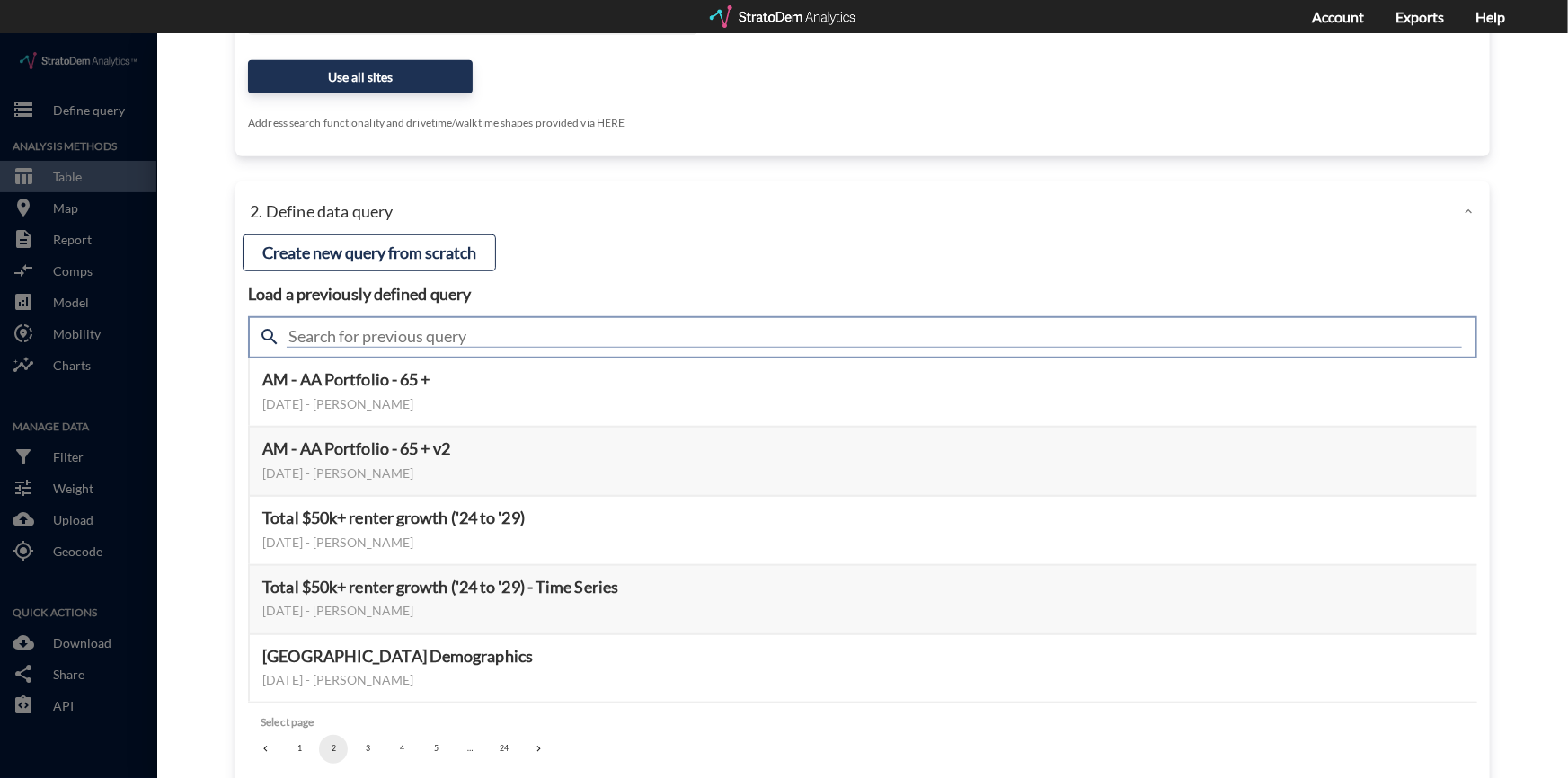 click 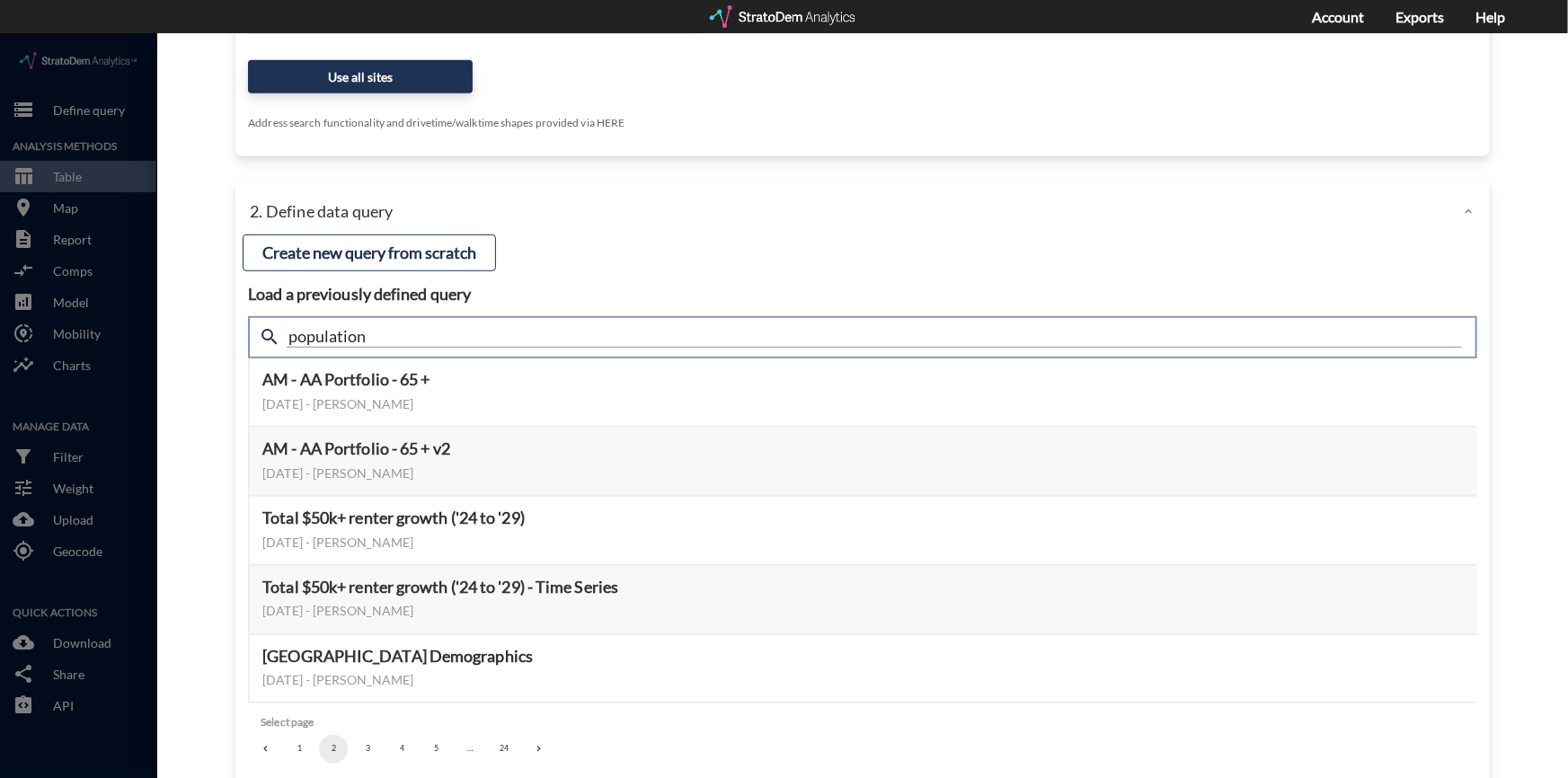 type on "population" 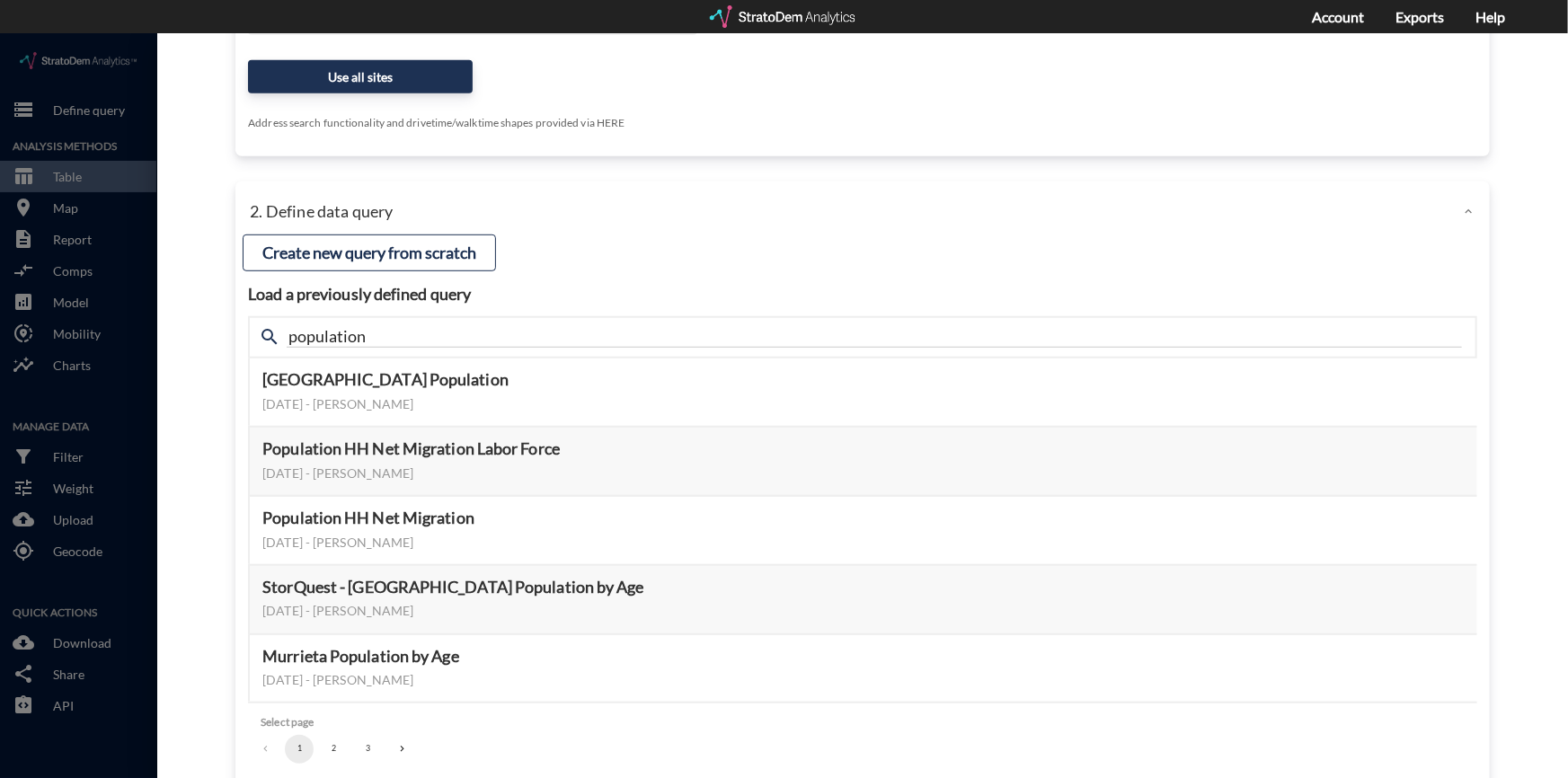 click on "close  Close 1. Select markets/geographies to query Select which rows will appear in the table (ex. zip codes) Site addresses Select a portfolio Select a market Search for a site address Enter an address Enter an address 1 selected site 1155 Lincoln St, Bellingham, Washington X Select query method using selected site Aggregate census tracts into single market definition Select buffers × 3-mile radius   Select... Restrict your results to these sites (leaving empty selects all sites) Select... Use all sites Address search functionality and drivetime/walktime shapes provided via HERE OPTIONAL Select a benchmark set No benchmark set Select a portfolio 2. Define data query Load a previously defined query Create new query from scratch search population Denver Population July 10, 2025 - Lucas Wratschko Preview data elements Edit this query Update query years Select this query 8 data elements Population, age under 24  (Time Series) Population, age 25 to 34  (Time Series) Population, age 35 to 44  (Time Series) 1 2" 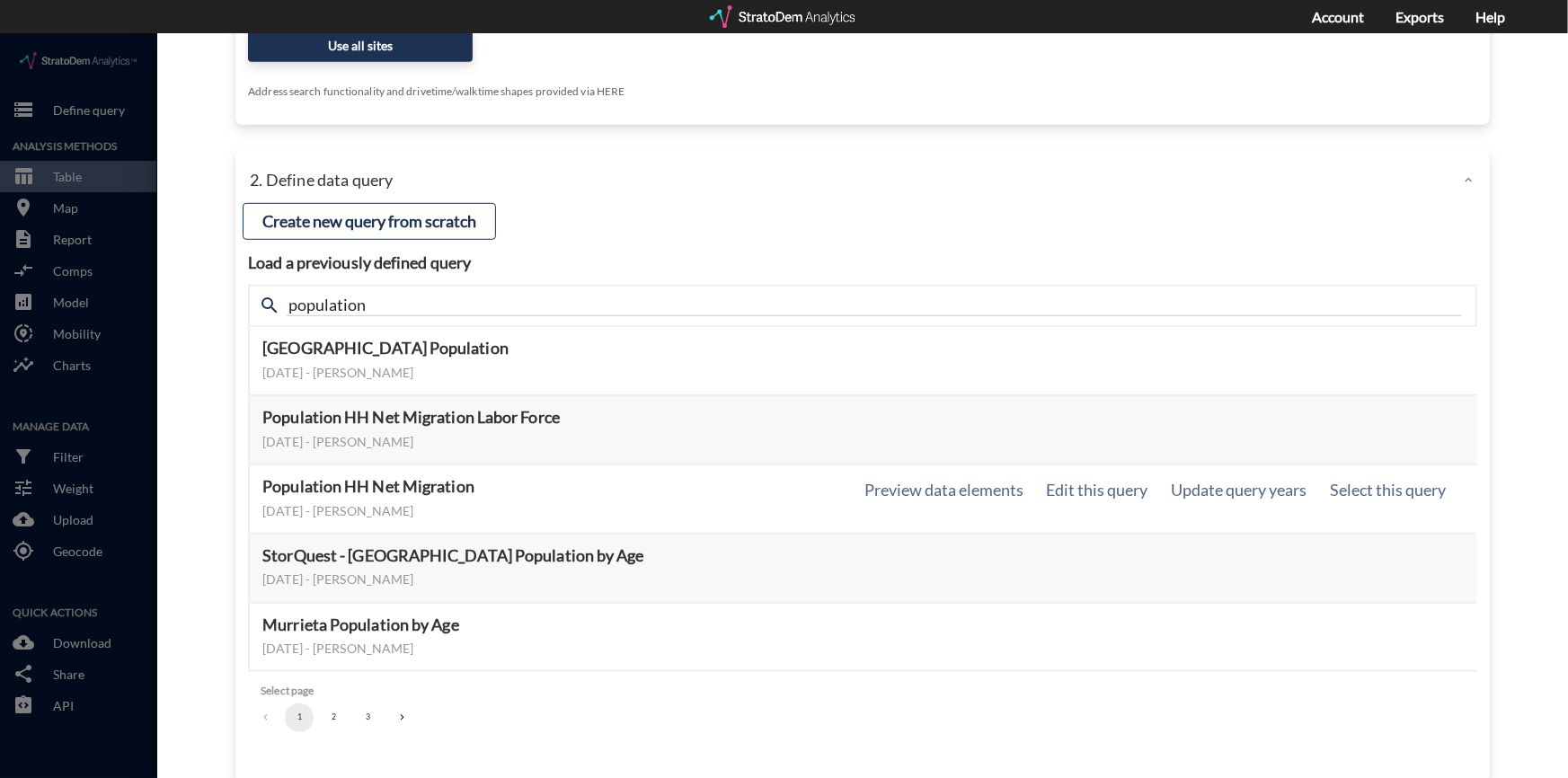 scroll, scrollTop: 547, scrollLeft: 0, axis: vertical 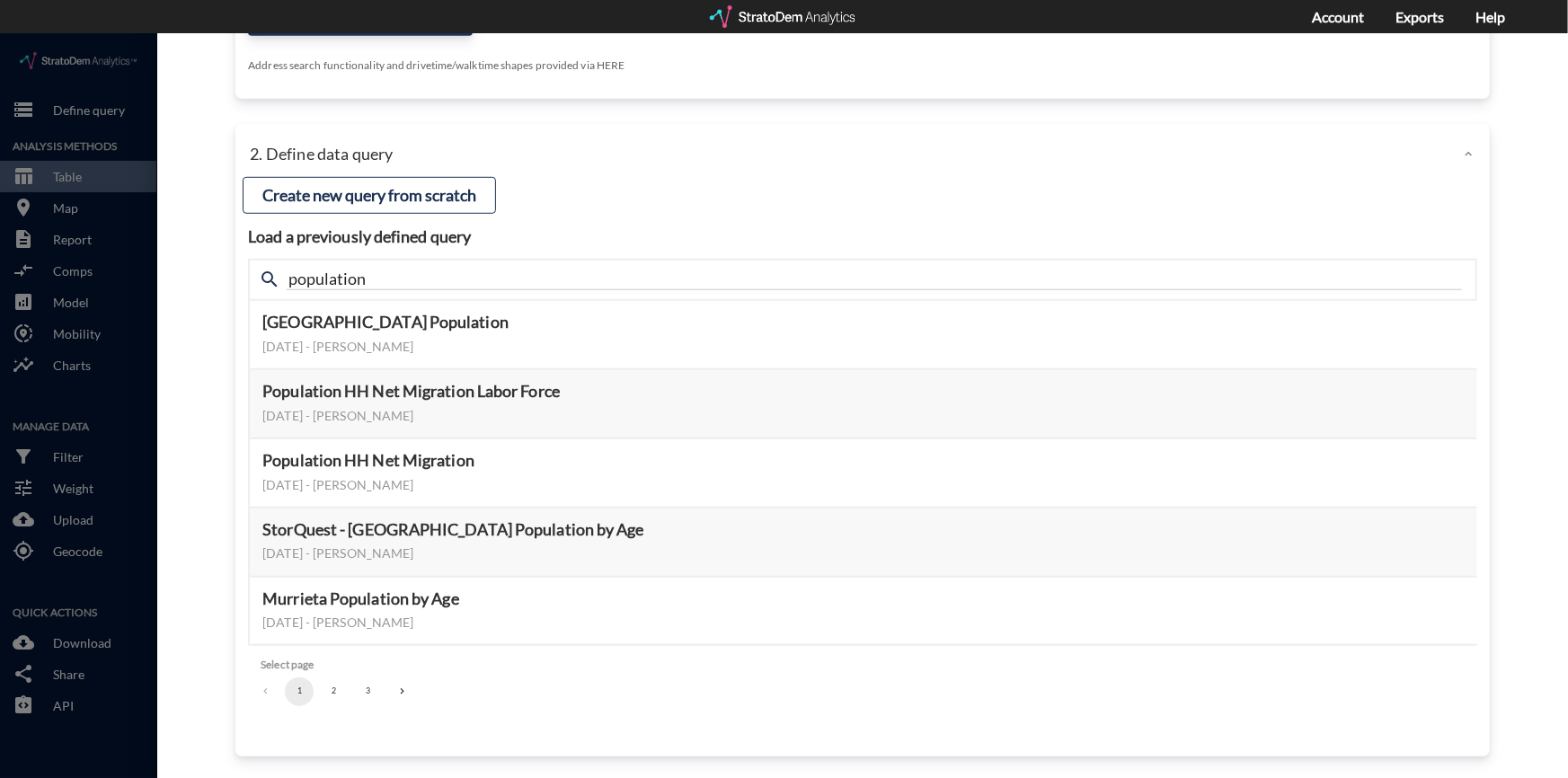 click on "2" 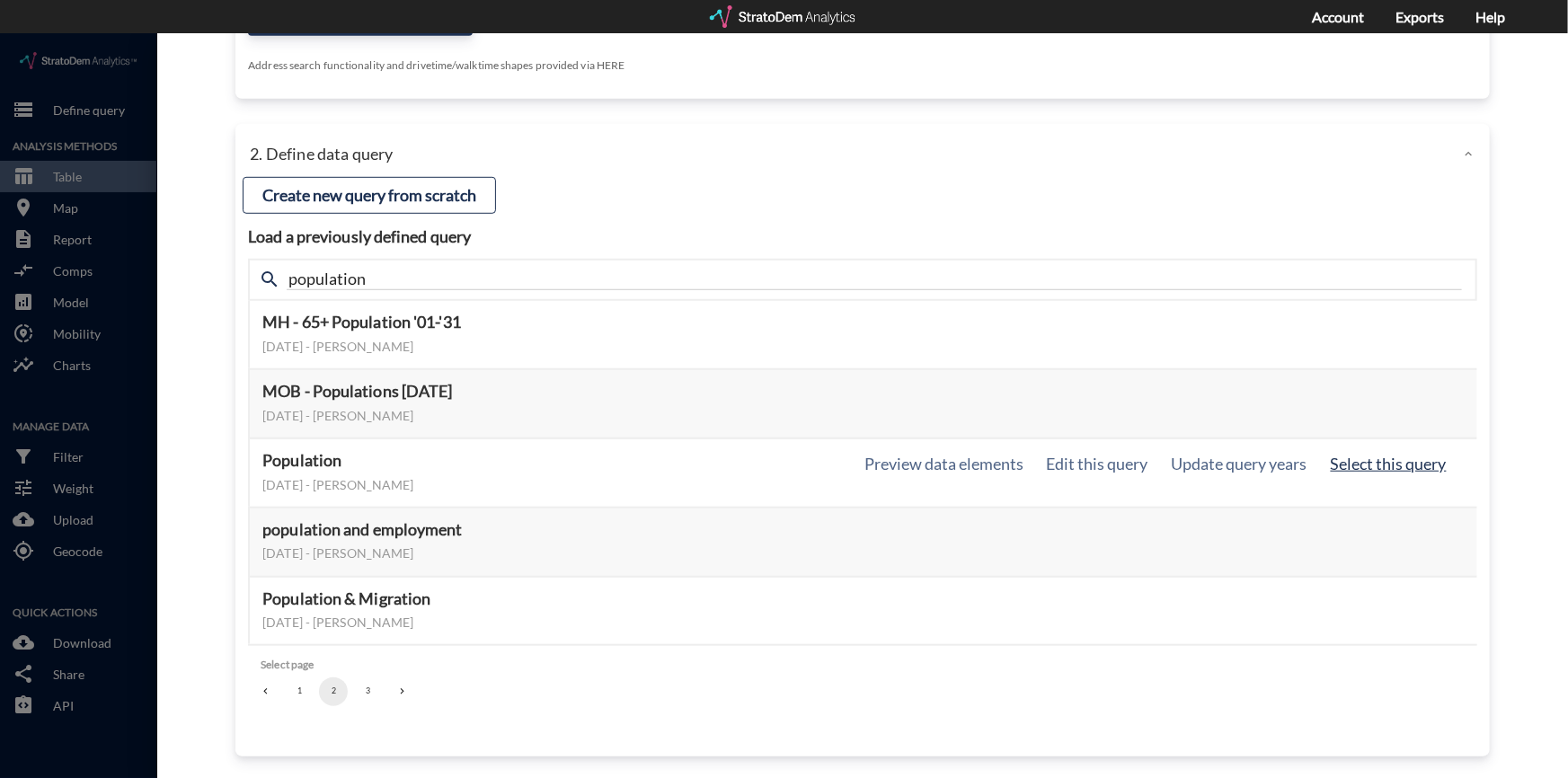 click on "Select this query" 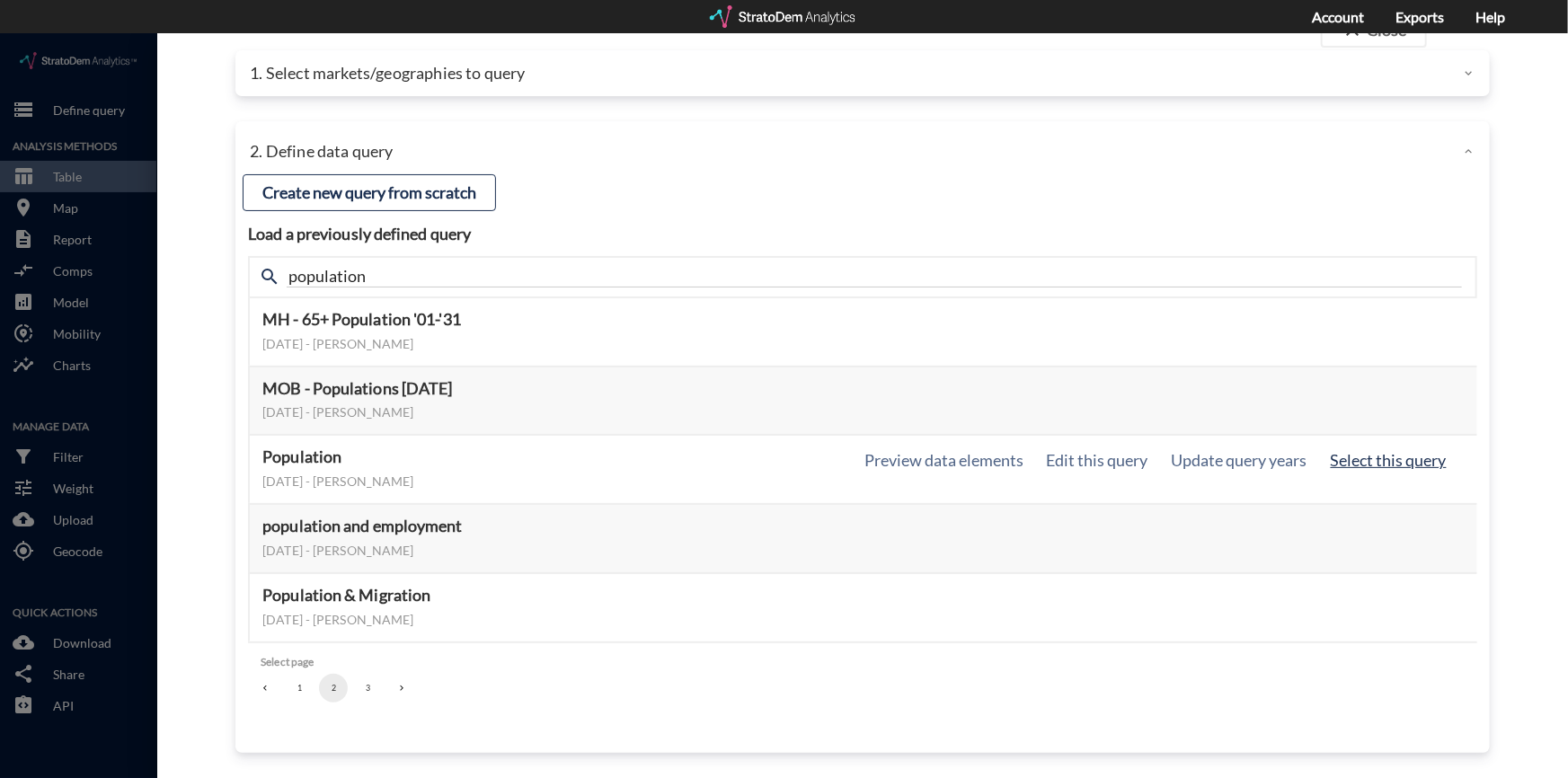 scroll, scrollTop: 38, scrollLeft: 0, axis: vertical 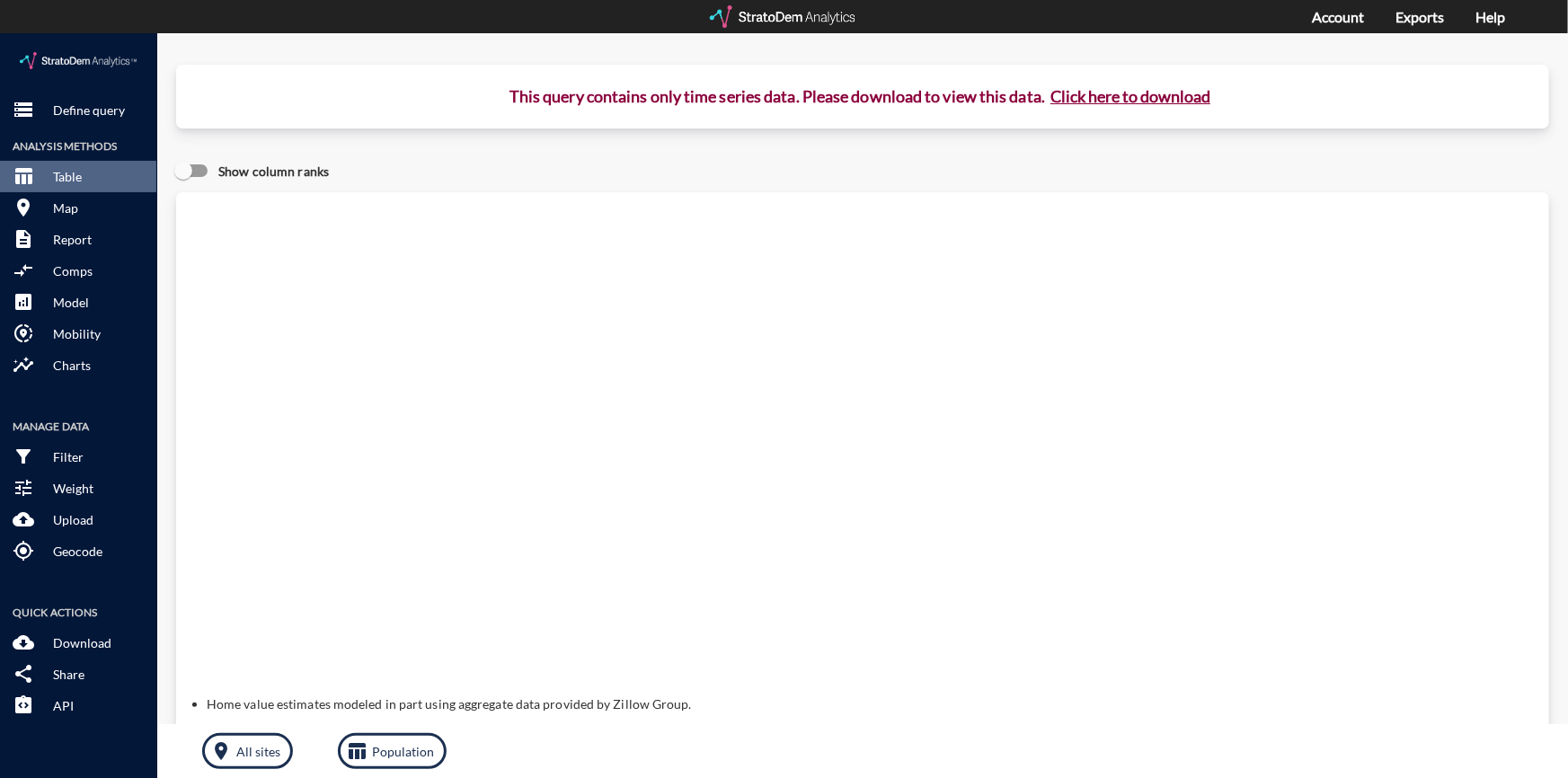 click on "Click here to download" 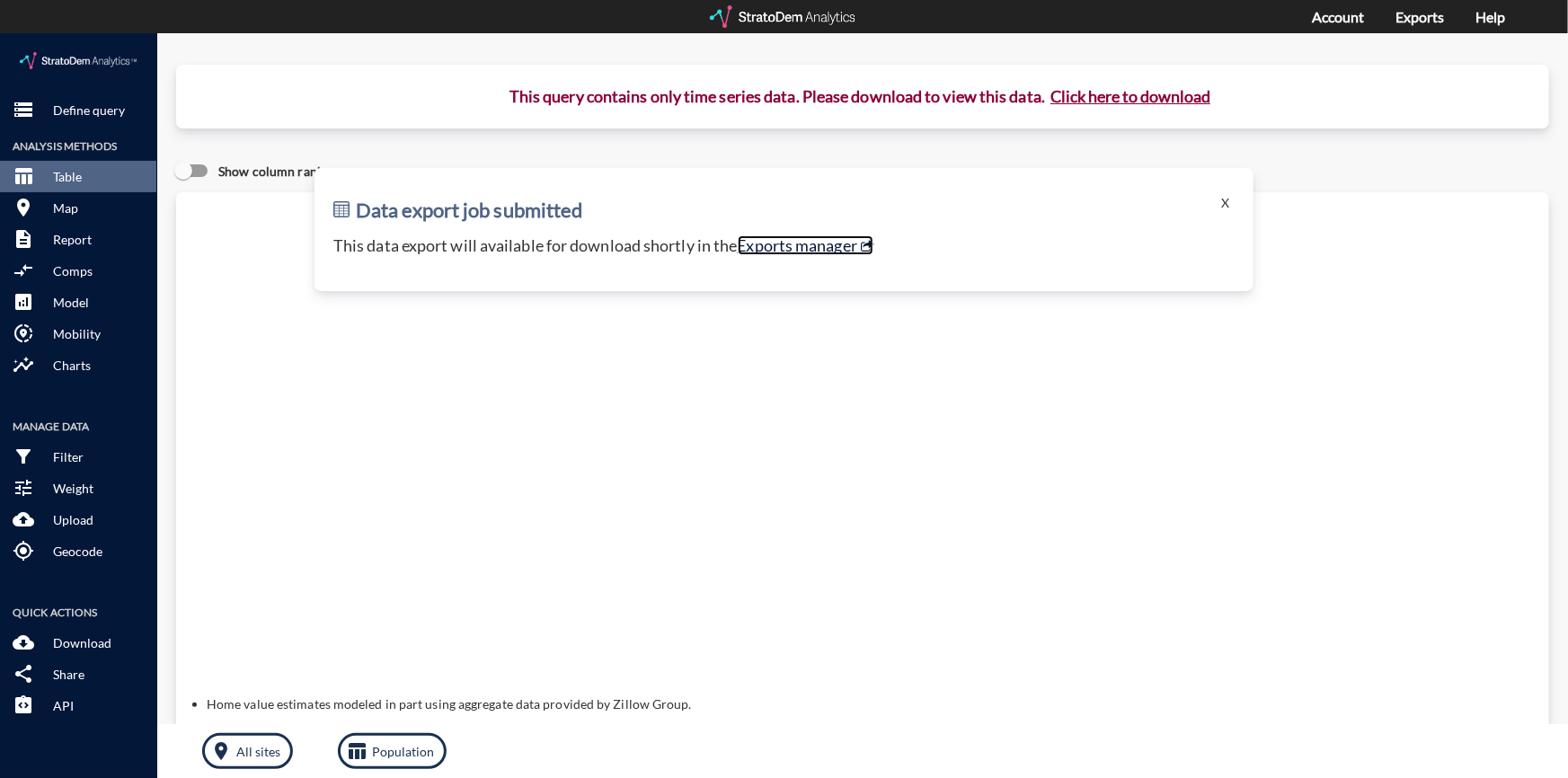 click on "Exports manager" 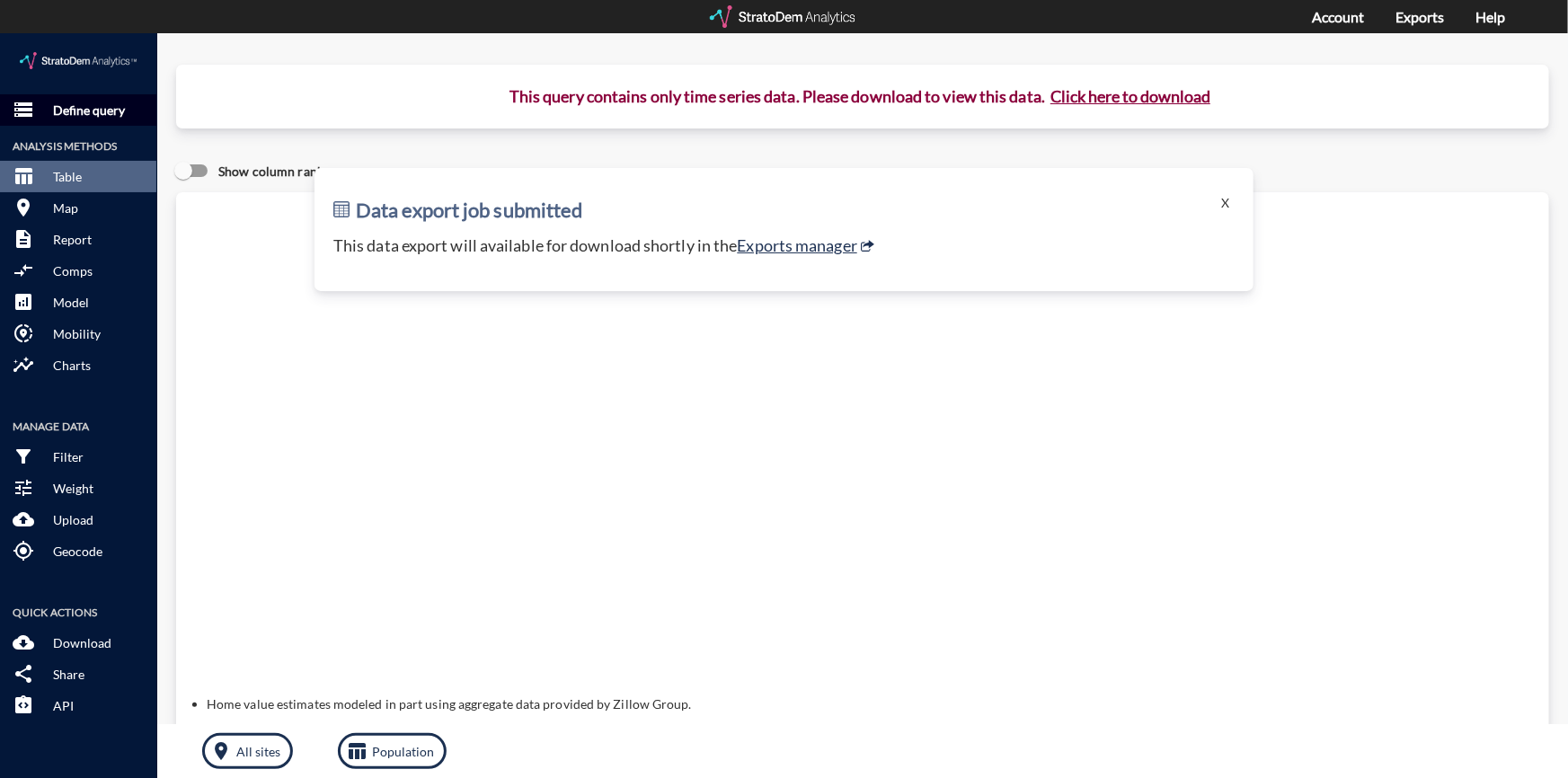 click on "Define query" 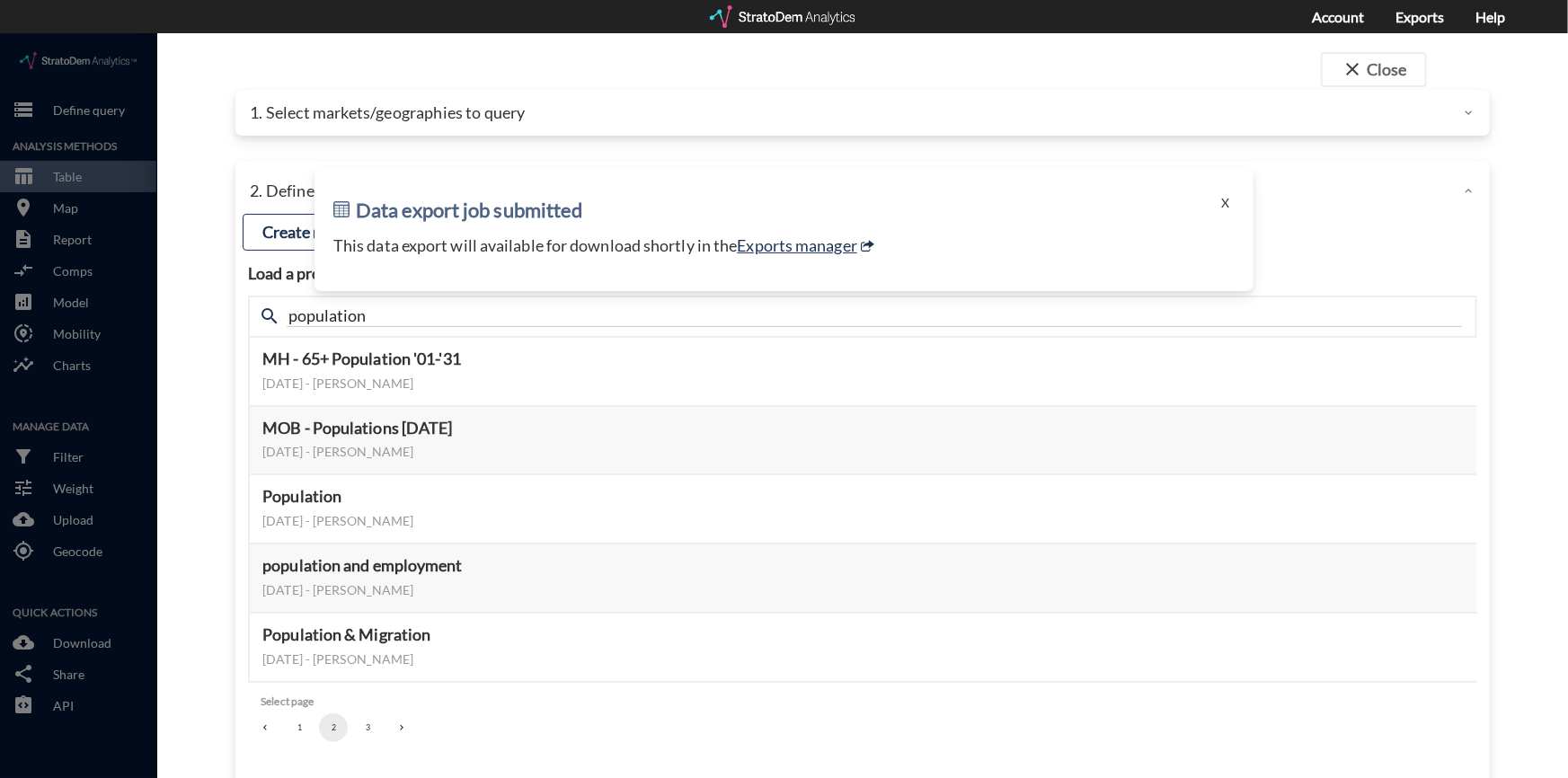 click 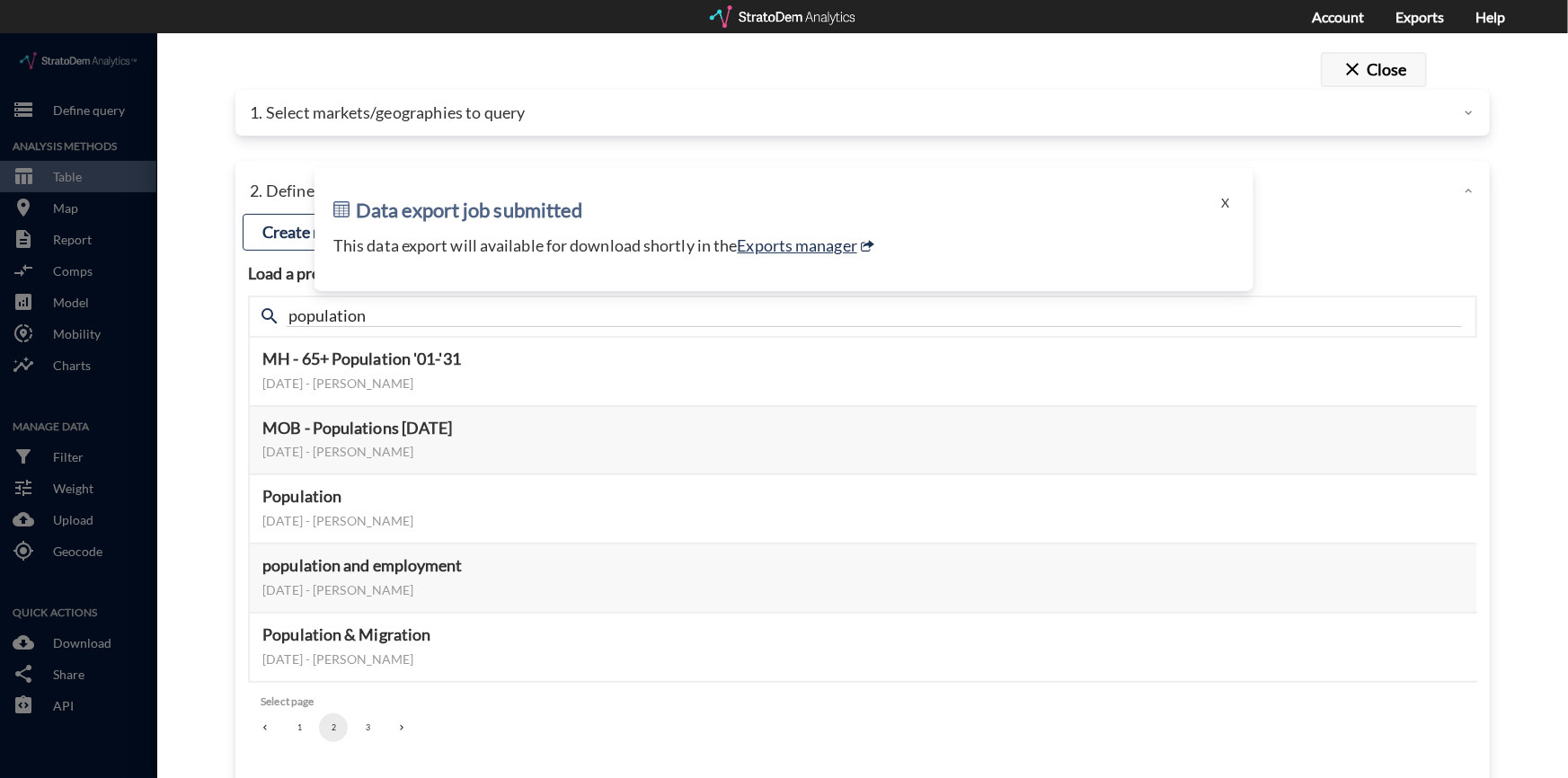 click on "close  Close" 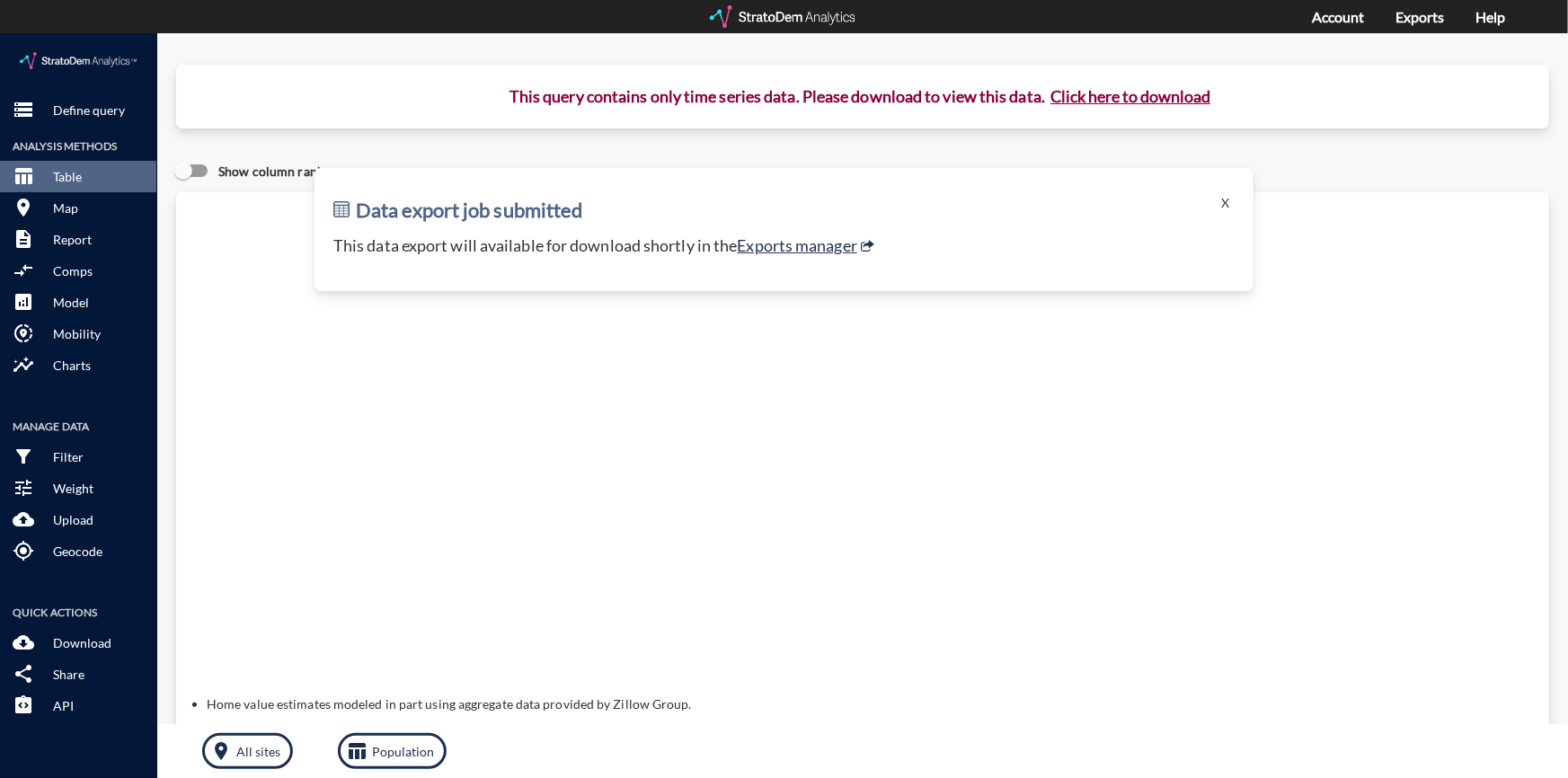 click at bounding box center (784, 16) 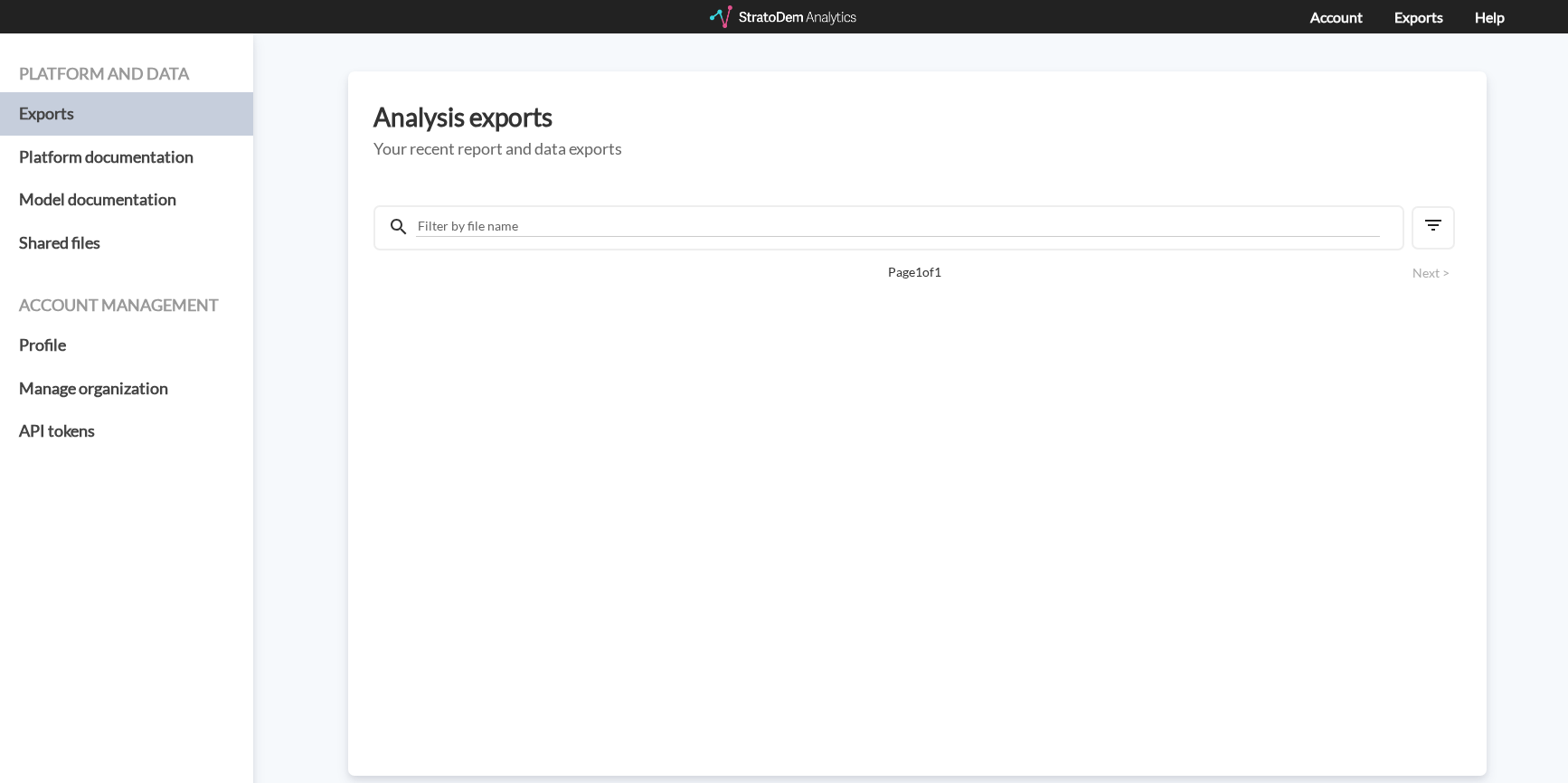 scroll, scrollTop: 0, scrollLeft: 0, axis: both 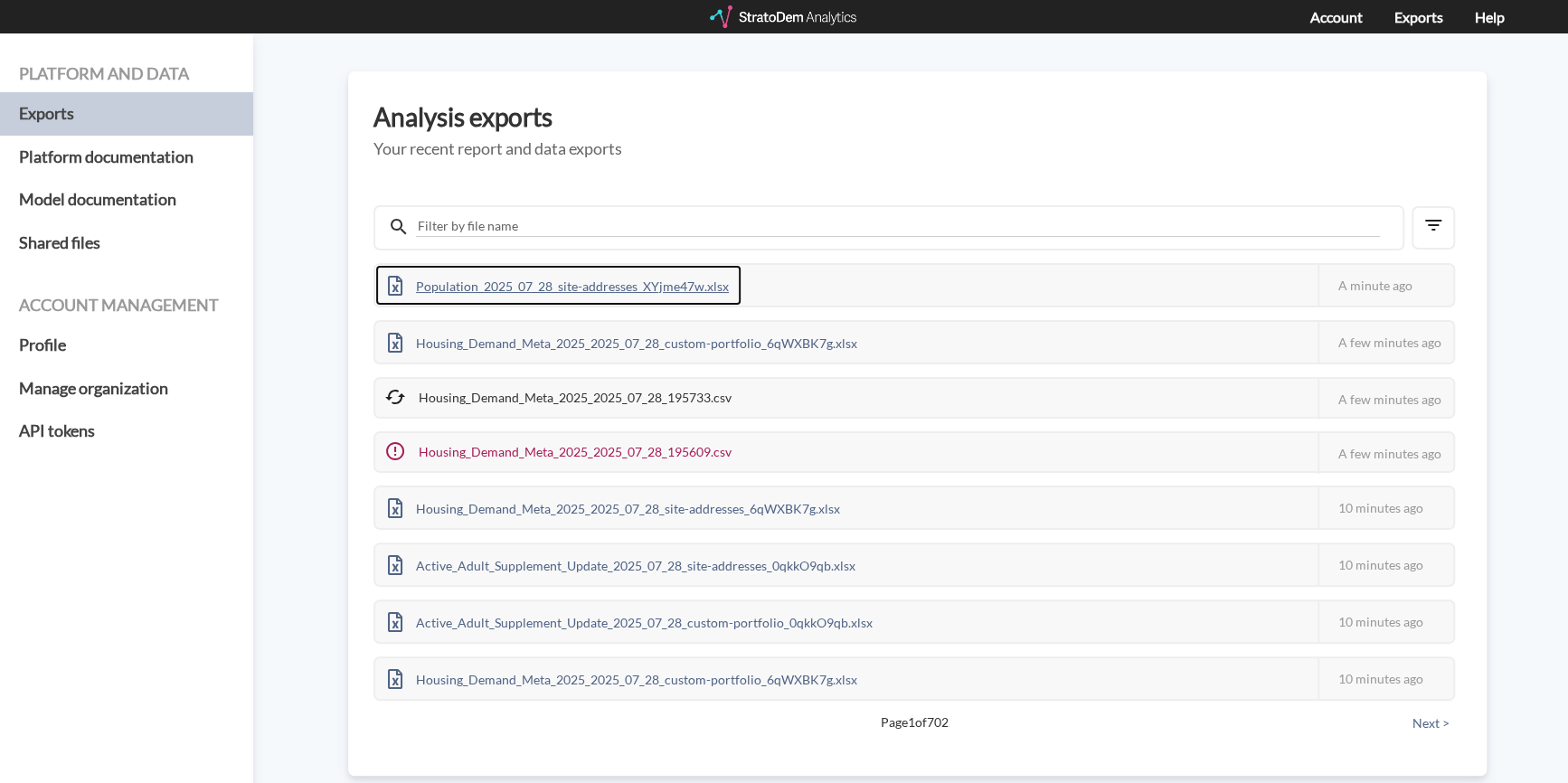 click on "Population_2025_07_28_site-addresses_XYjme47w.xlsx" at bounding box center (558, 285) 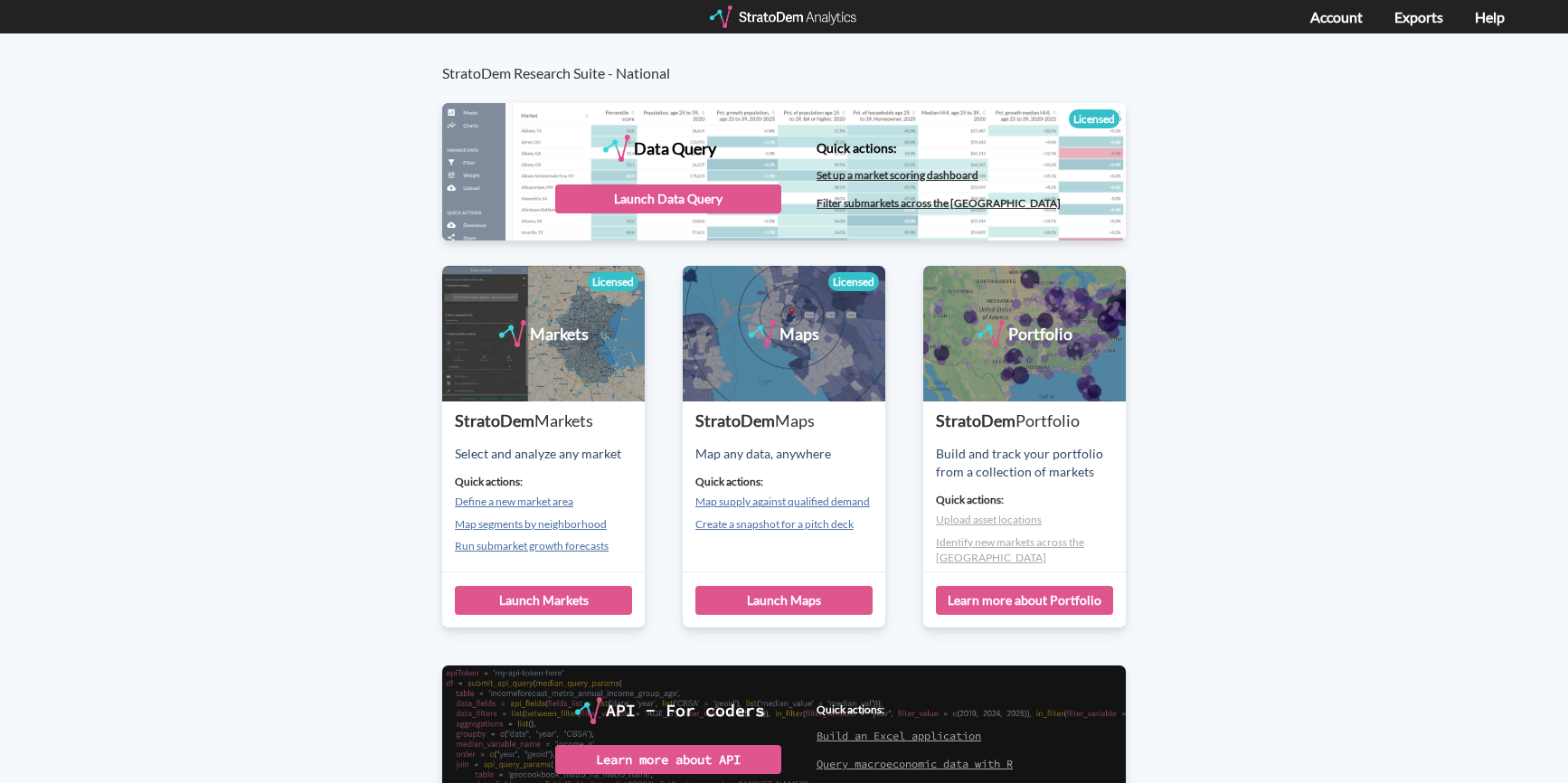 scroll, scrollTop: 0, scrollLeft: 0, axis: both 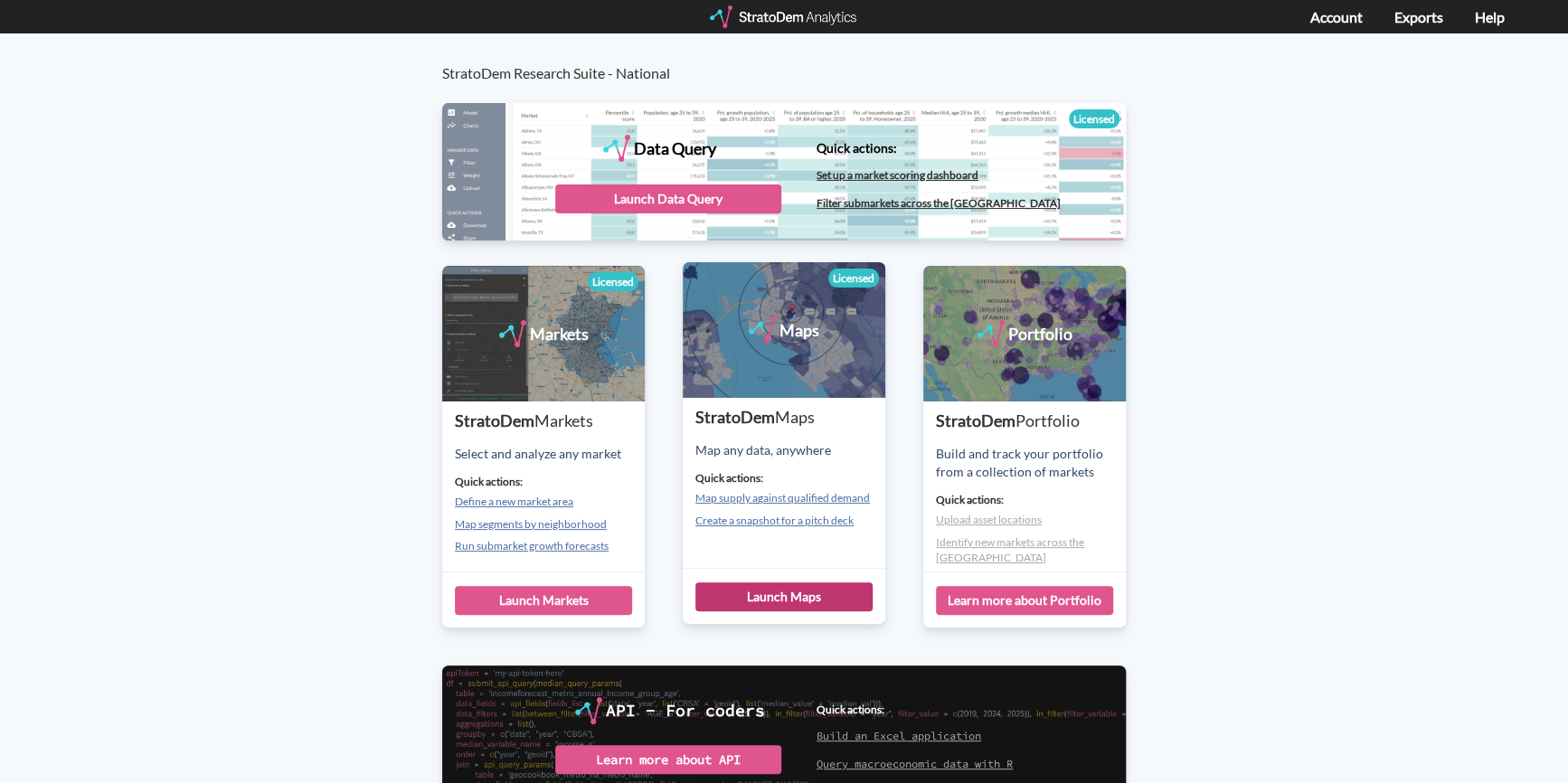 click on "Launch Maps" at bounding box center (784, 597) 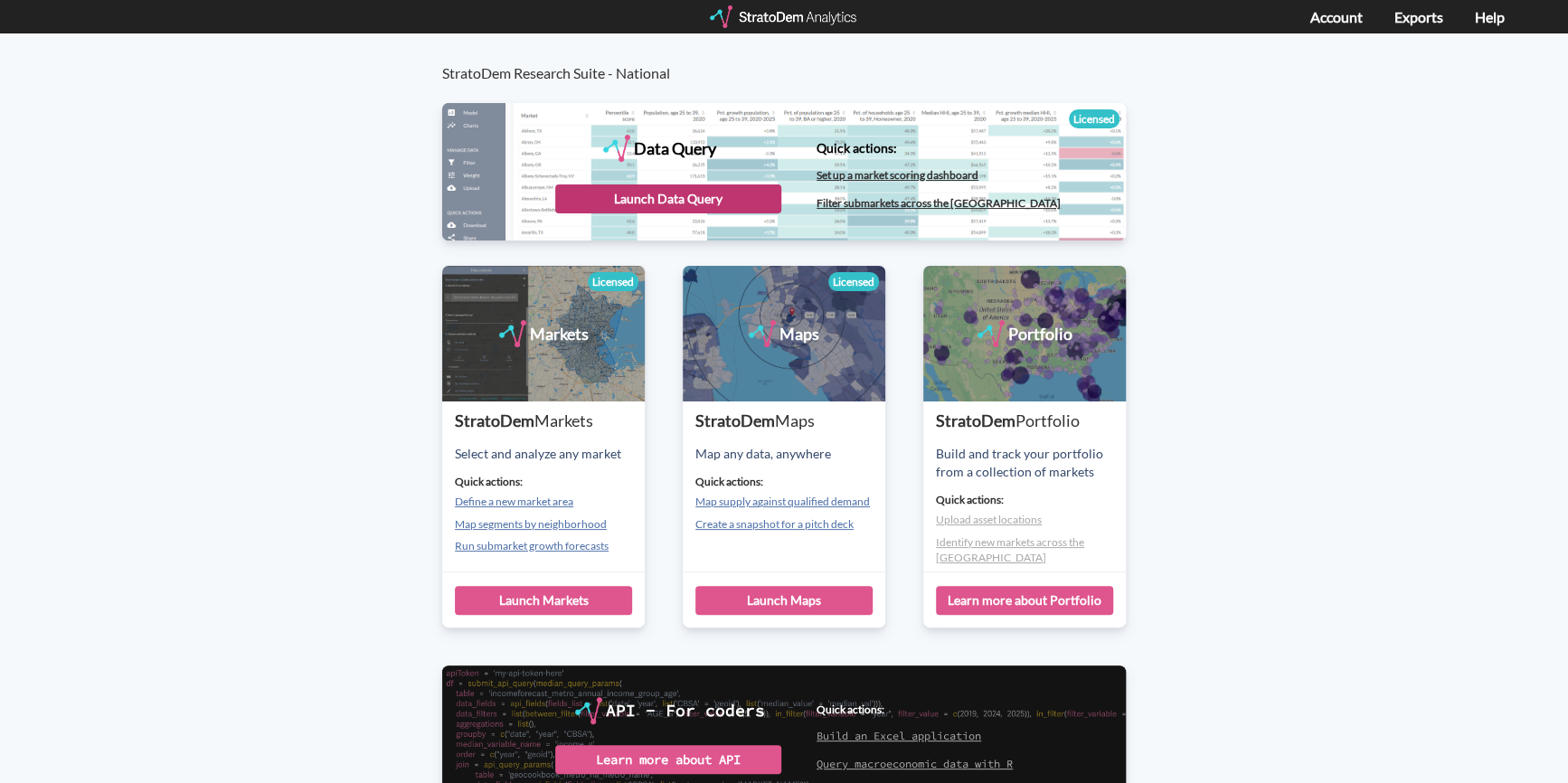 click on "Launch Data Query" at bounding box center (668, 199) 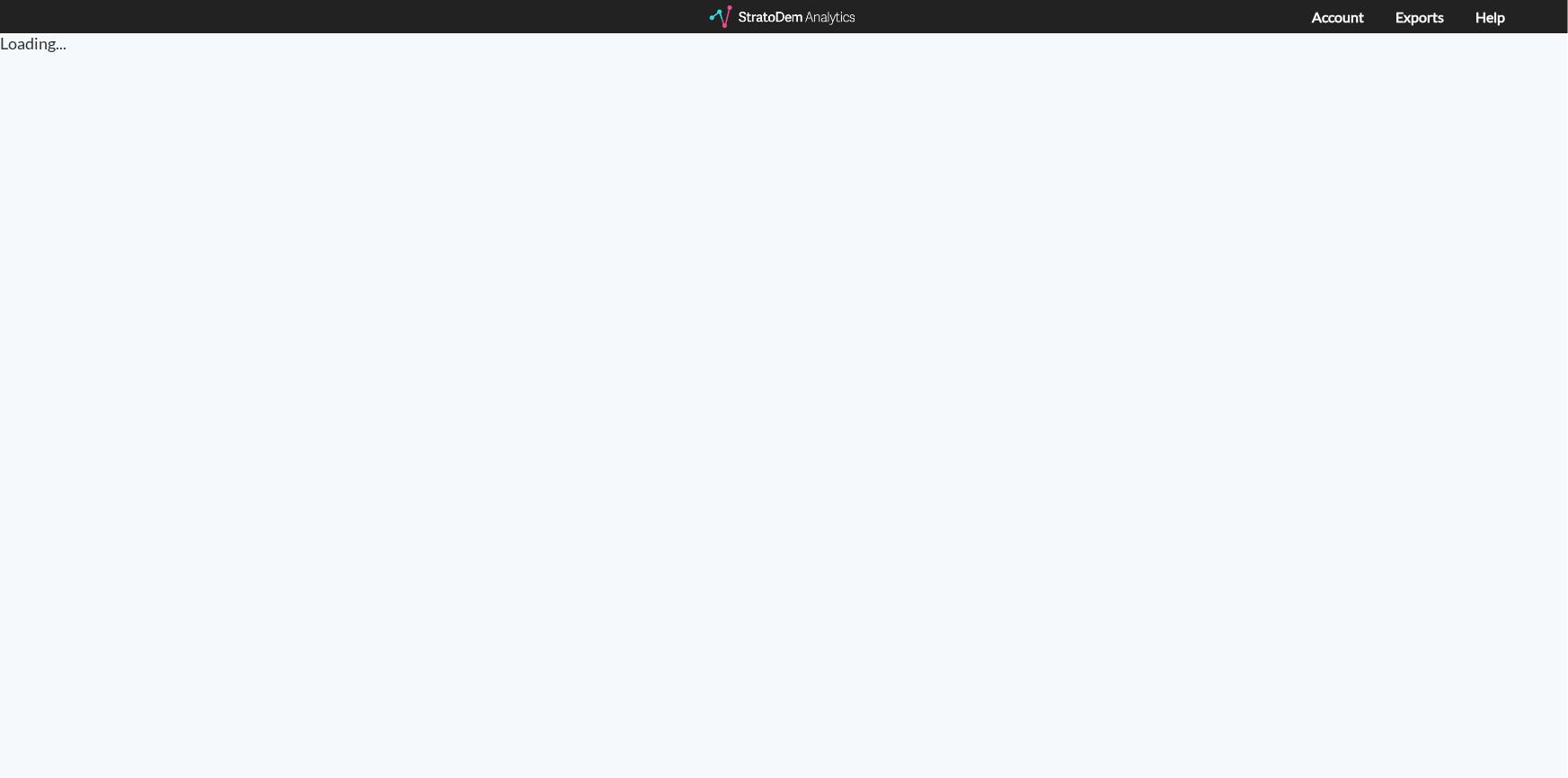 scroll, scrollTop: 0, scrollLeft: 0, axis: both 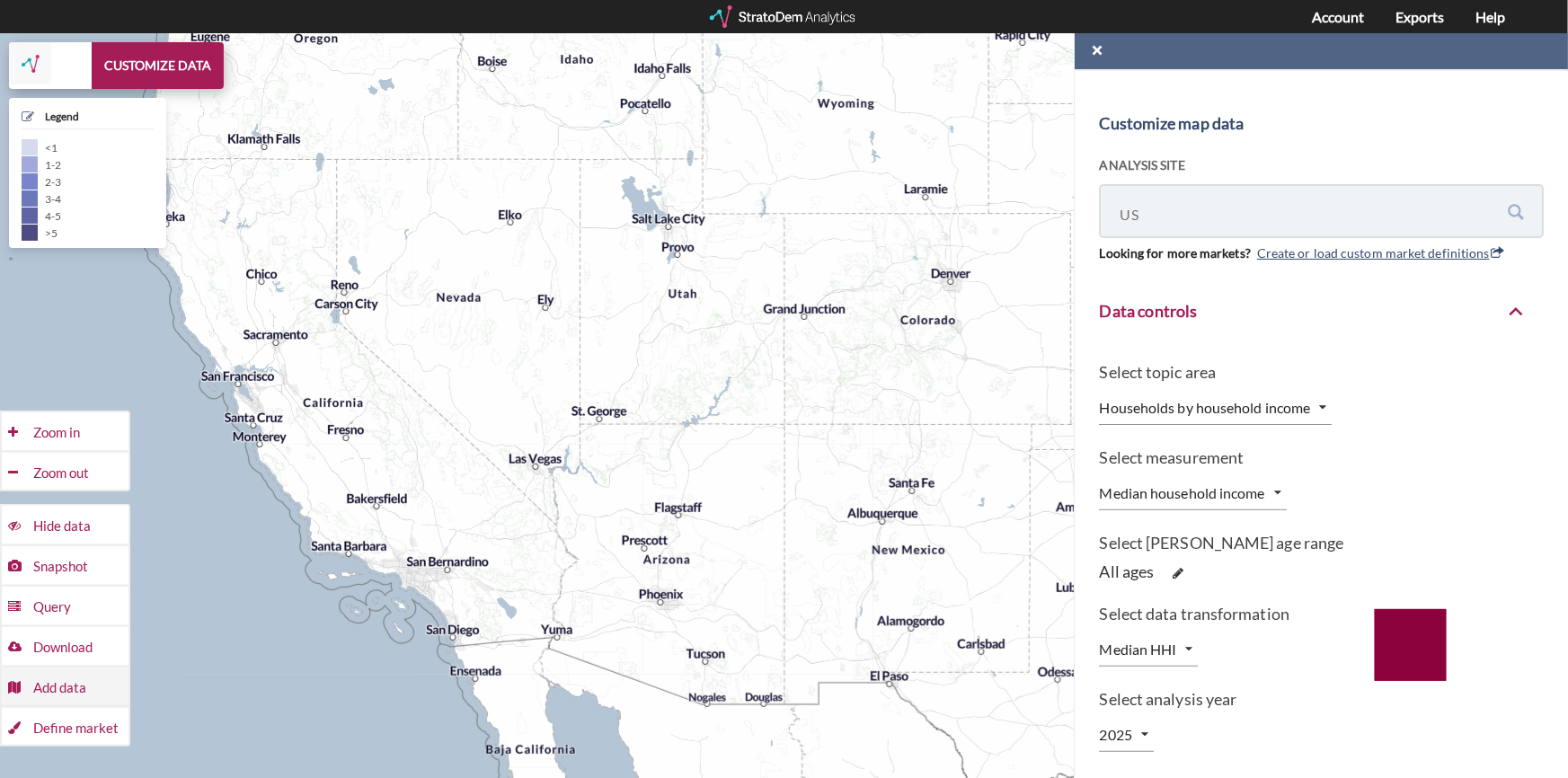 click on "Add data" at bounding box center (81, 431) 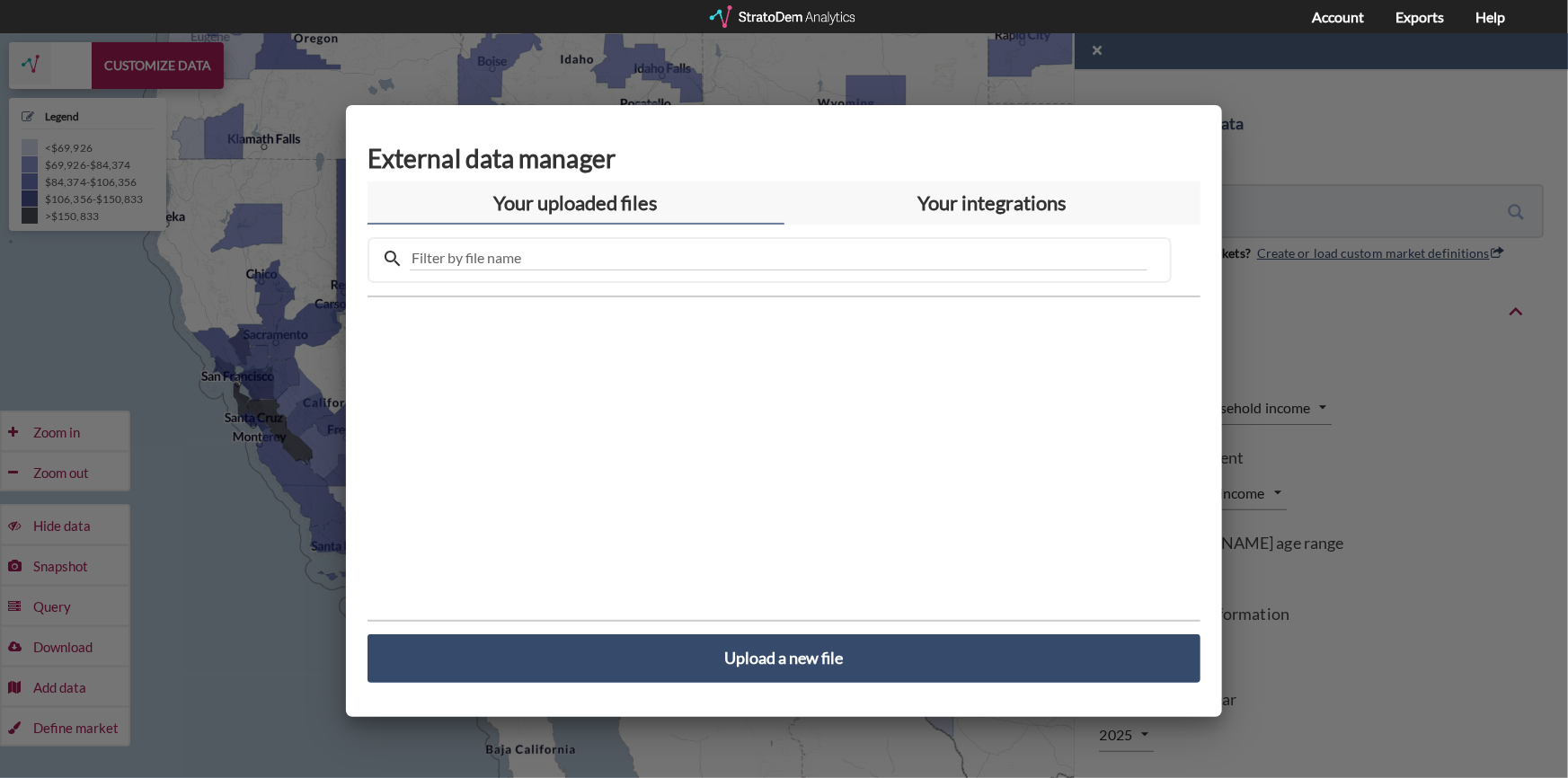 click at bounding box center (784, 404) 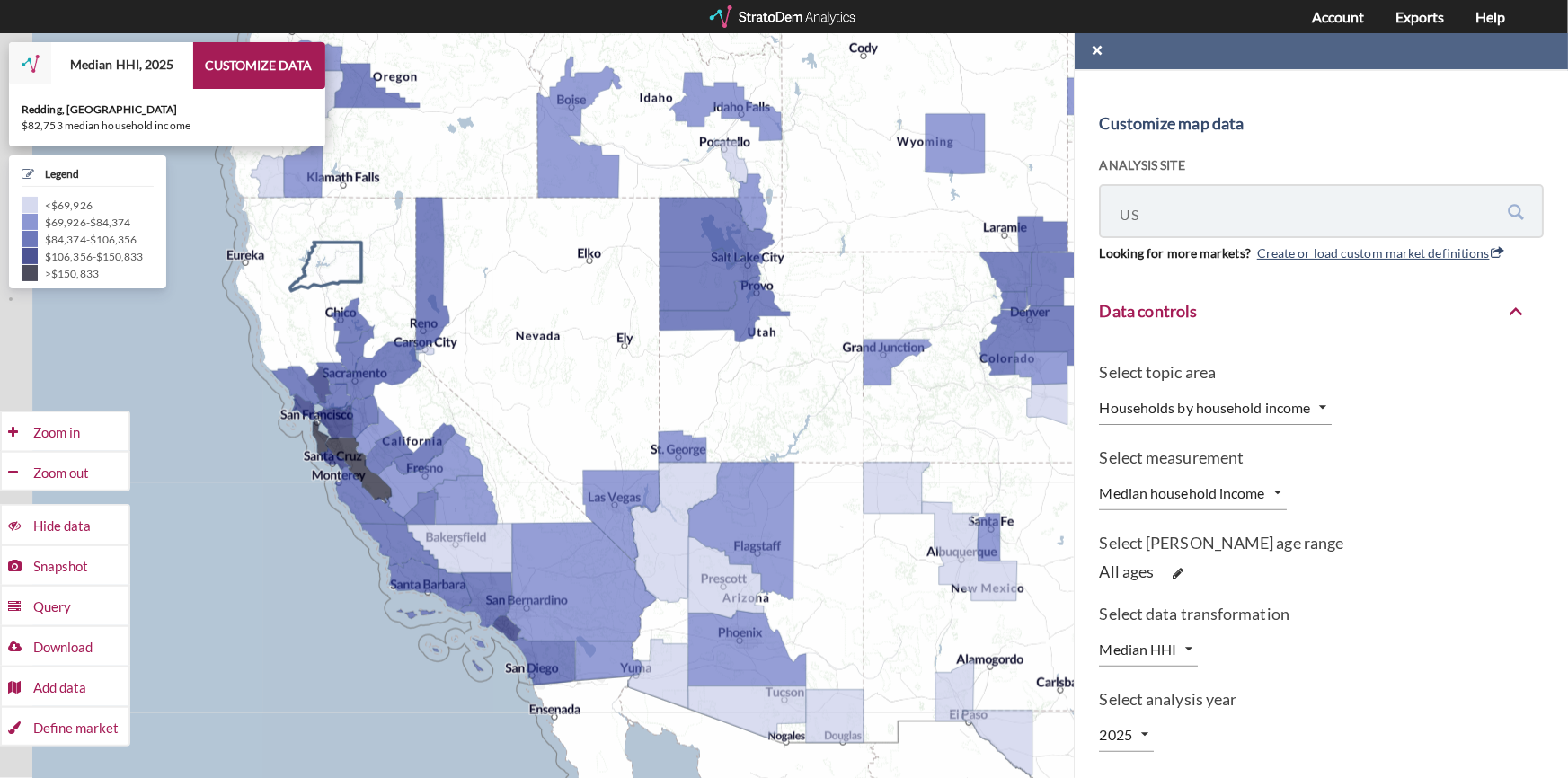 drag, startPoint x: 203, startPoint y: 230, endPoint x: 329, endPoint y: 287, distance: 138.29317 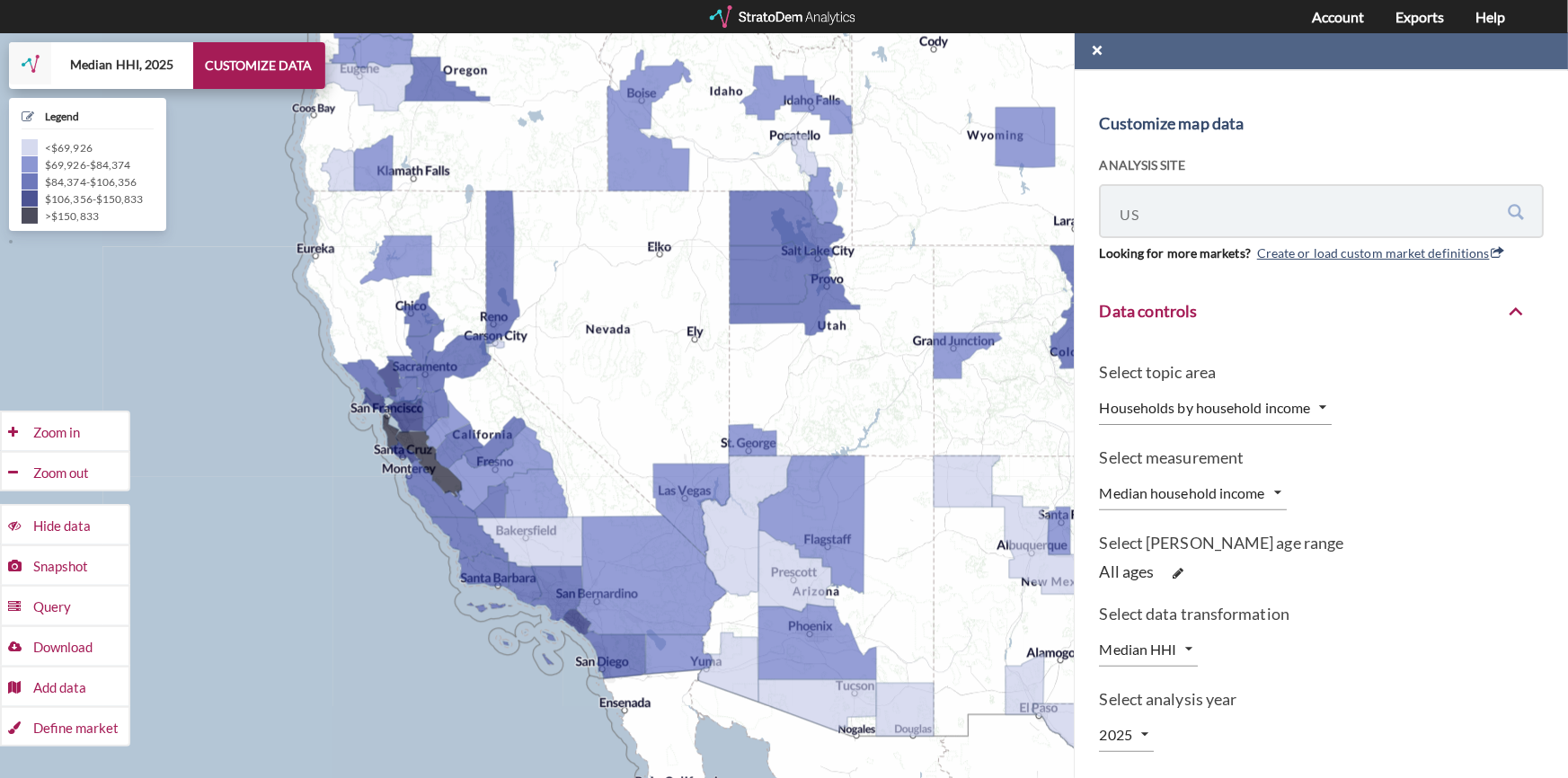 drag, startPoint x: 241, startPoint y: 529, endPoint x: 294, endPoint y: 473, distance: 77.10383 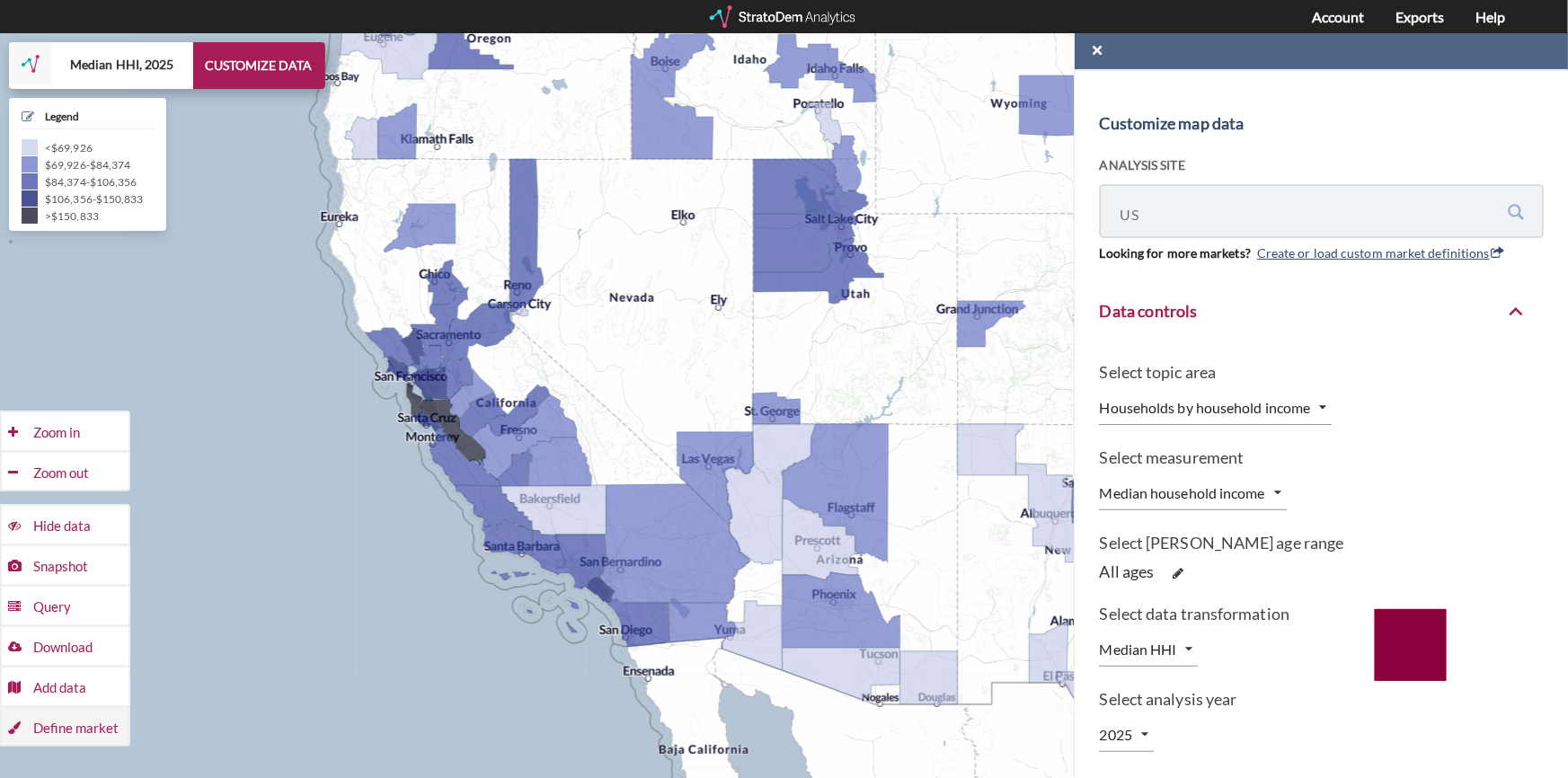 click on "Define market" at bounding box center [81, 431] 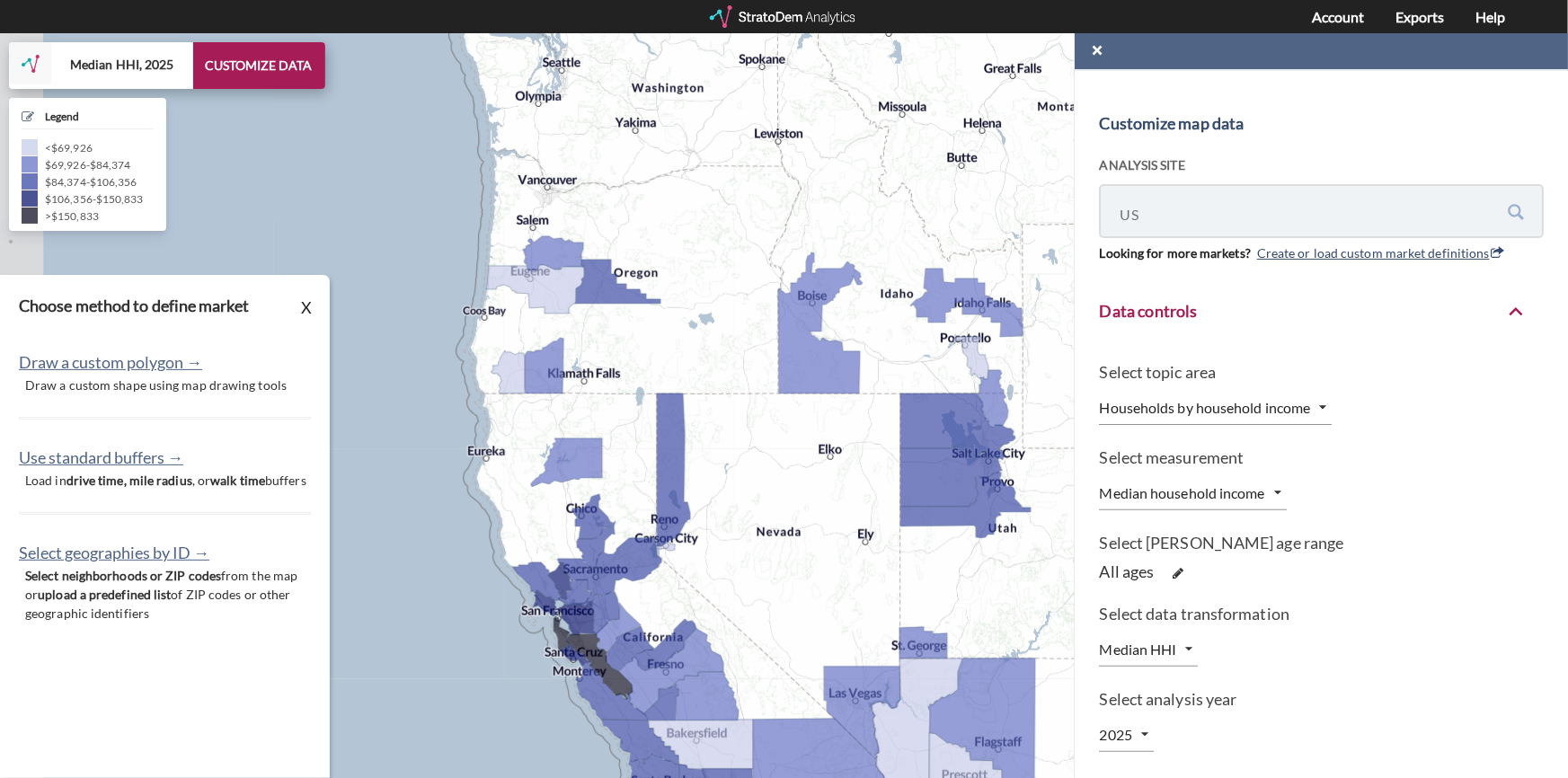 drag, startPoint x: 409, startPoint y: 249, endPoint x: 557, endPoint y: 488, distance: 281.11386 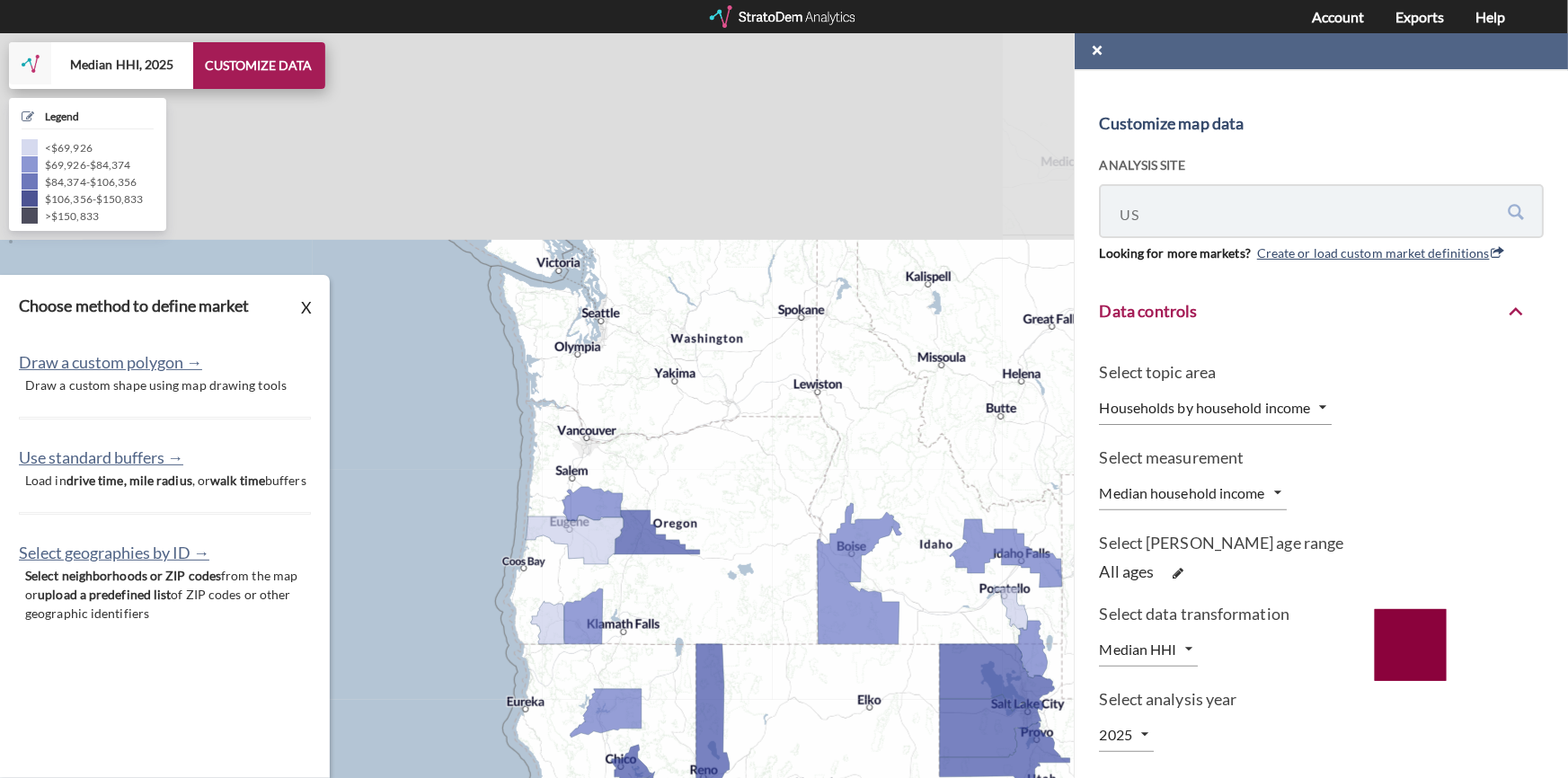 drag, startPoint x: 456, startPoint y: 171, endPoint x: 494, endPoint y: 427, distance: 258.80495 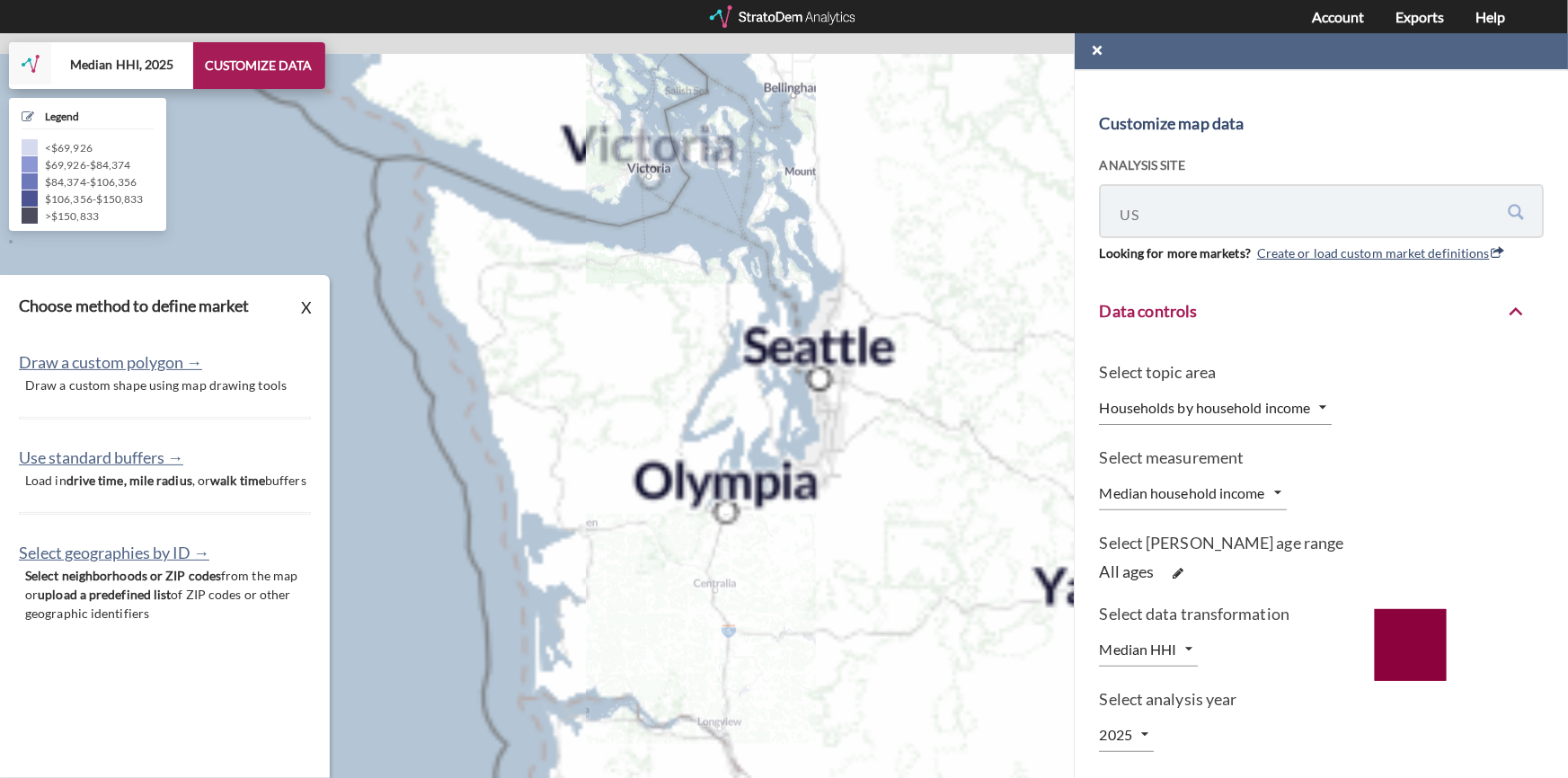 drag, startPoint x: 670, startPoint y: 134, endPoint x: 692, endPoint y: 269, distance: 136.78085 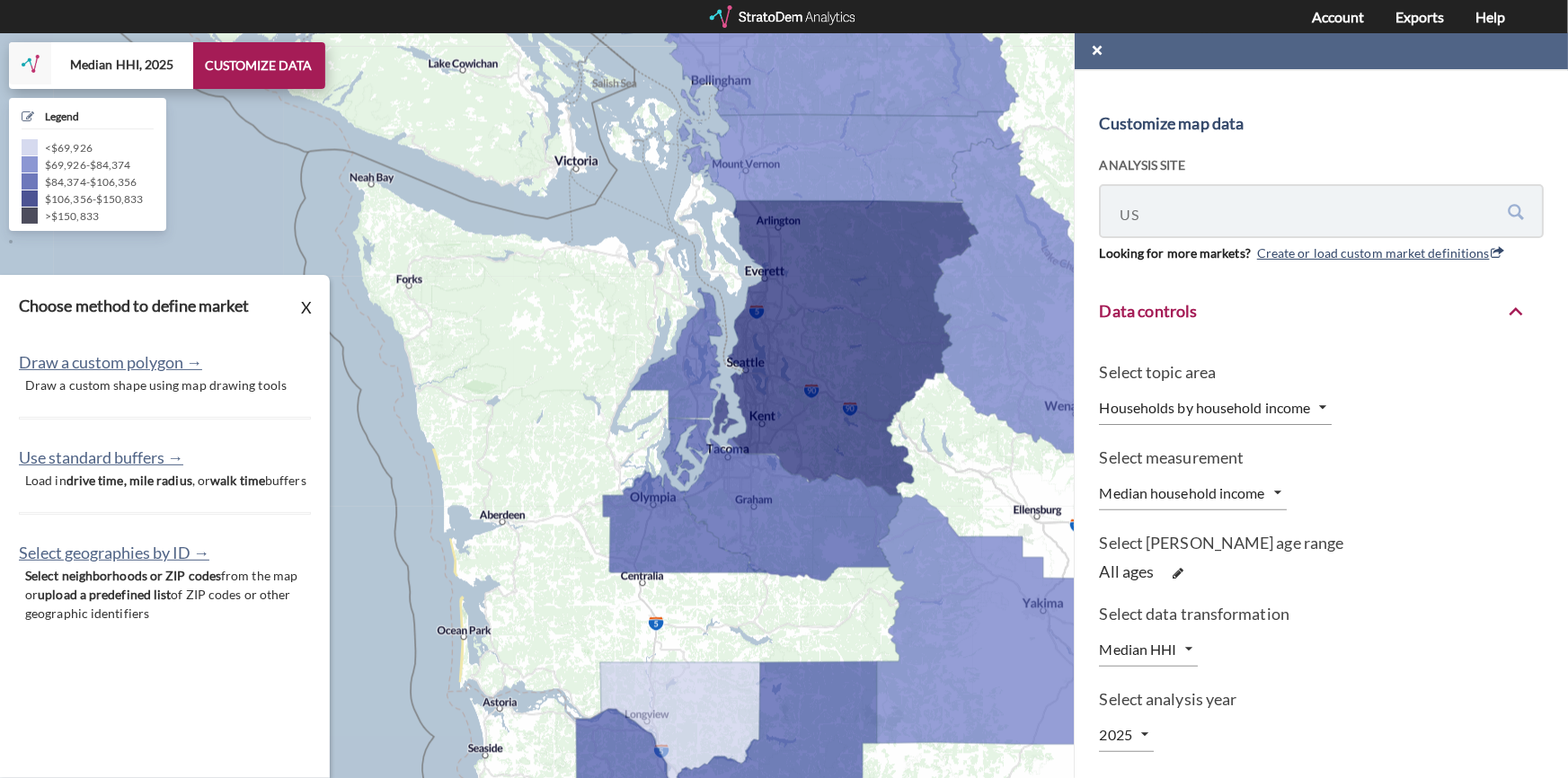 drag, startPoint x: 687, startPoint y: 359, endPoint x: 611, endPoint y: 342, distance: 77.87811 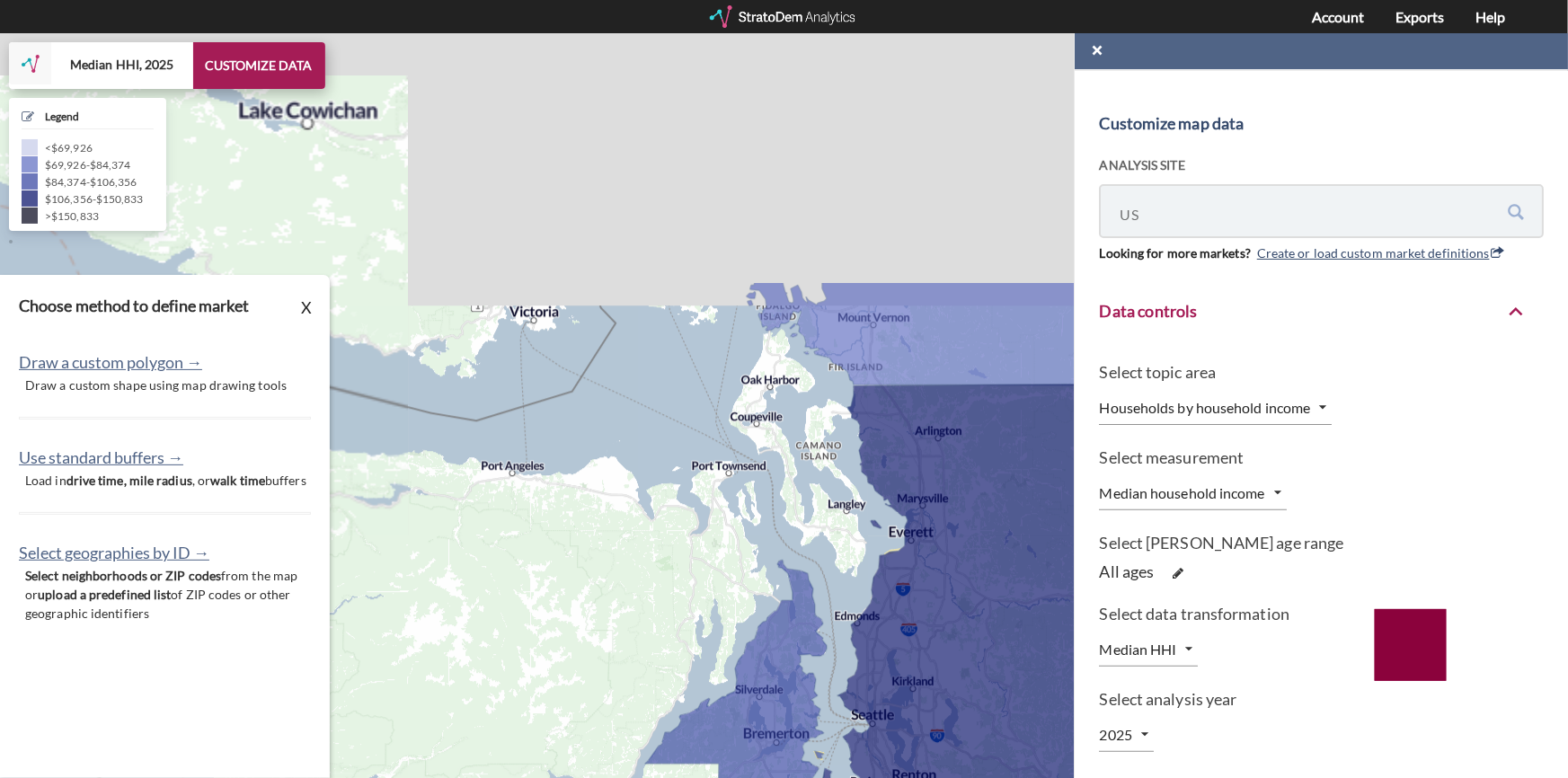 drag, startPoint x: 608, startPoint y: 332, endPoint x: 608, endPoint y: 681, distance: 349 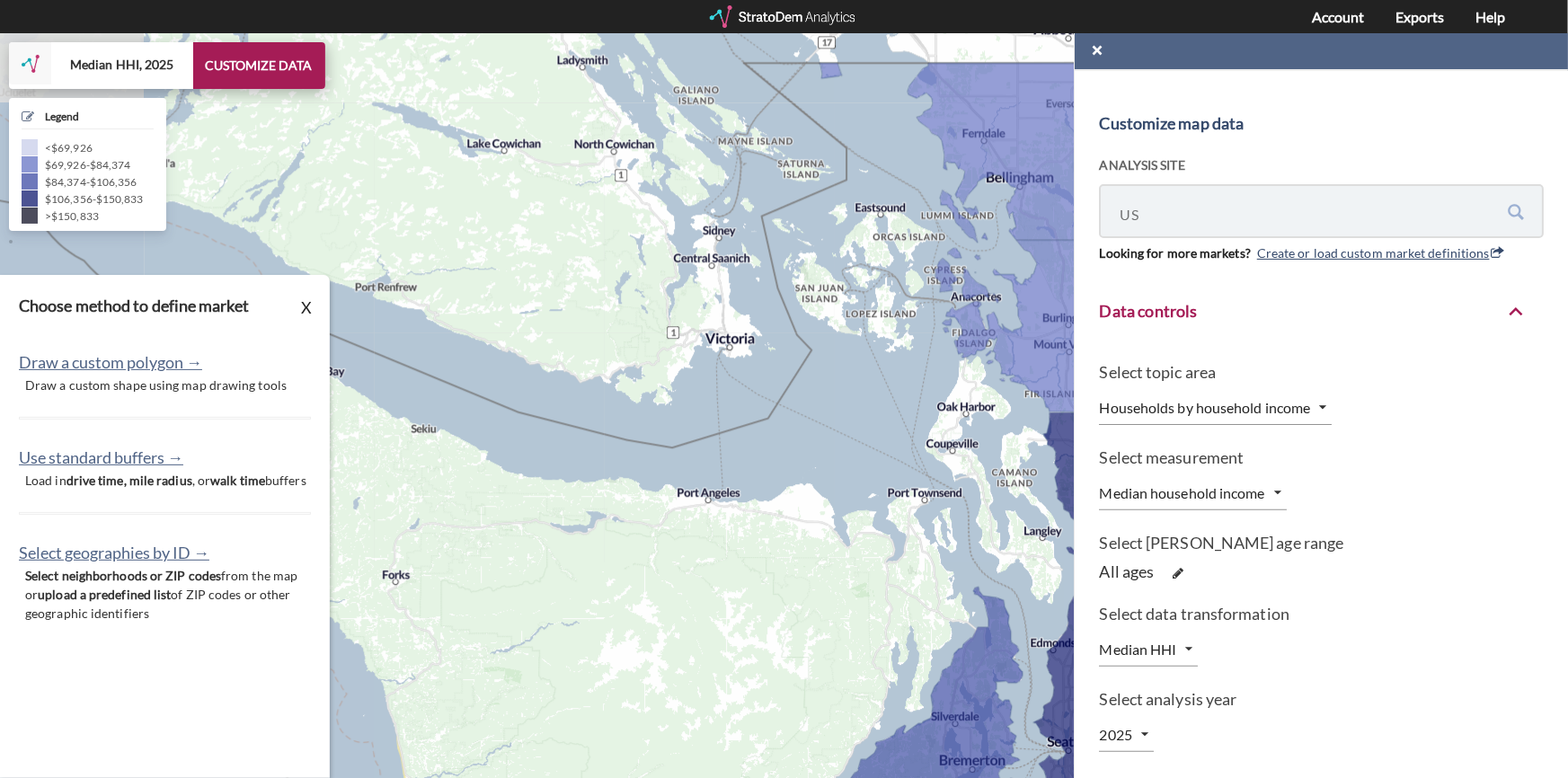 drag, startPoint x: 605, startPoint y: 655, endPoint x: 807, endPoint y: 682, distance: 203.7965 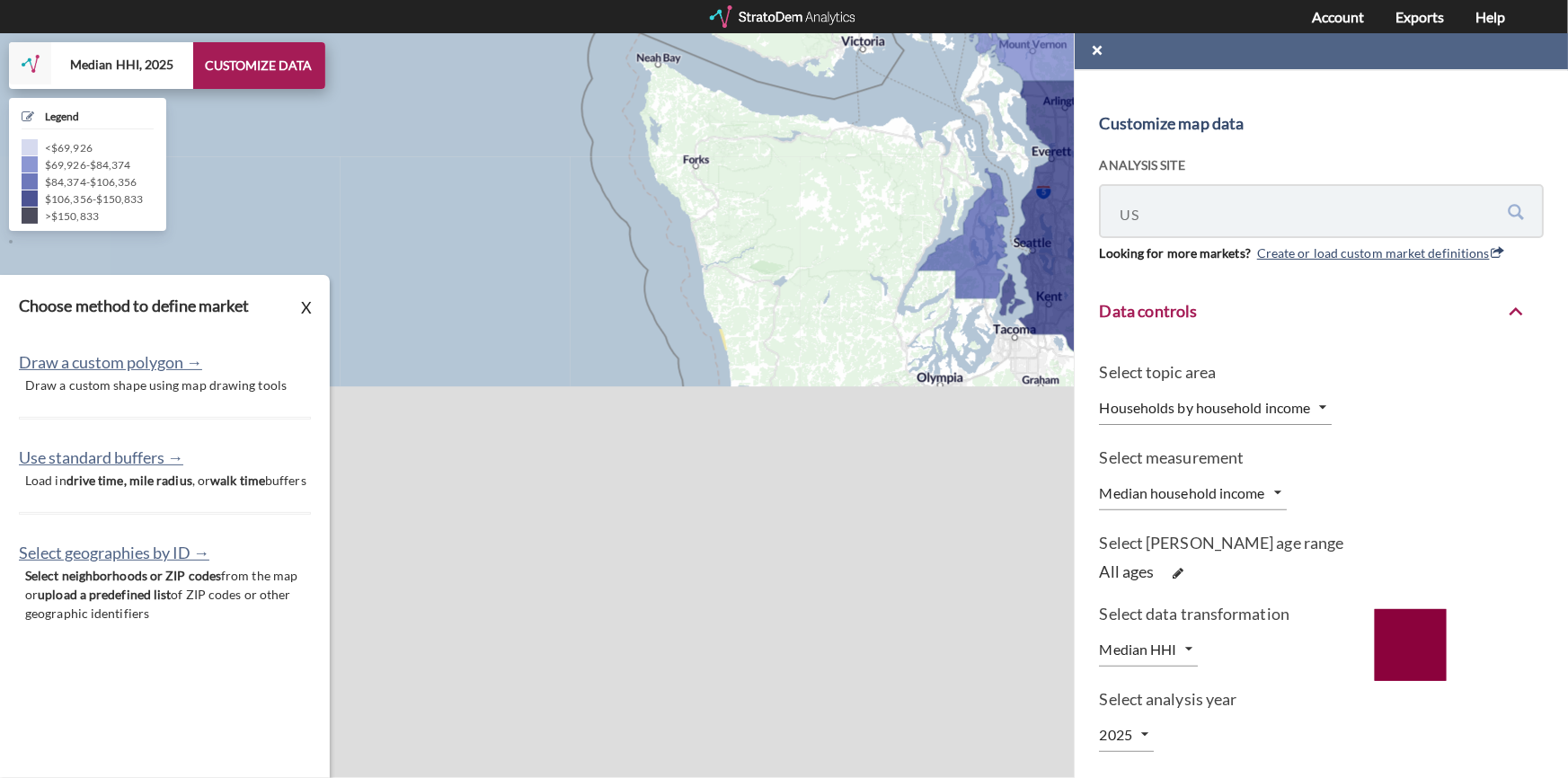 drag, startPoint x: 649, startPoint y: 632, endPoint x: 755, endPoint y: 203, distance: 441.90157 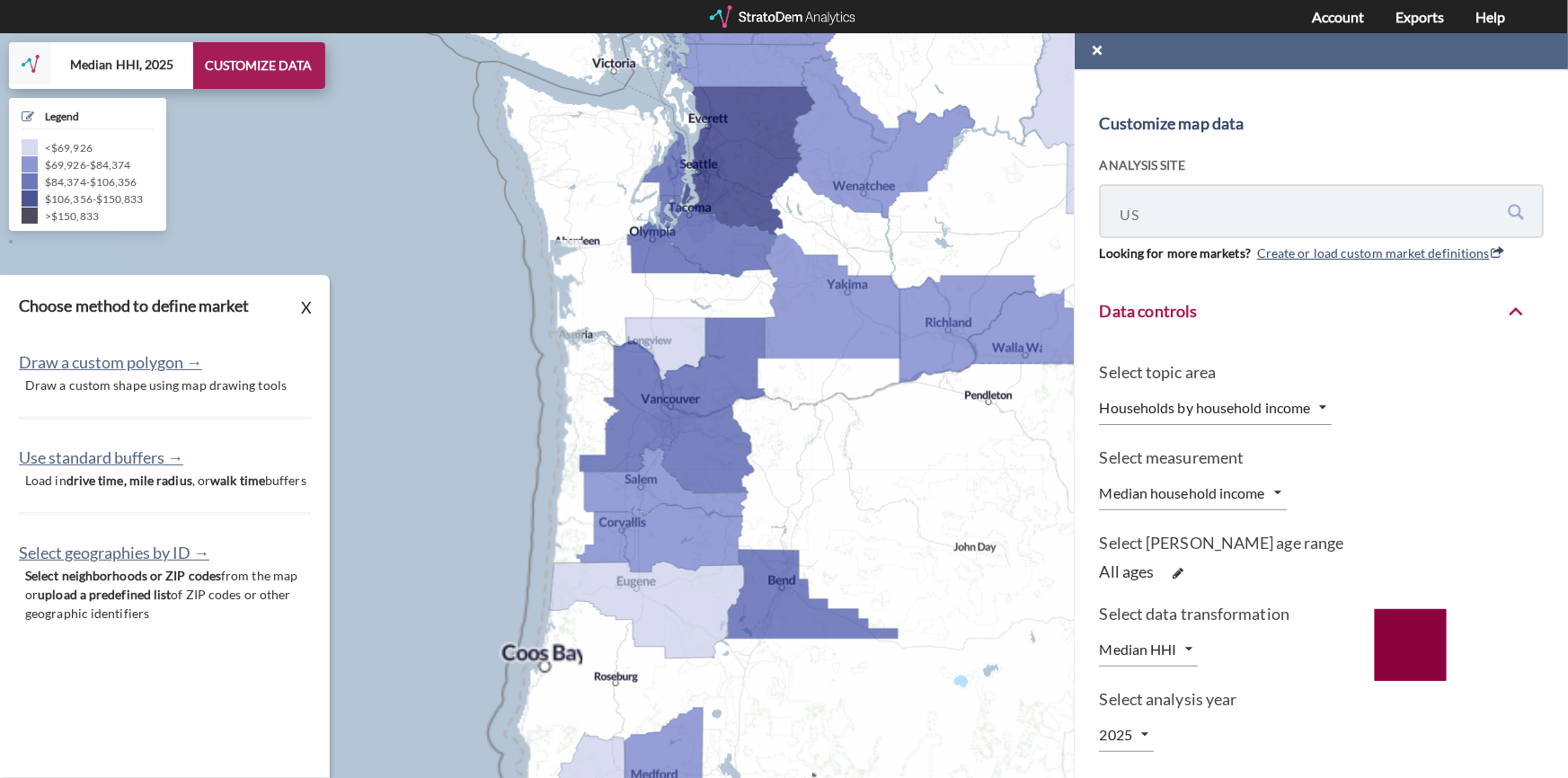 drag, startPoint x: 569, startPoint y: 626, endPoint x: 575, endPoint y: 556, distance: 70.25667 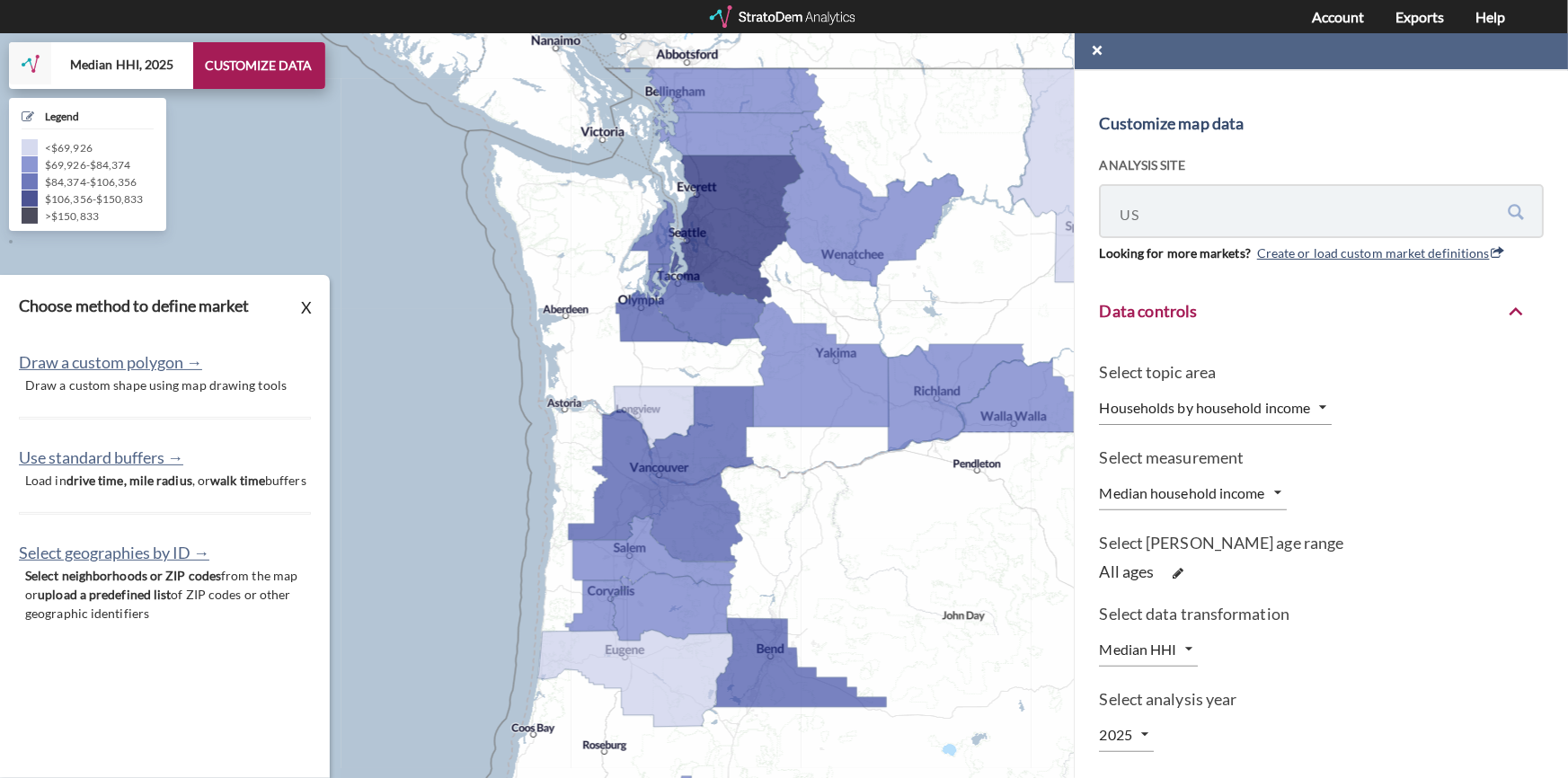 drag, startPoint x: 502, startPoint y: 168, endPoint x: 530, endPoint y: 365, distance: 198.9799 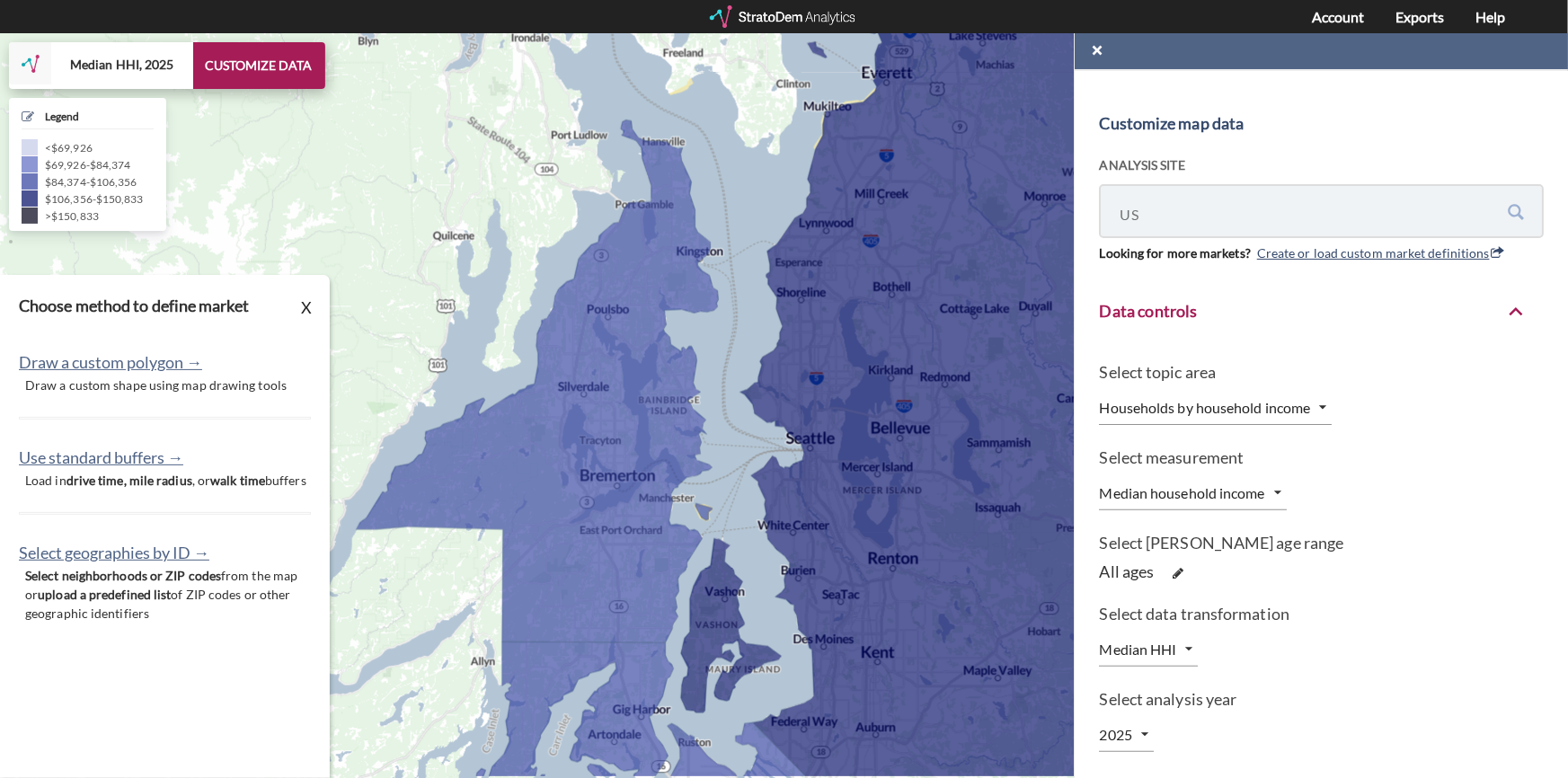 drag, startPoint x: 746, startPoint y: 355, endPoint x: 571, endPoint y: 278, distance: 191.191 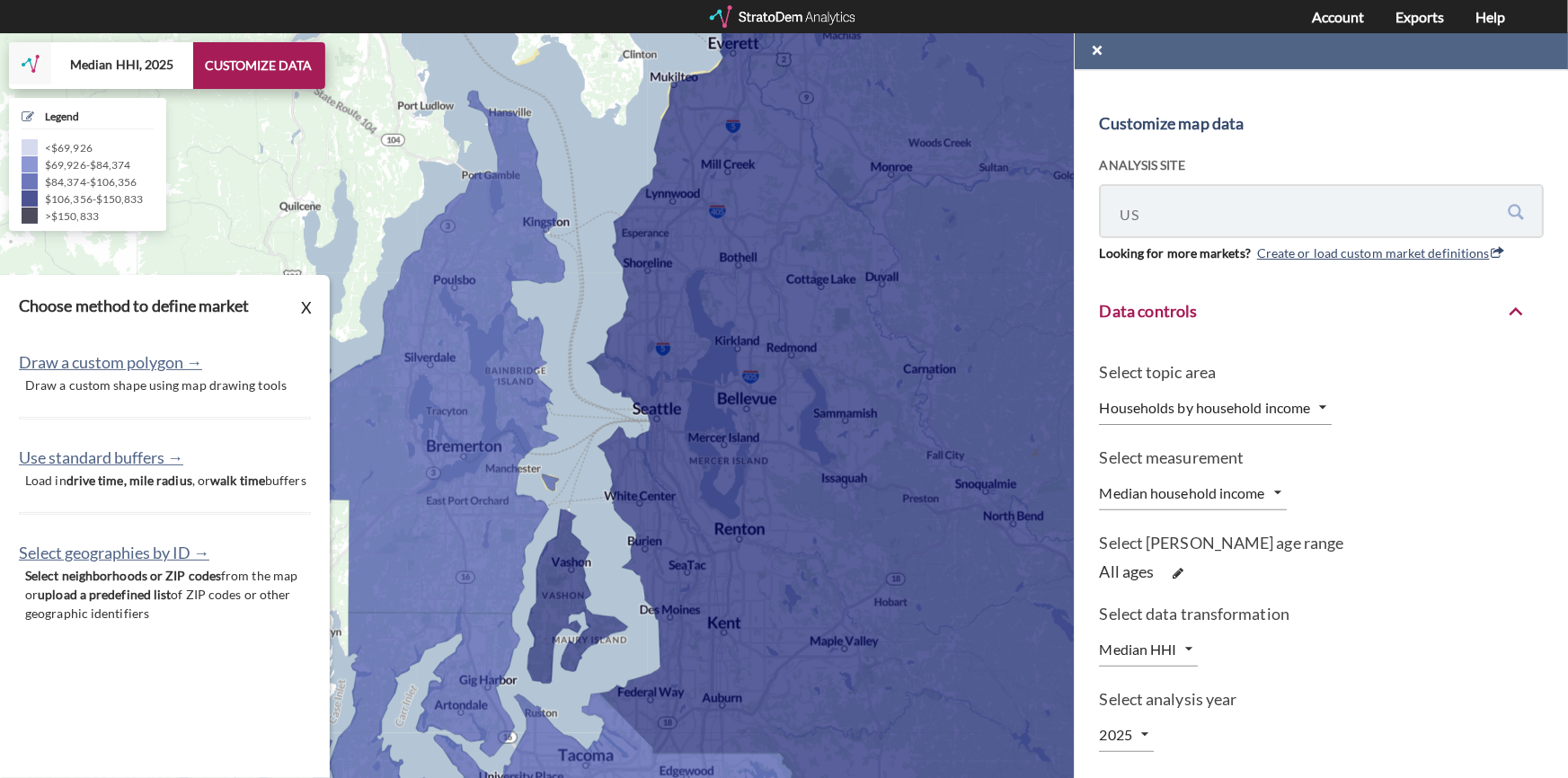 drag, startPoint x: 726, startPoint y: 341, endPoint x: 567, endPoint y: 313, distance: 161.4466 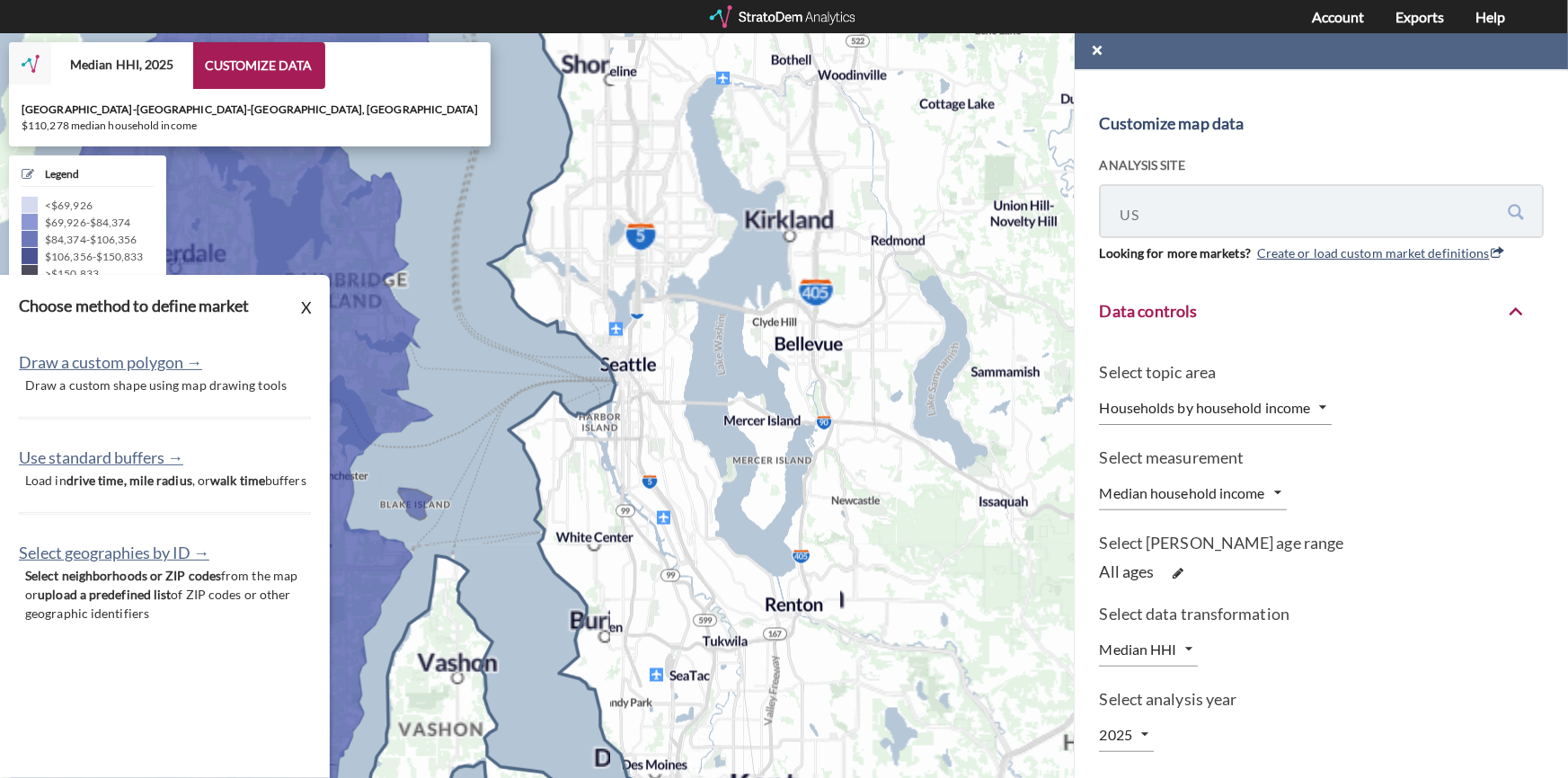 drag, startPoint x: 630, startPoint y: 511, endPoint x: 703, endPoint y: 207, distance: 312.642 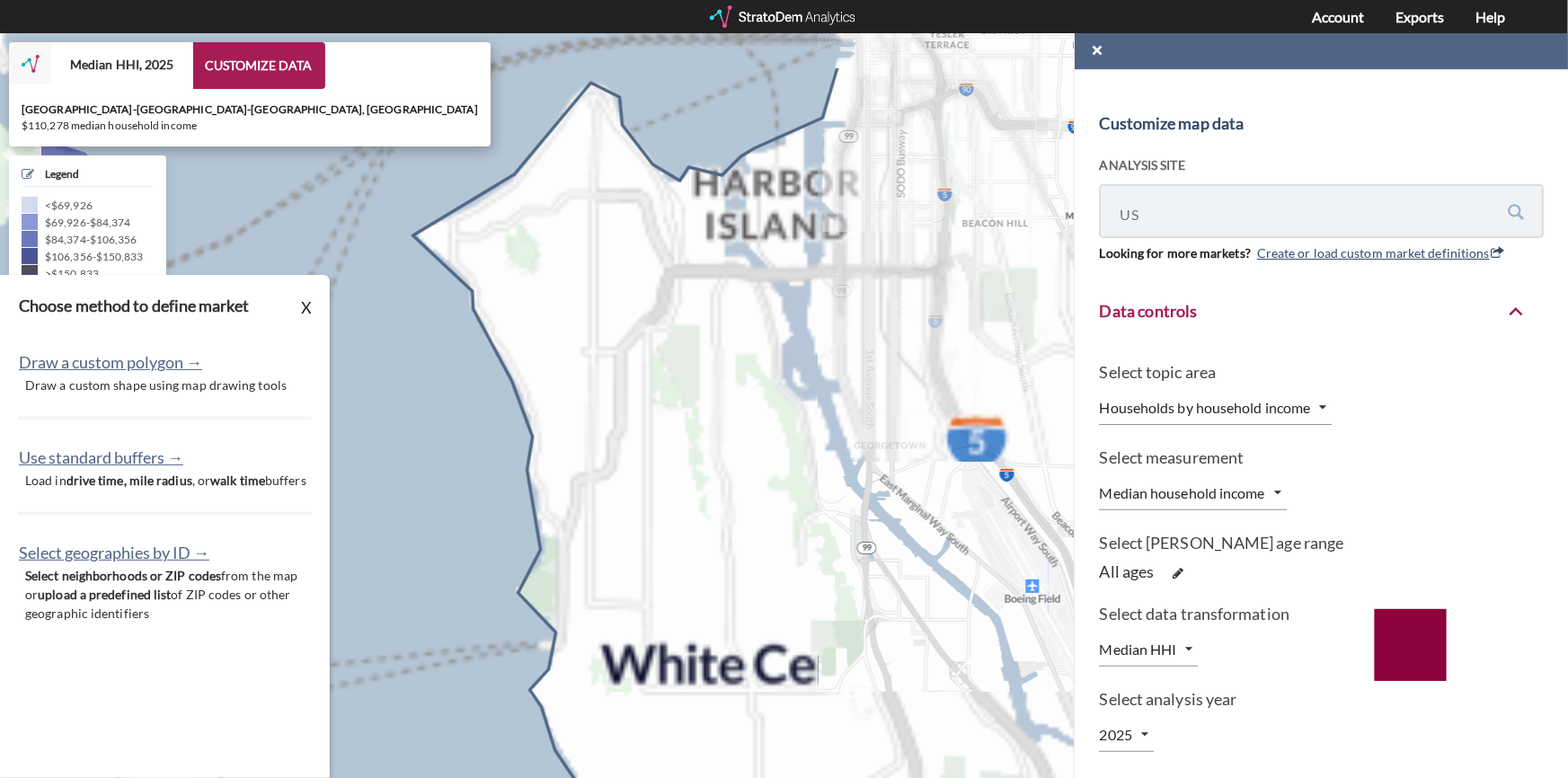 drag, startPoint x: 605, startPoint y: 268, endPoint x: 807, endPoint y: 385, distance: 233.43736 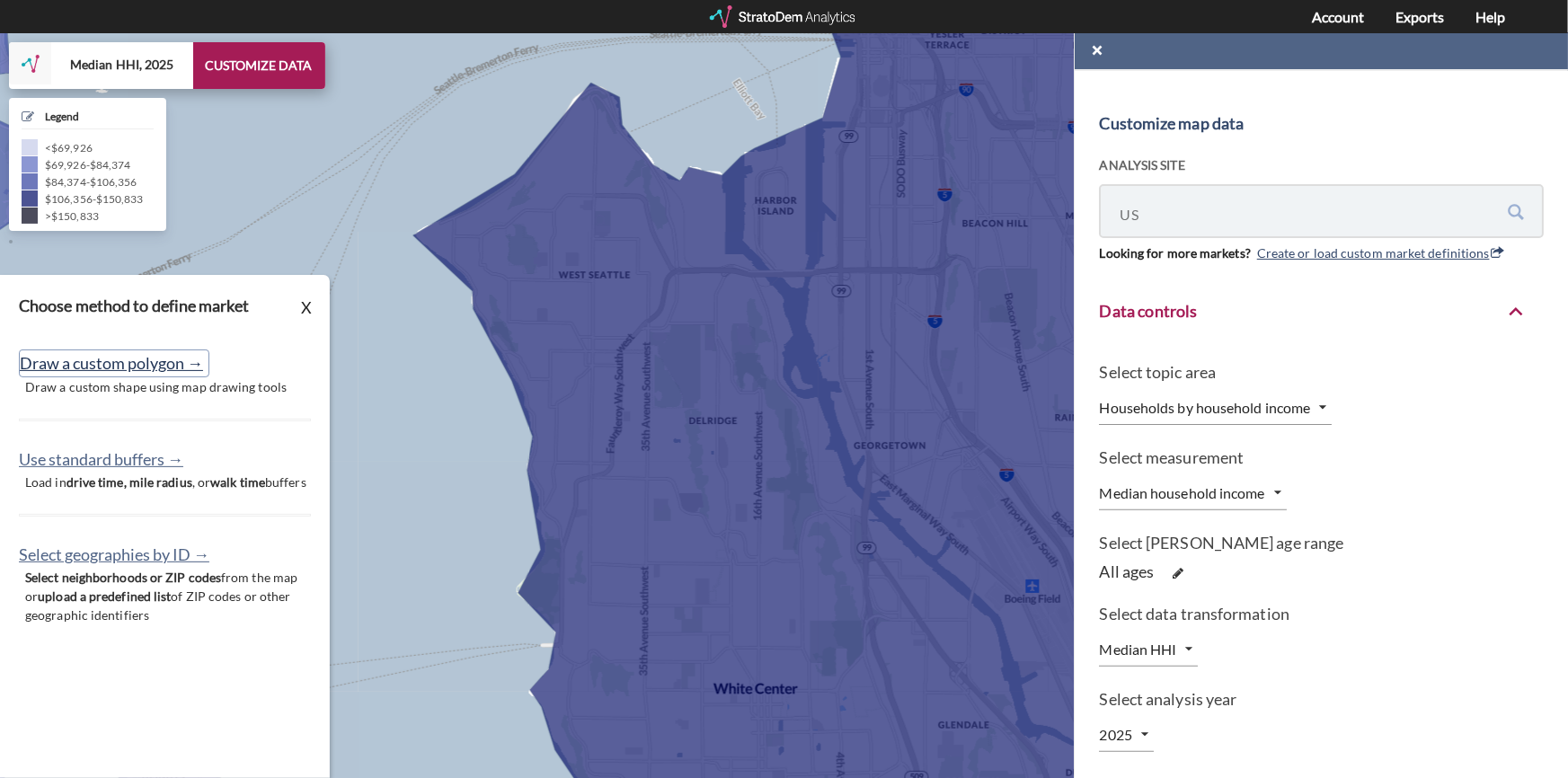 click on "Draw a custom polygon →" at bounding box center [114, 362] 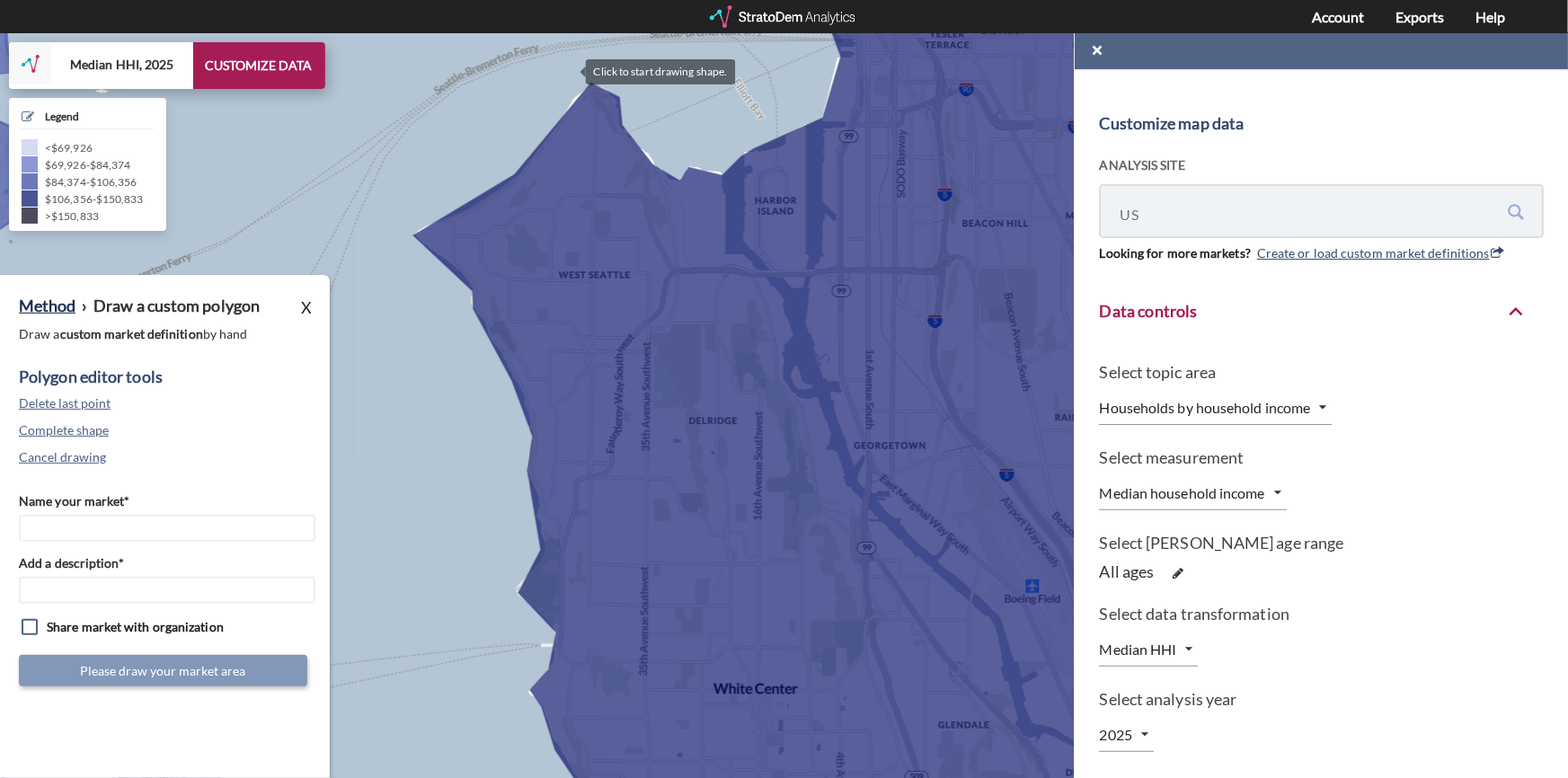click at bounding box center (580, 393) 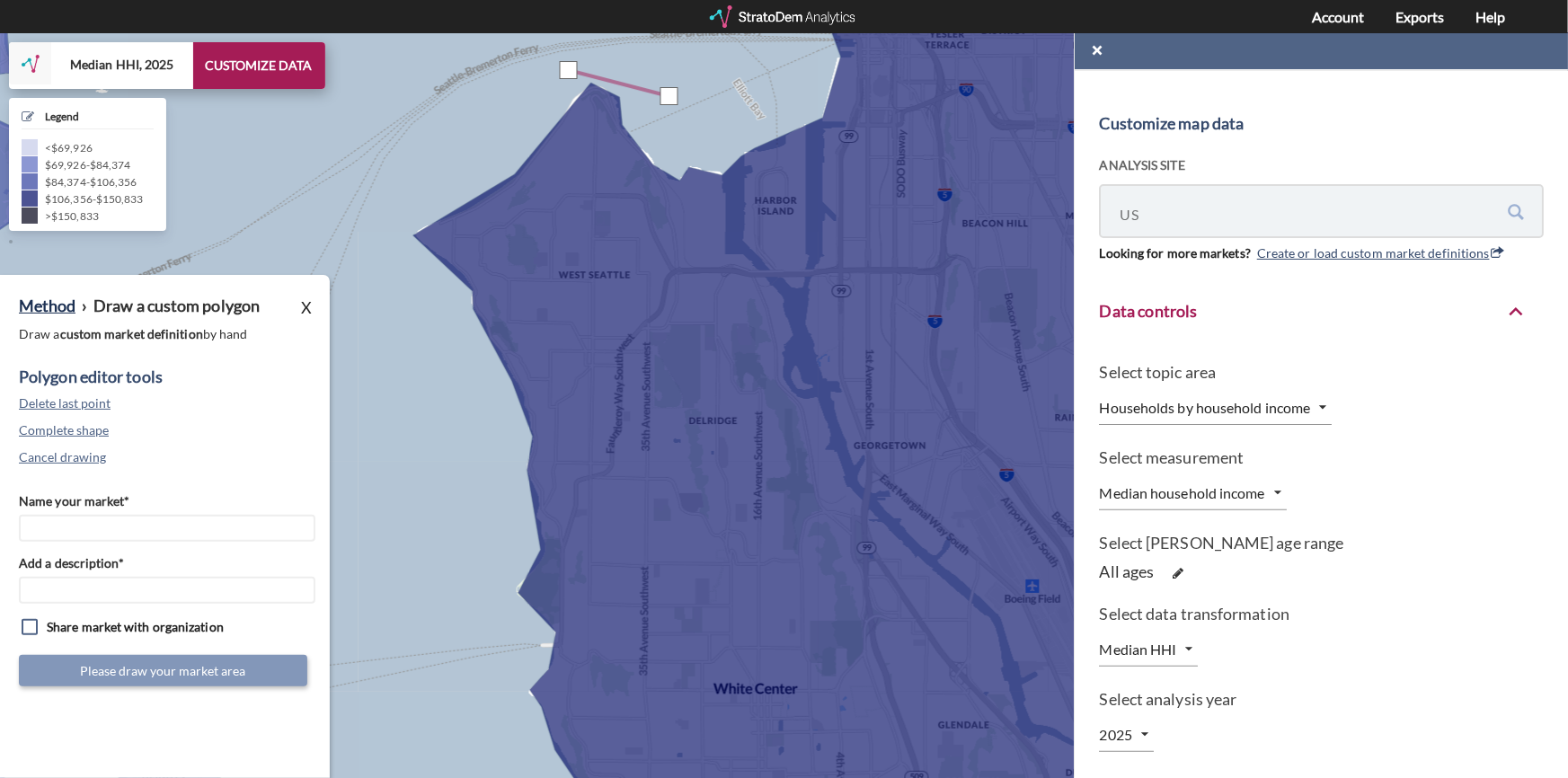 click at bounding box center [580, 393] 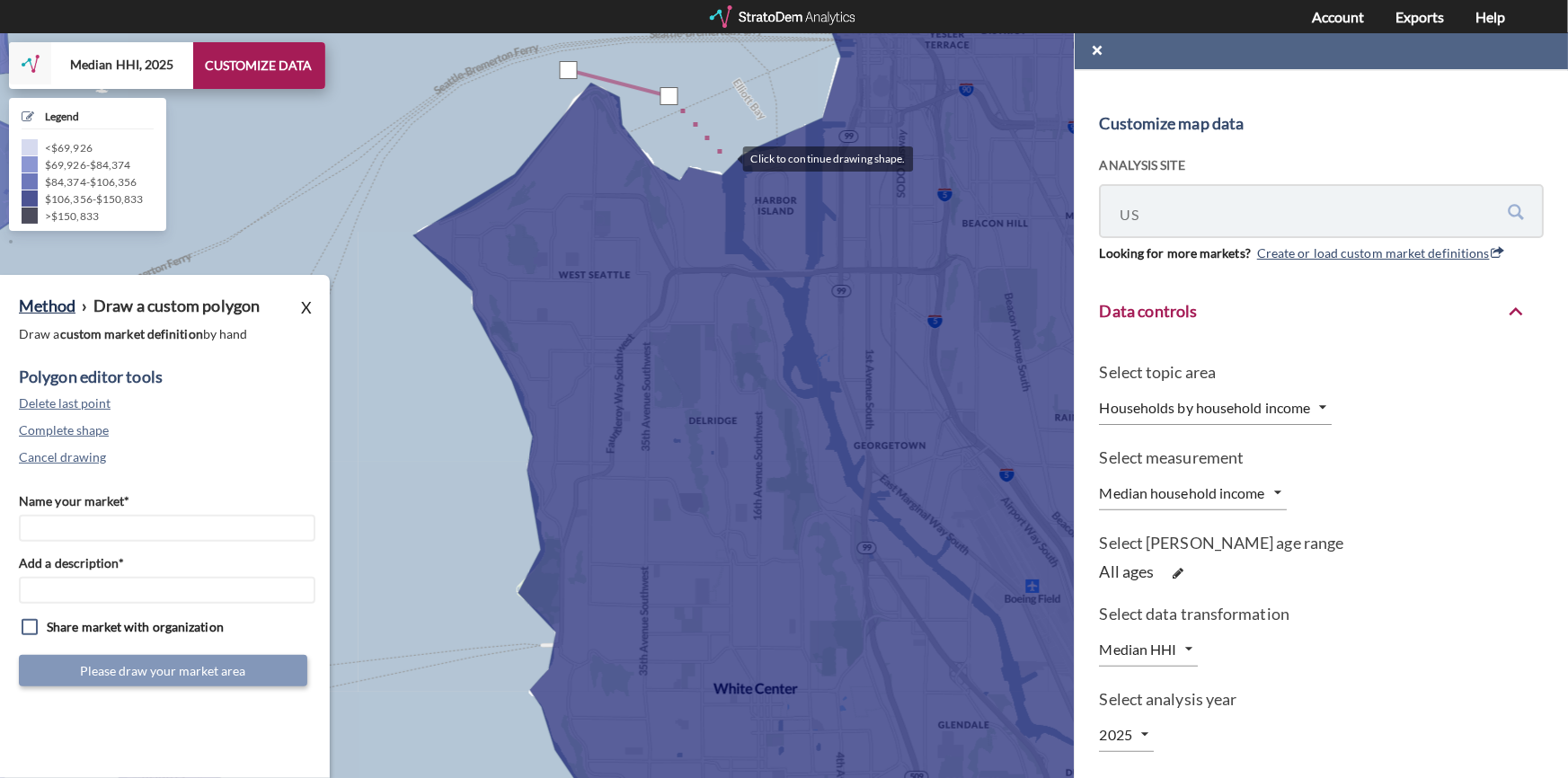 click at bounding box center [580, 393] 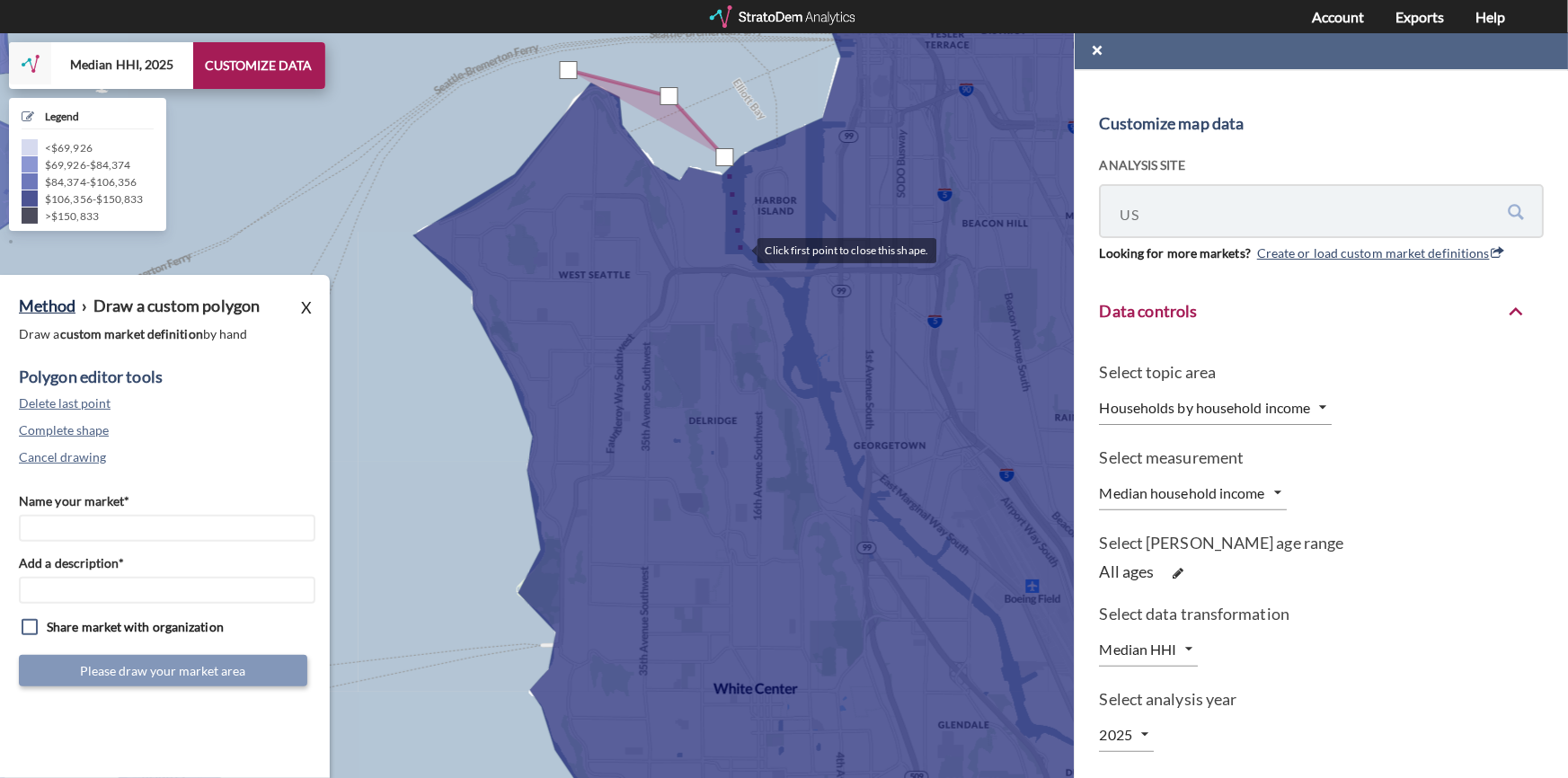 click at bounding box center [580, 393] 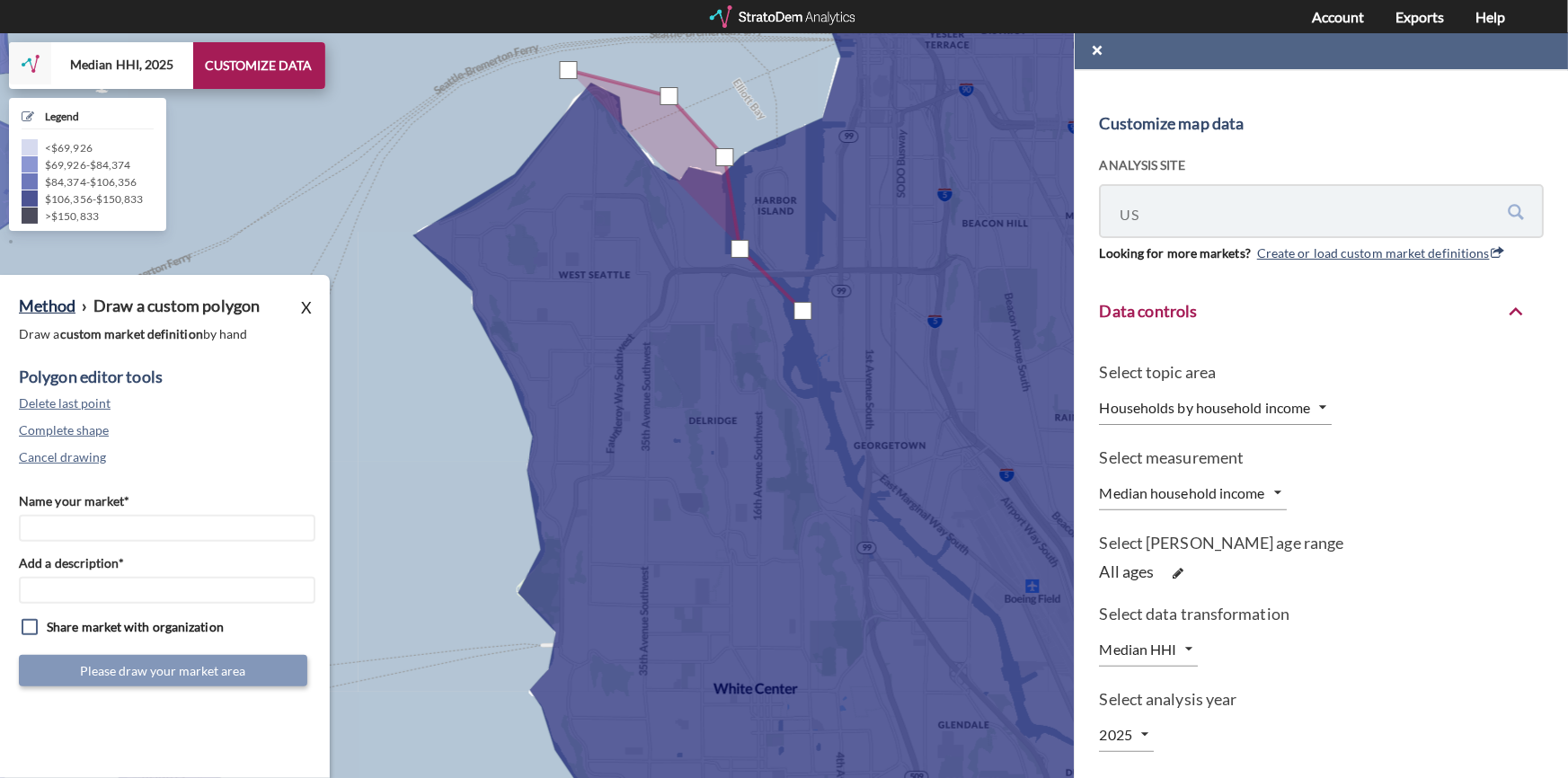 click at bounding box center [580, 393] 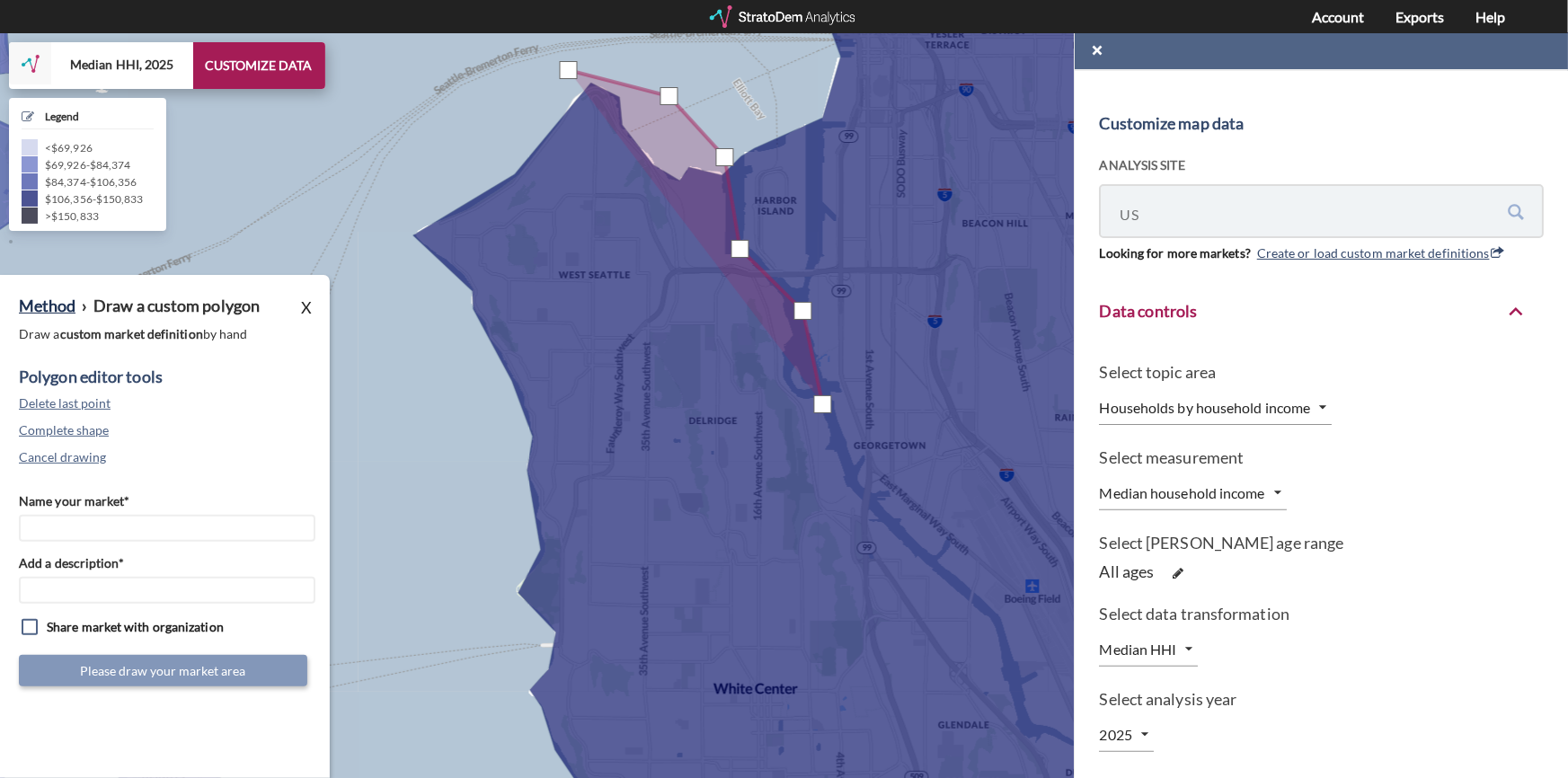 click at bounding box center (580, 393) 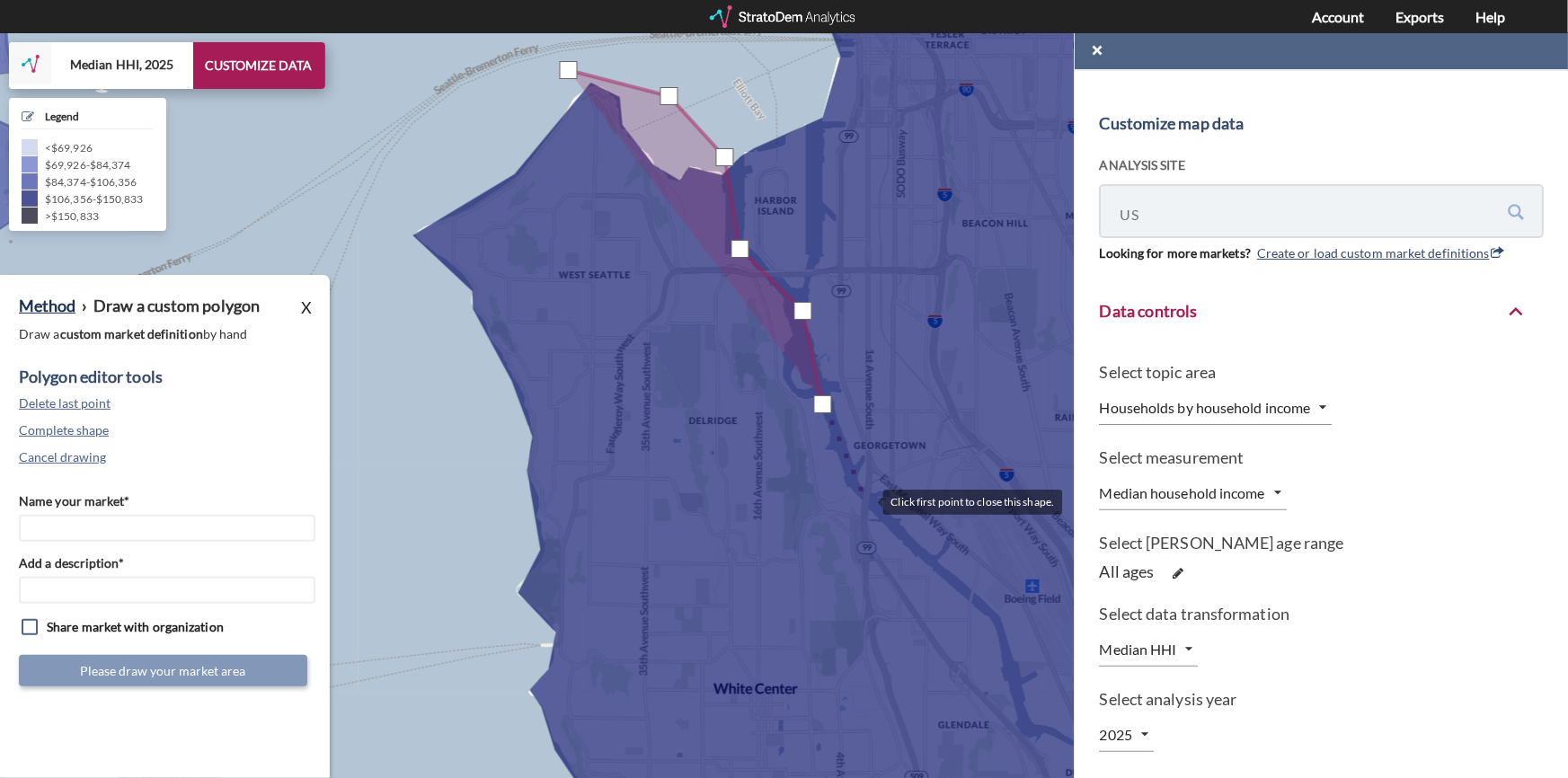 click at bounding box center [580, 393] 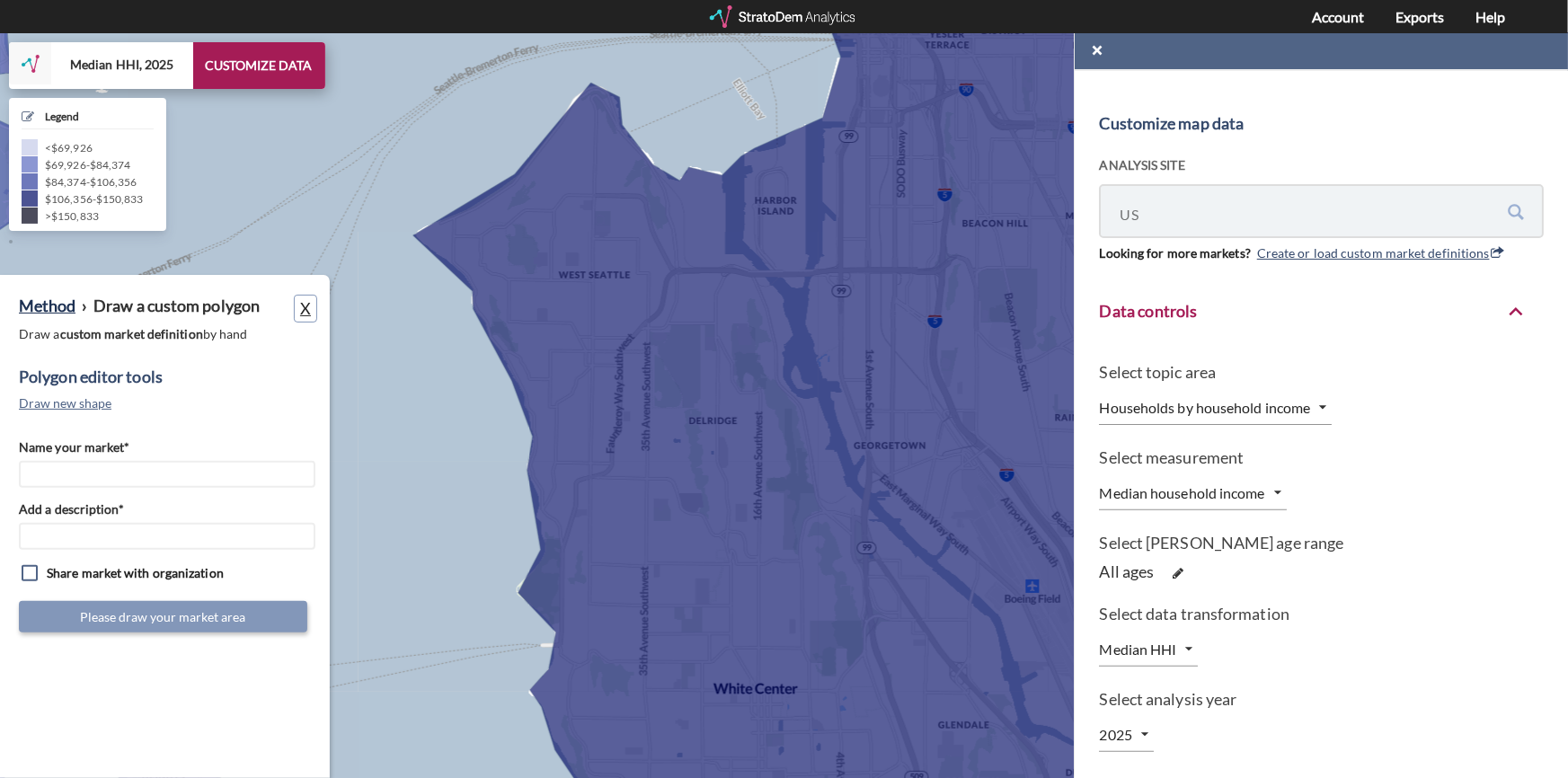 click on "X" at bounding box center [306, 307] 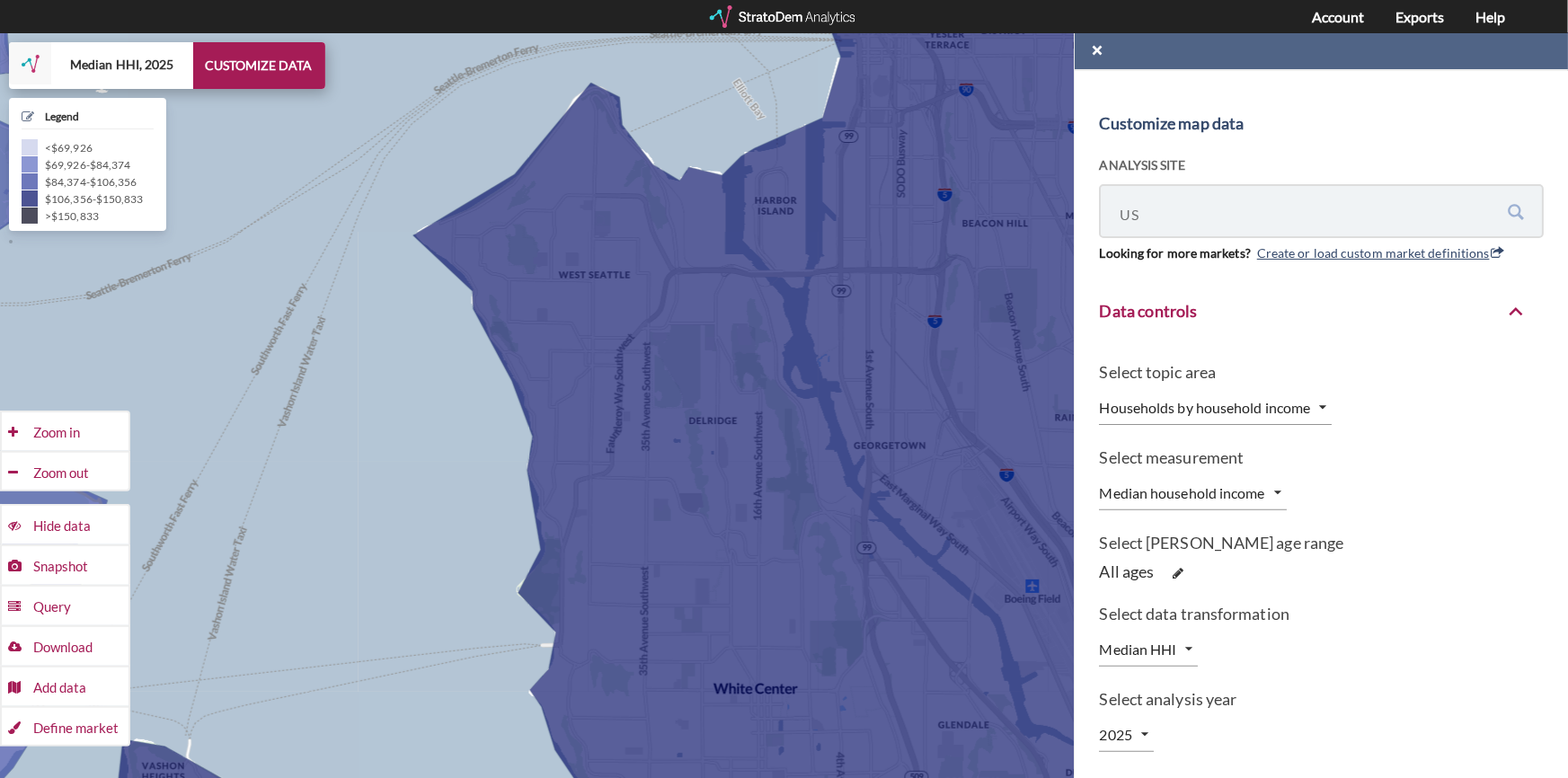 click on "Median HHI, 2025" at bounding box center (122, 63) 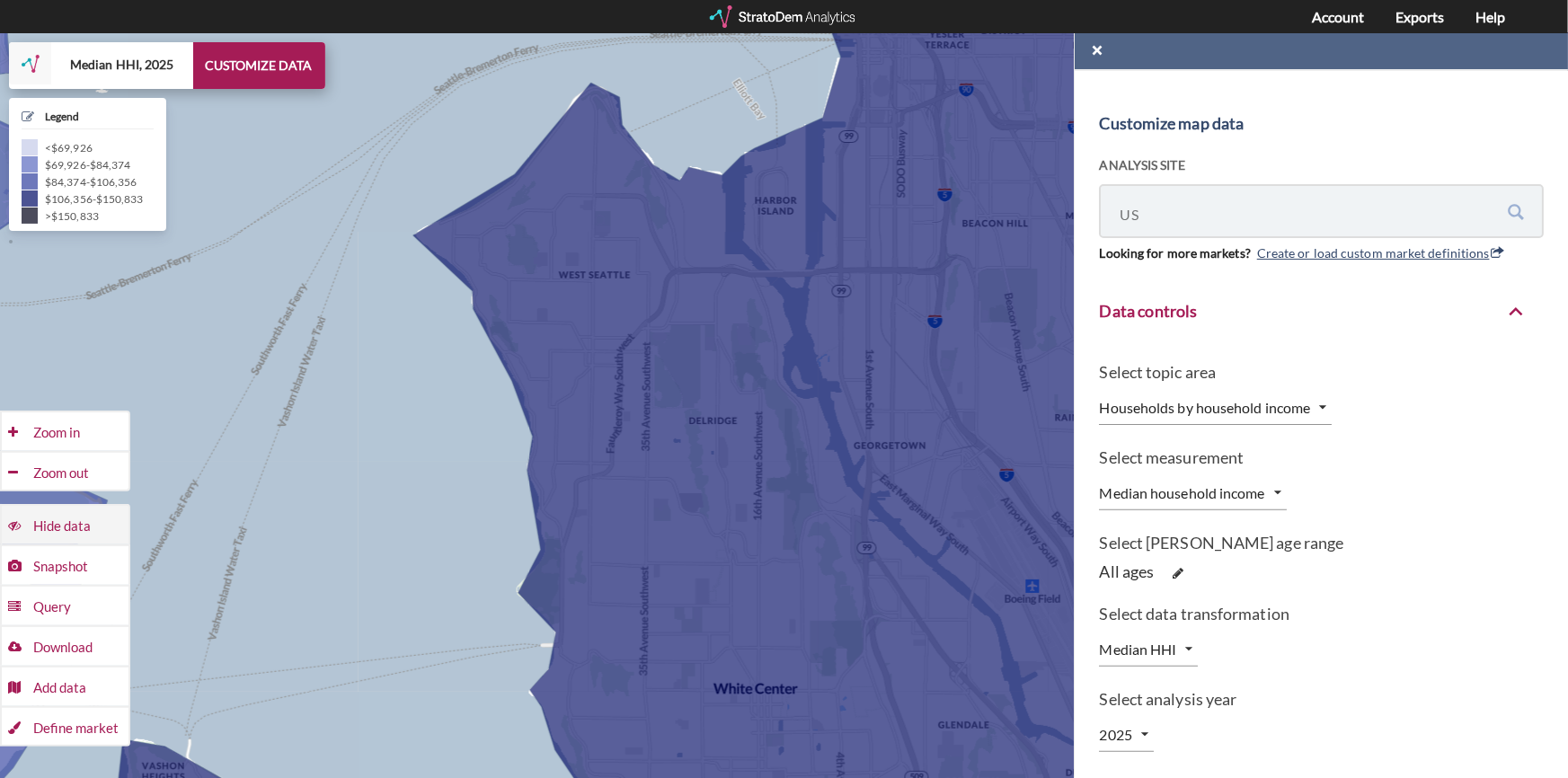 click on "Hide data" at bounding box center (81, 431) 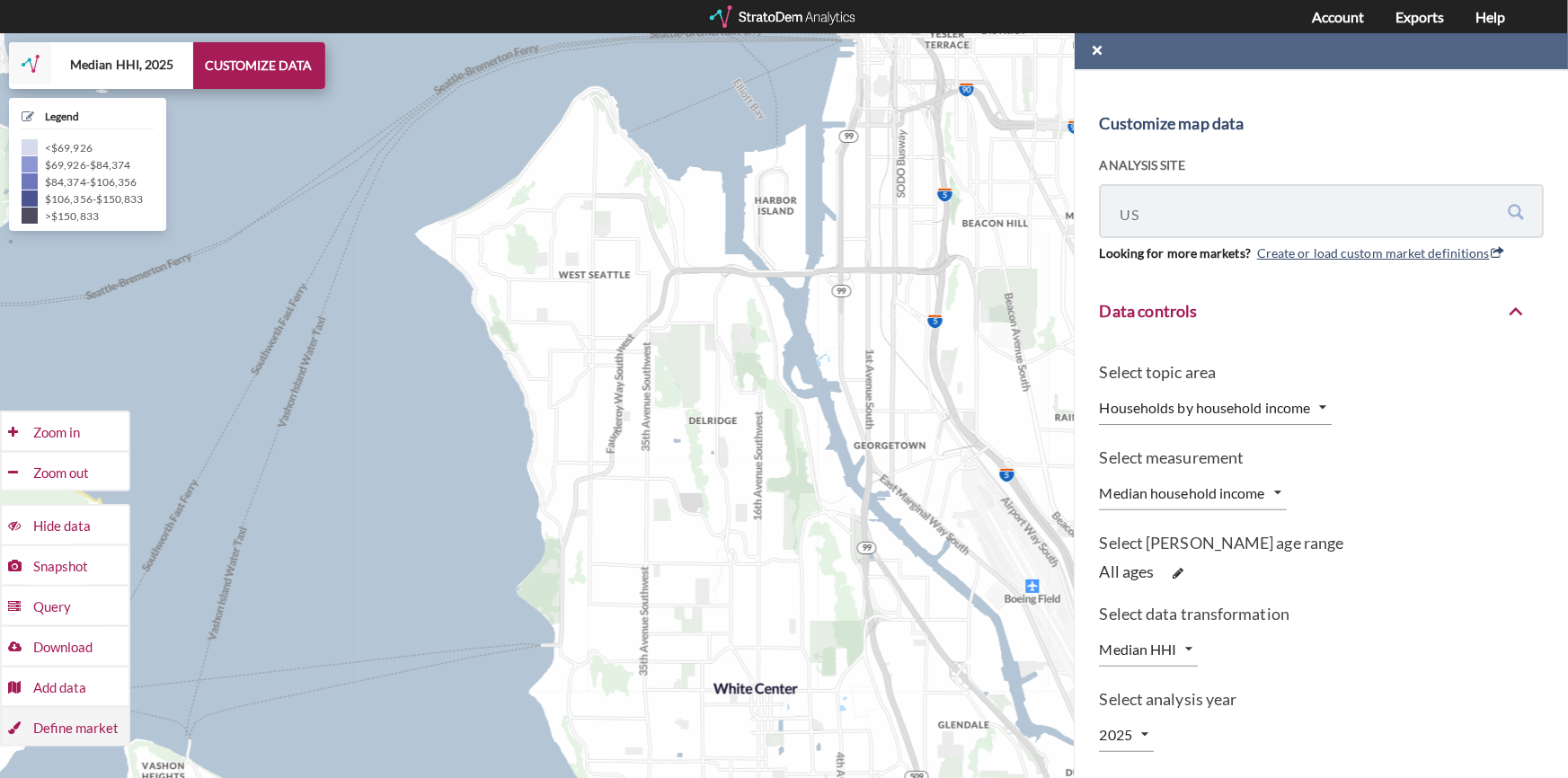 click on "Define market" at bounding box center (81, 431) 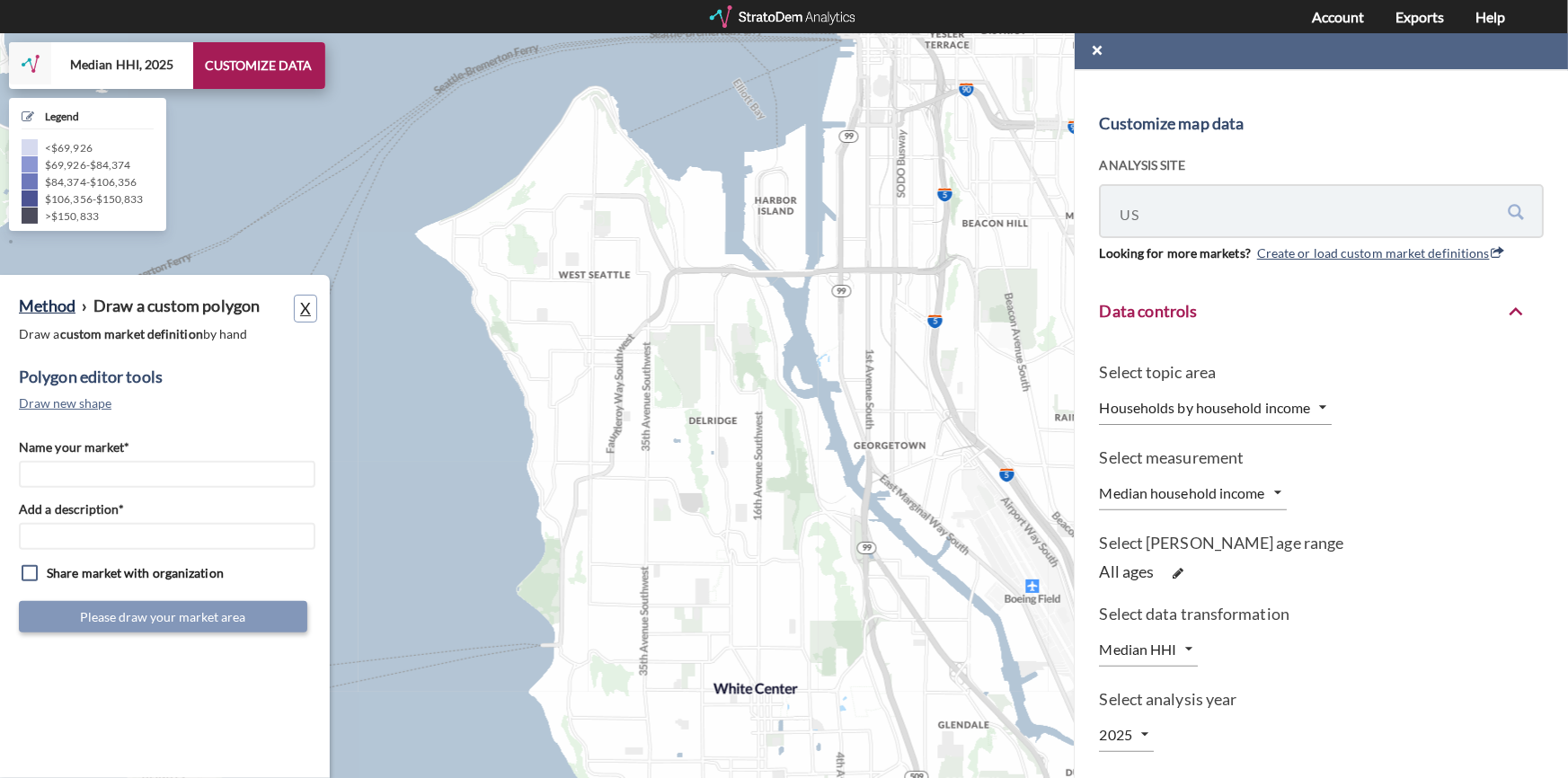 click on "X" at bounding box center [306, 307] 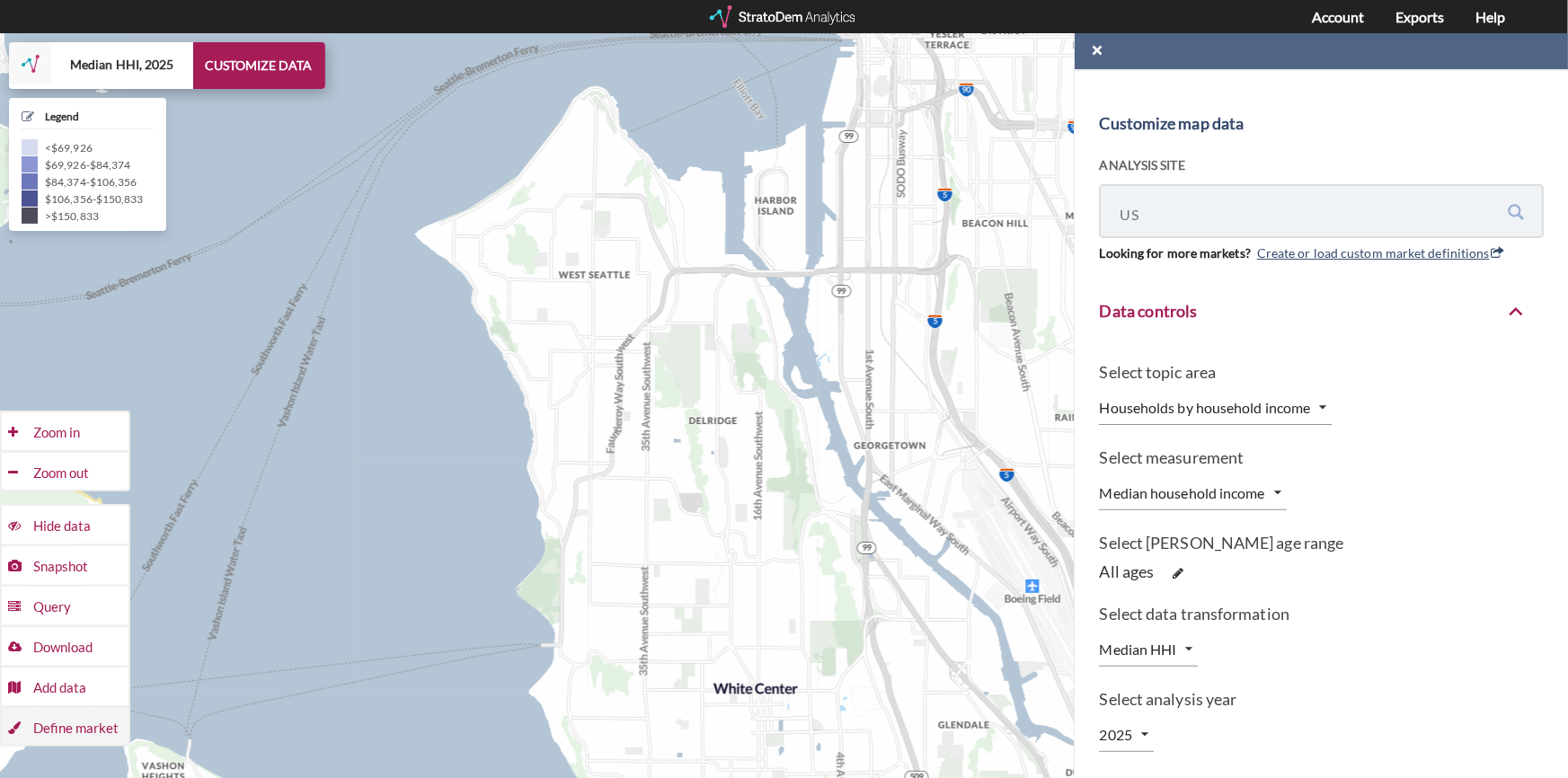 click on "Define market" at bounding box center (81, 431) 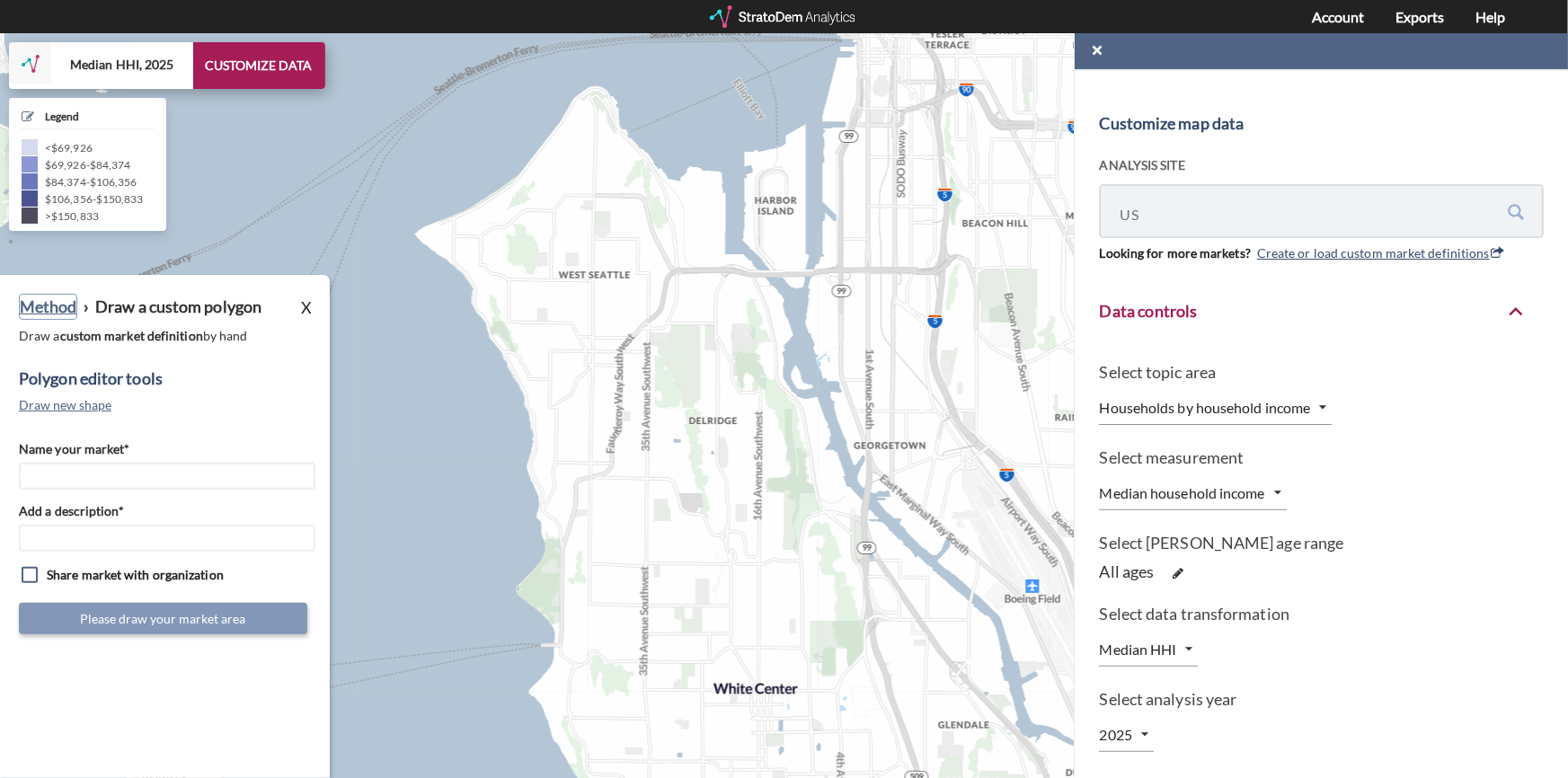 click on "Method" at bounding box center (48, 305) 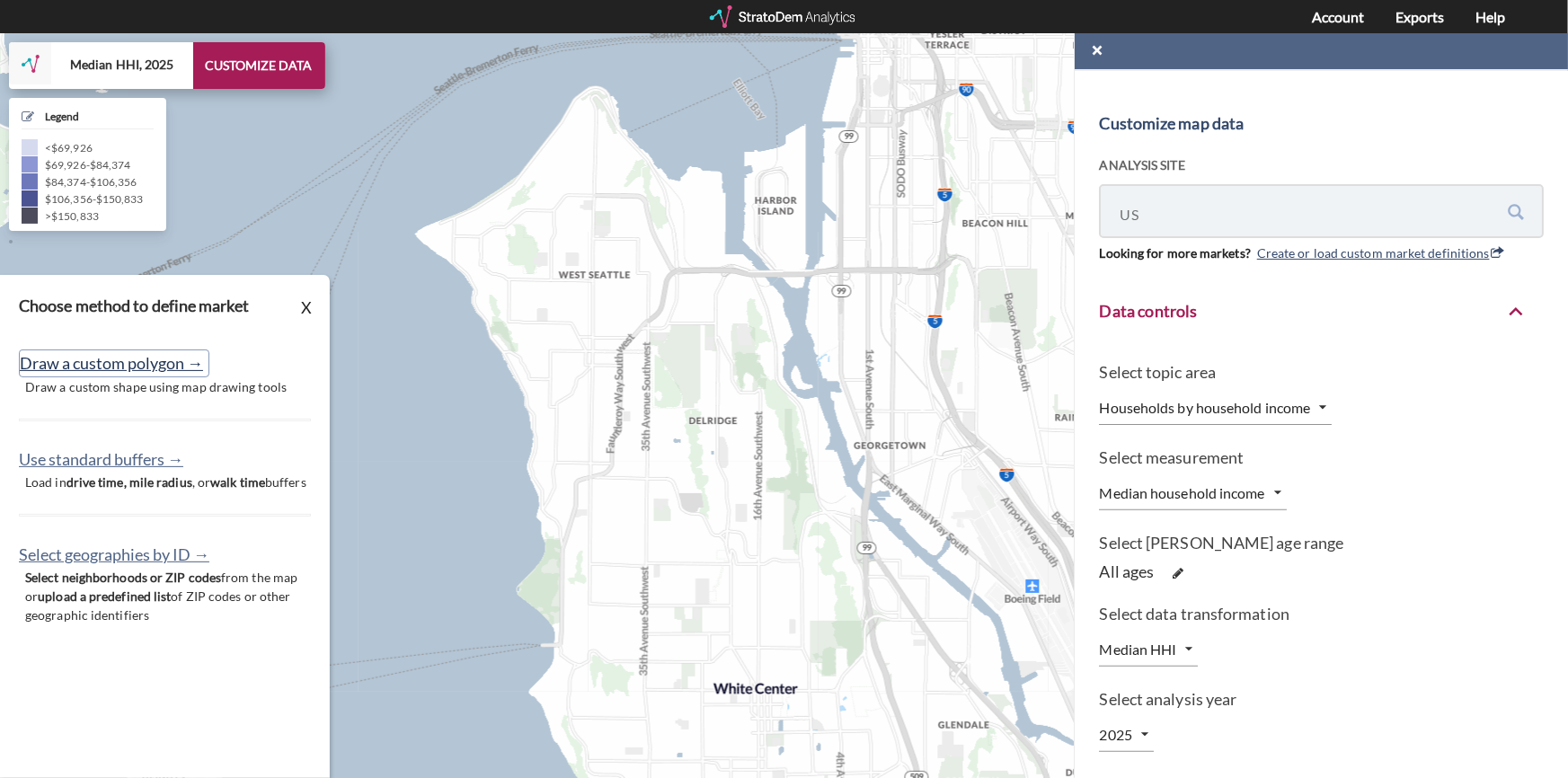 click on "Draw a custom polygon →" at bounding box center [114, 362] 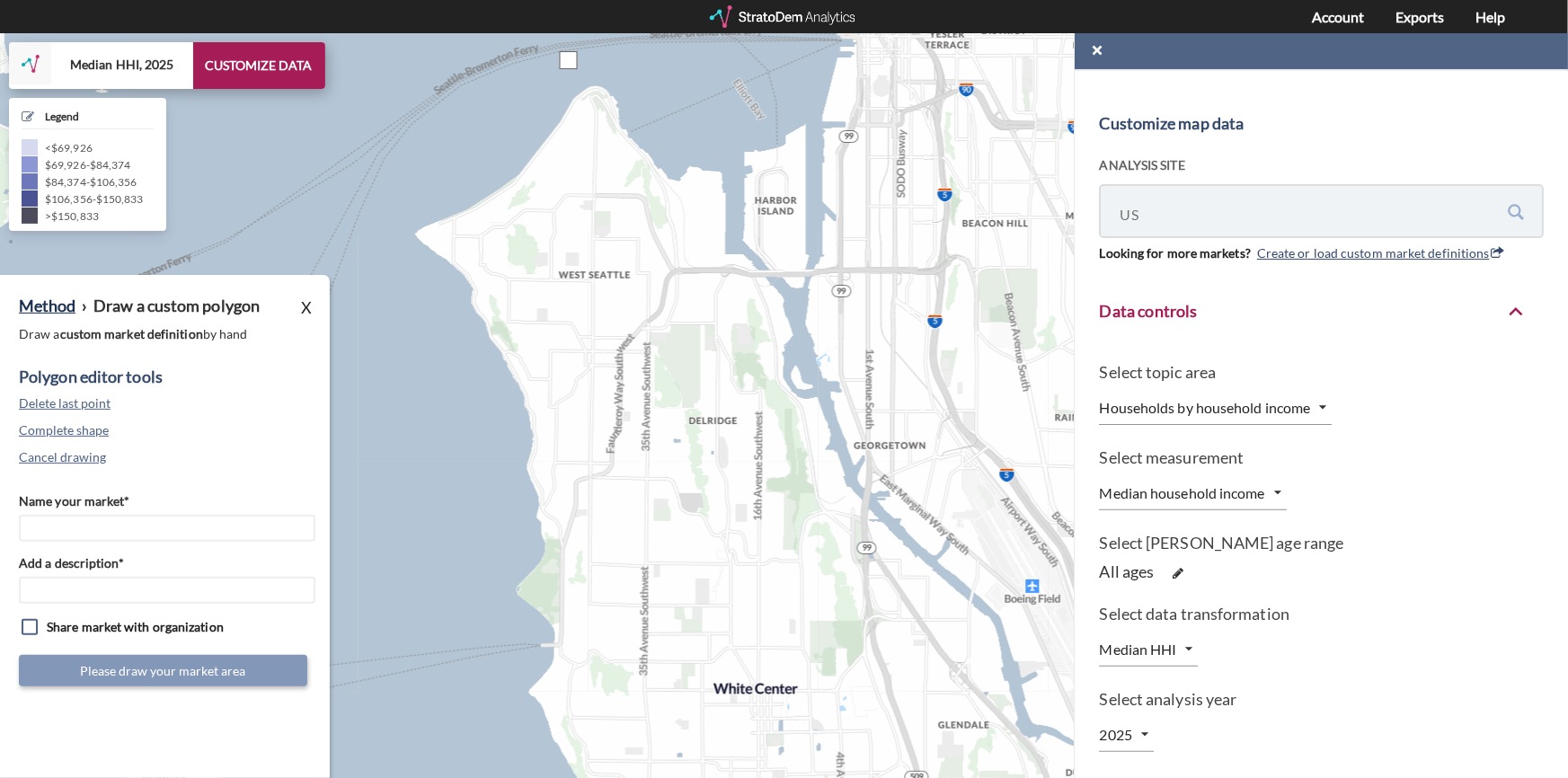 click at bounding box center (580, 393) 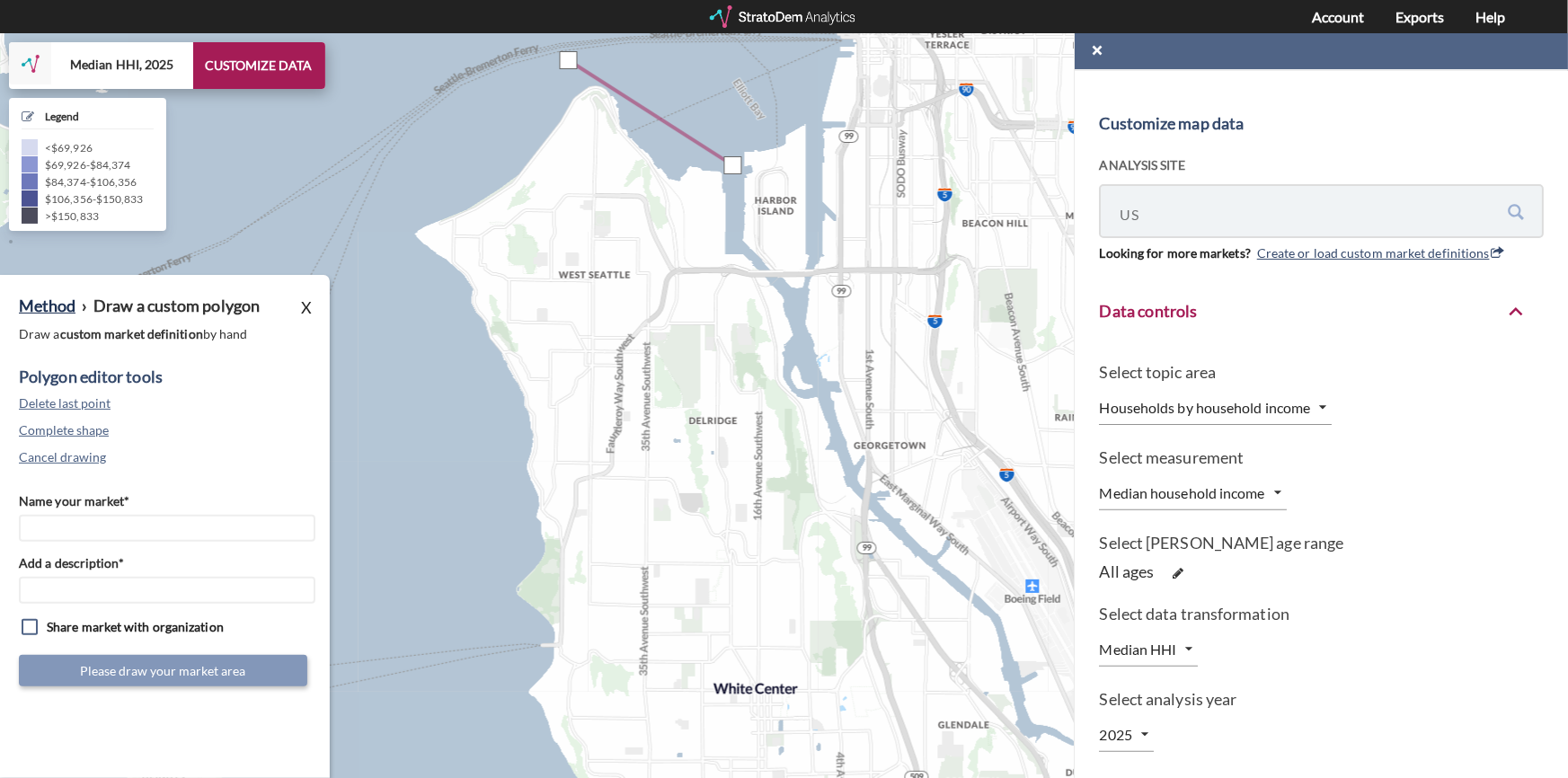 click at bounding box center [580, 393] 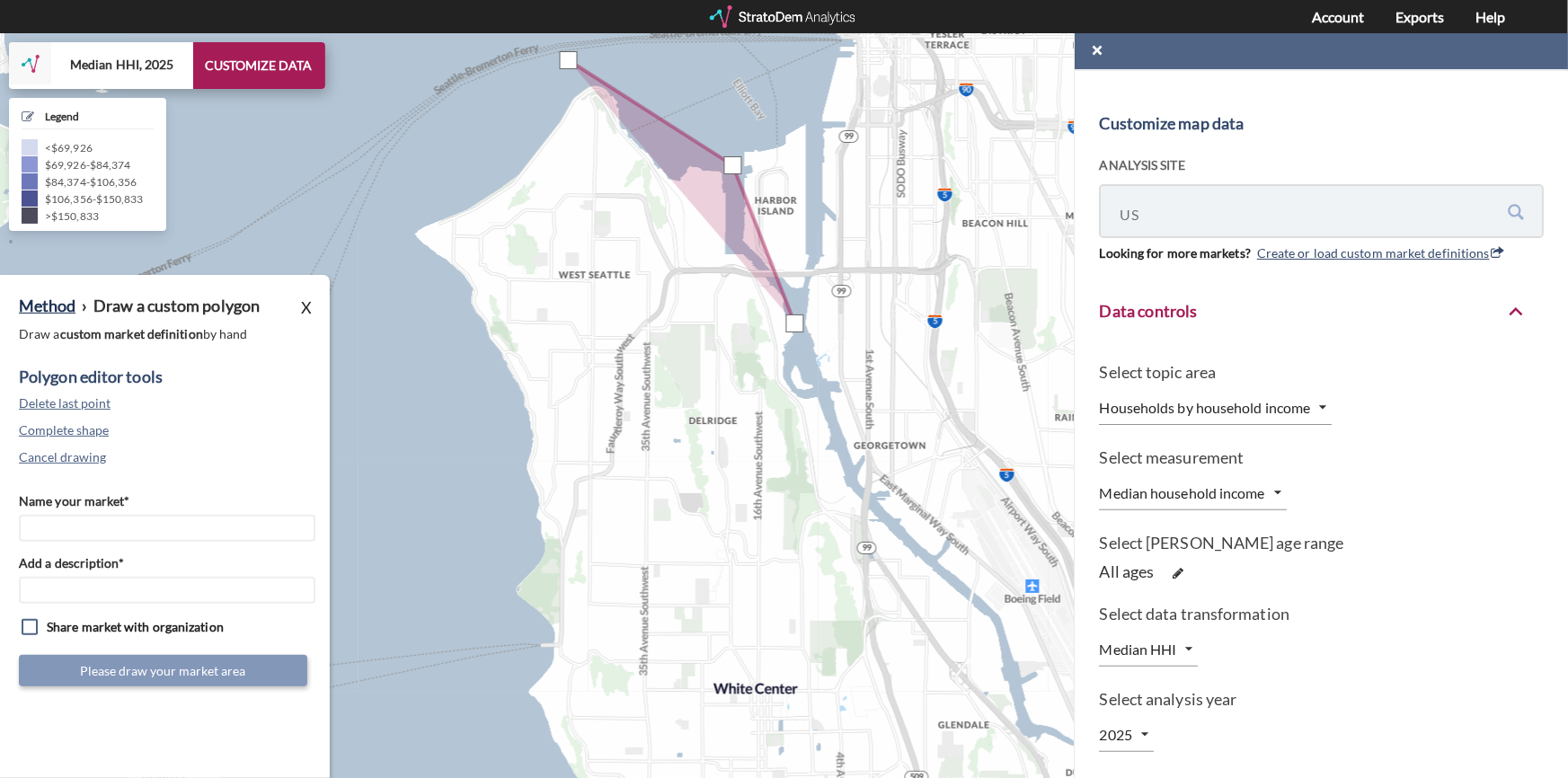 click at bounding box center [580, 393] 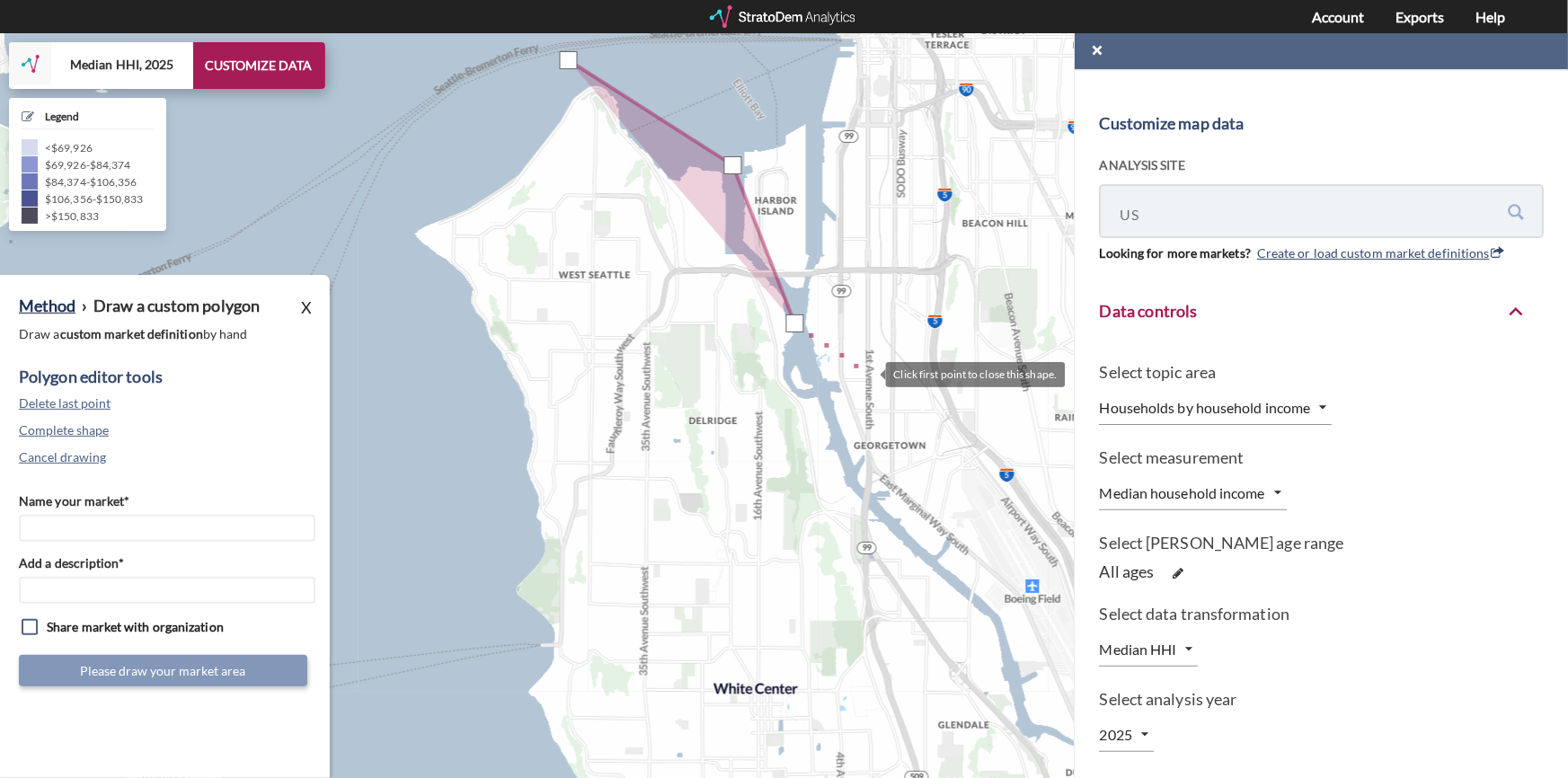 click at bounding box center [580, 393] 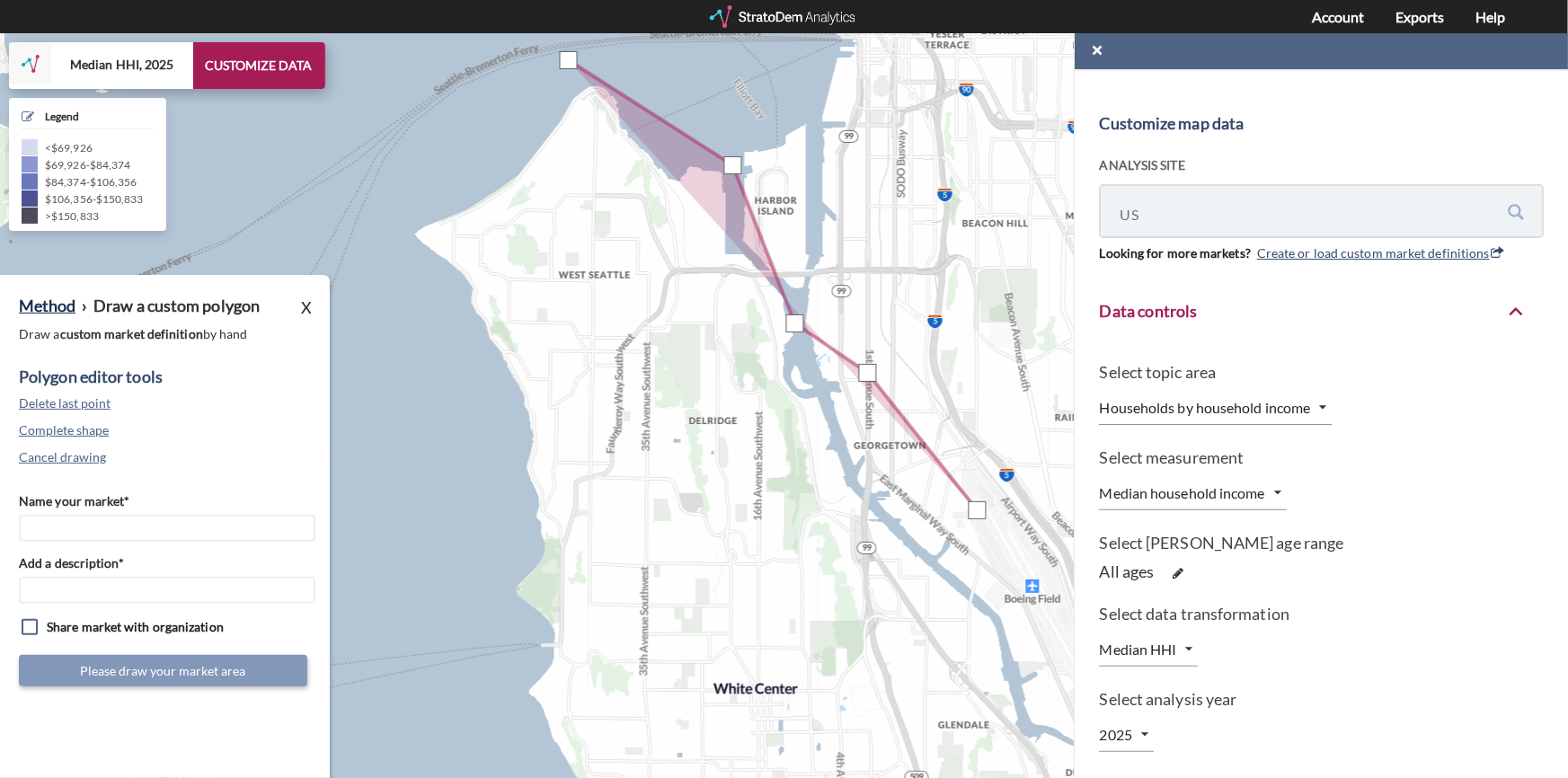 click at bounding box center [580, 393] 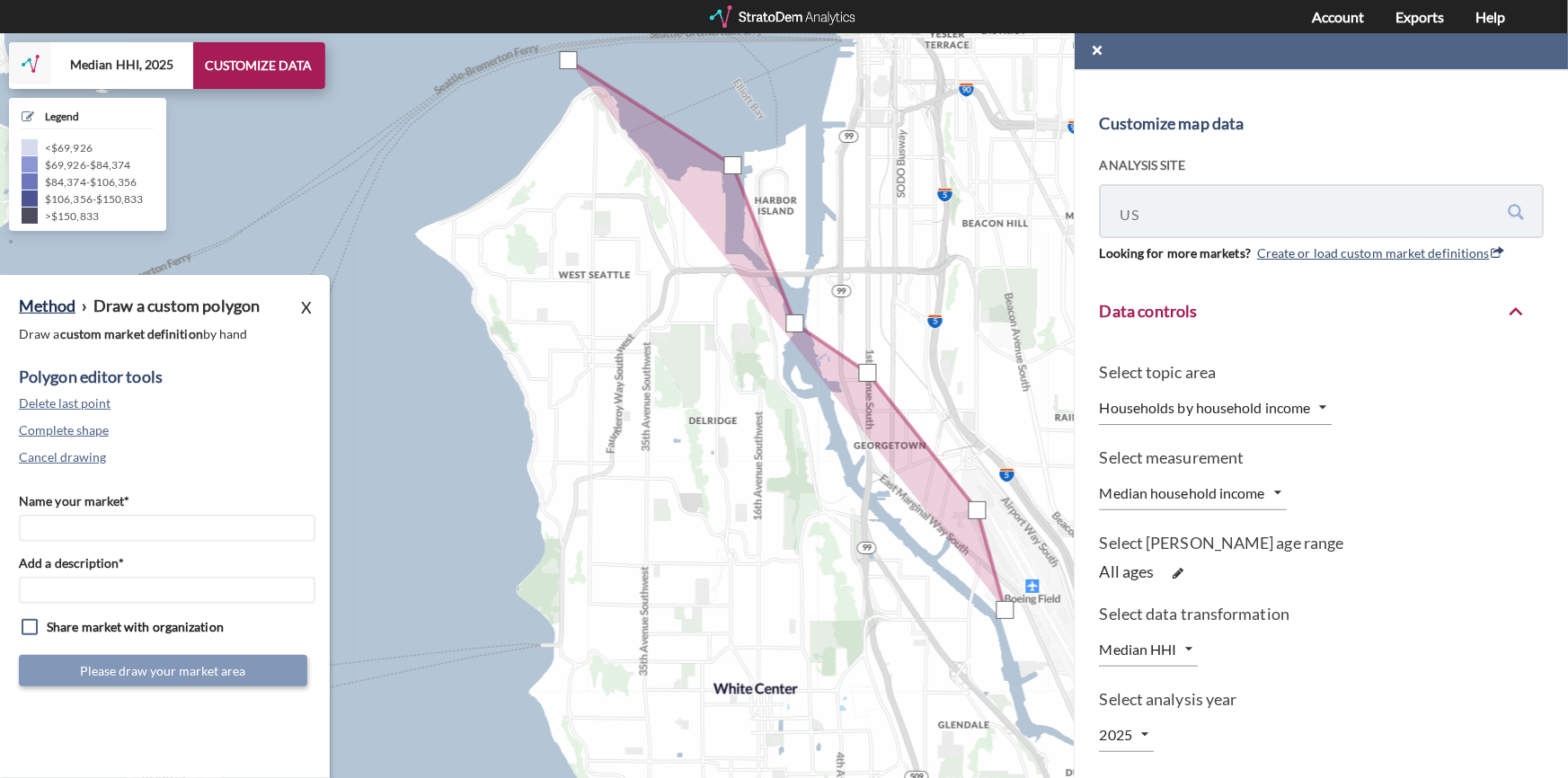 click at bounding box center [580, 393] 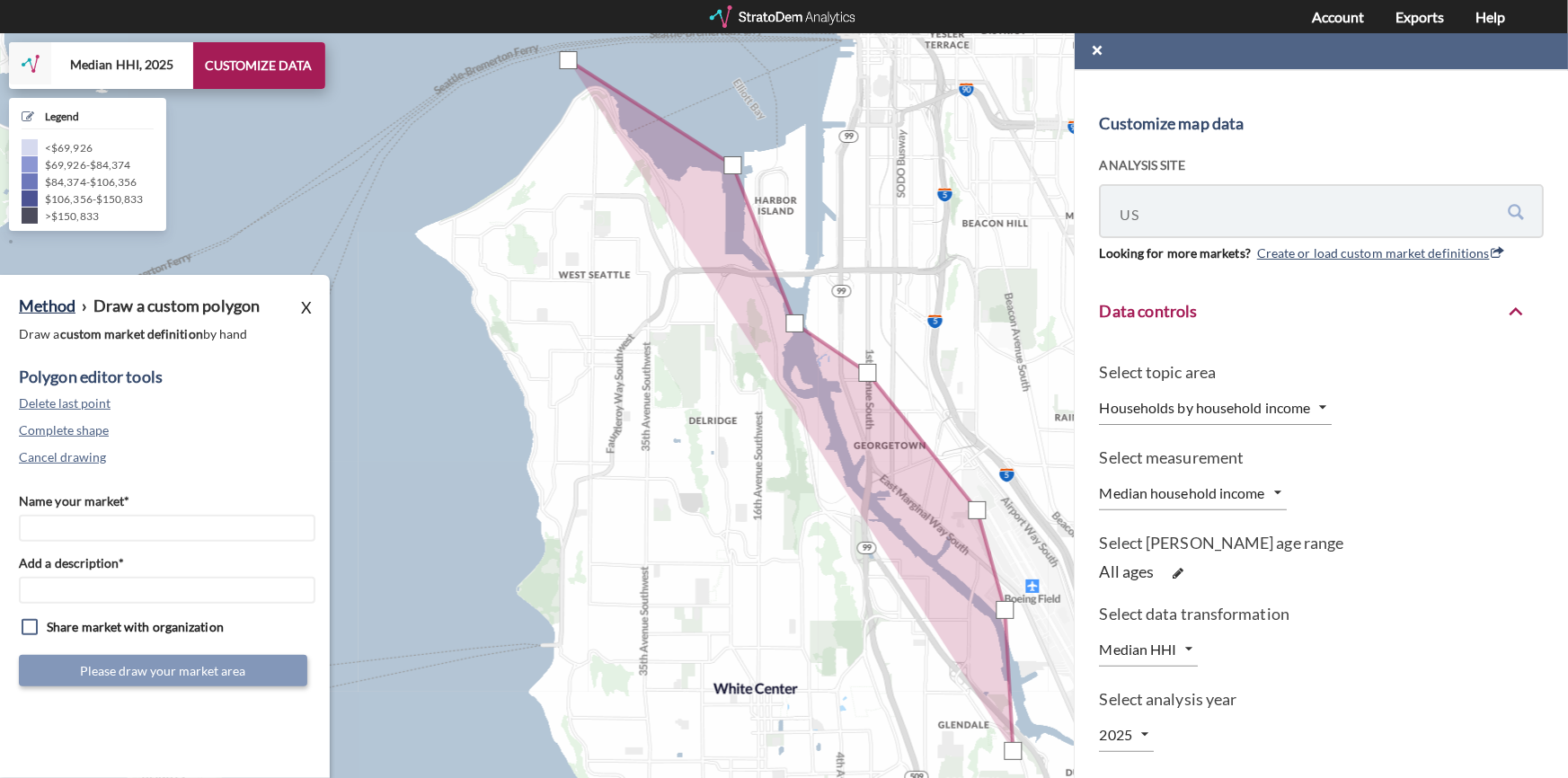 click at bounding box center [580, 393] 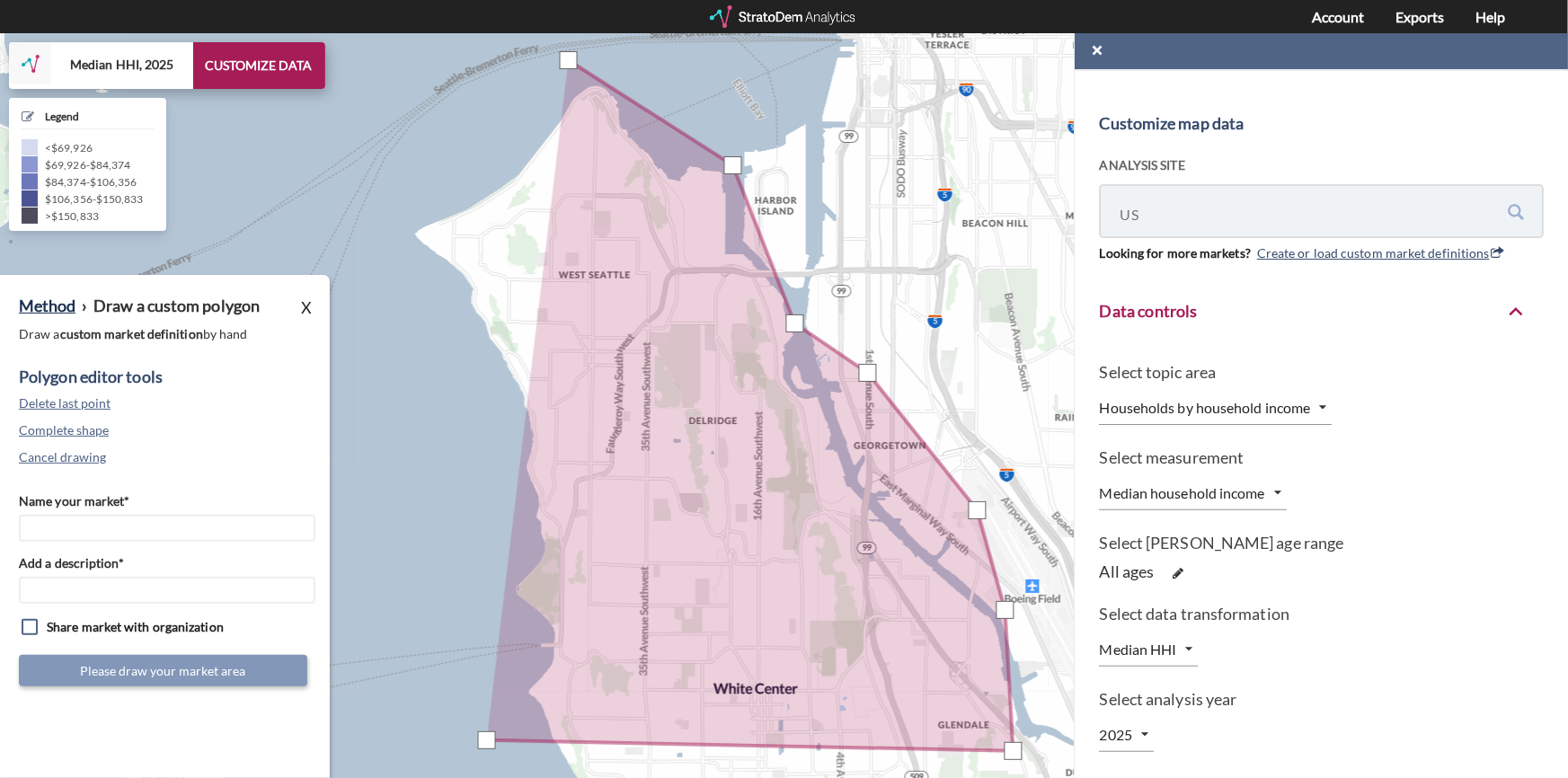 click at bounding box center (580, 393) 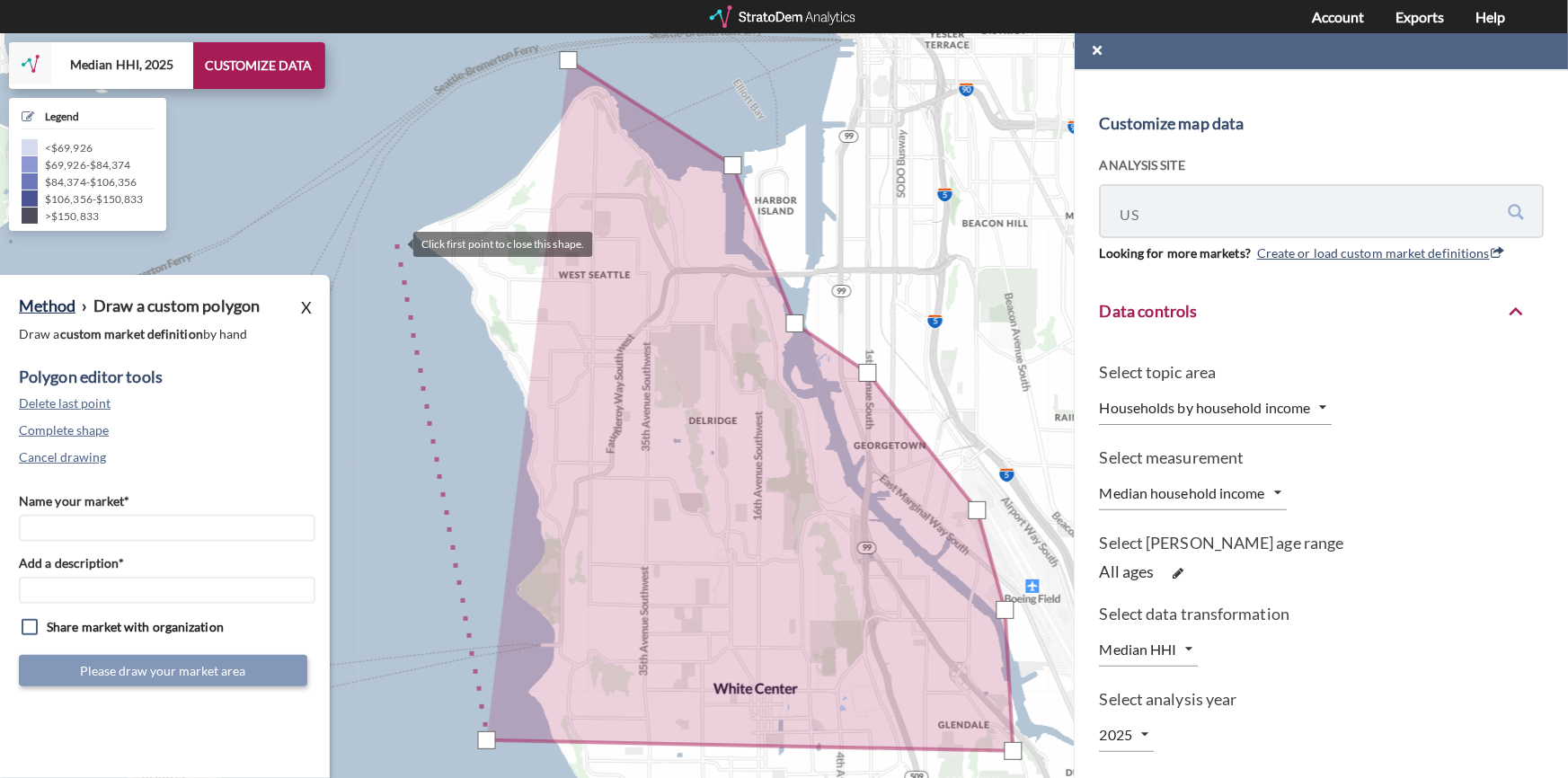 click at bounding box center (580, 393) 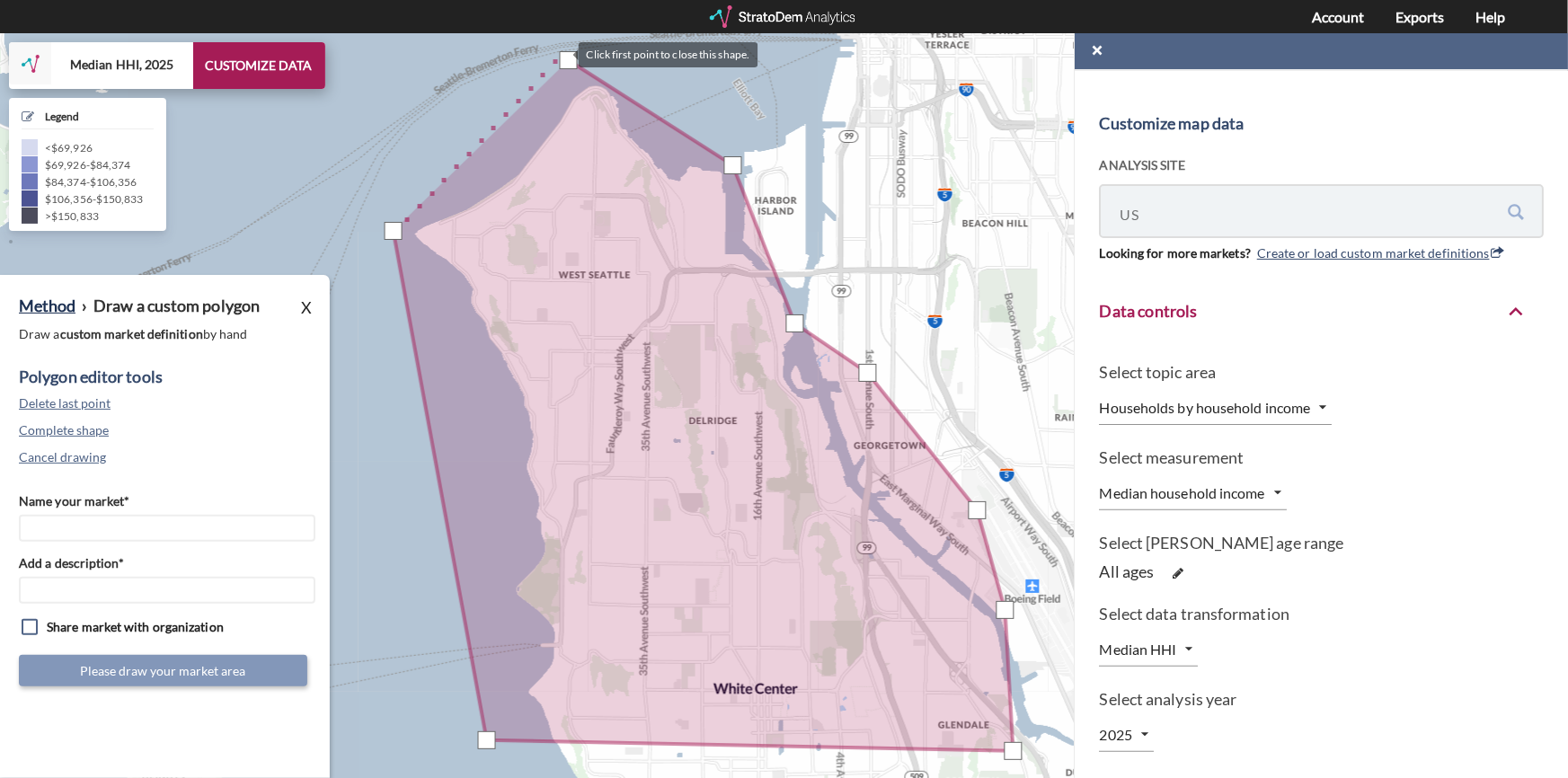 click at bounding box center [569, 59] 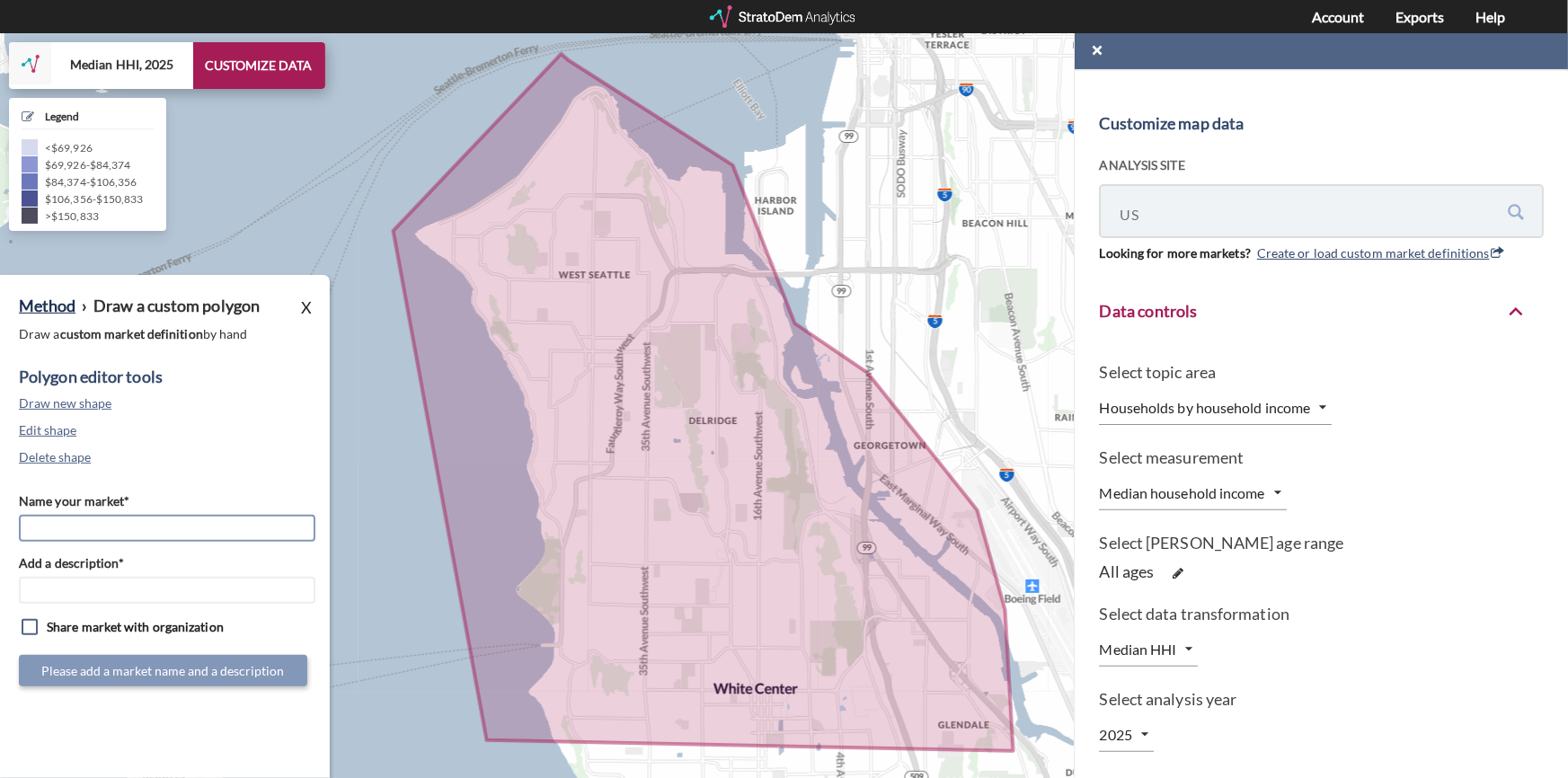 click on "Name your market*" at bounding box center (167, 527) 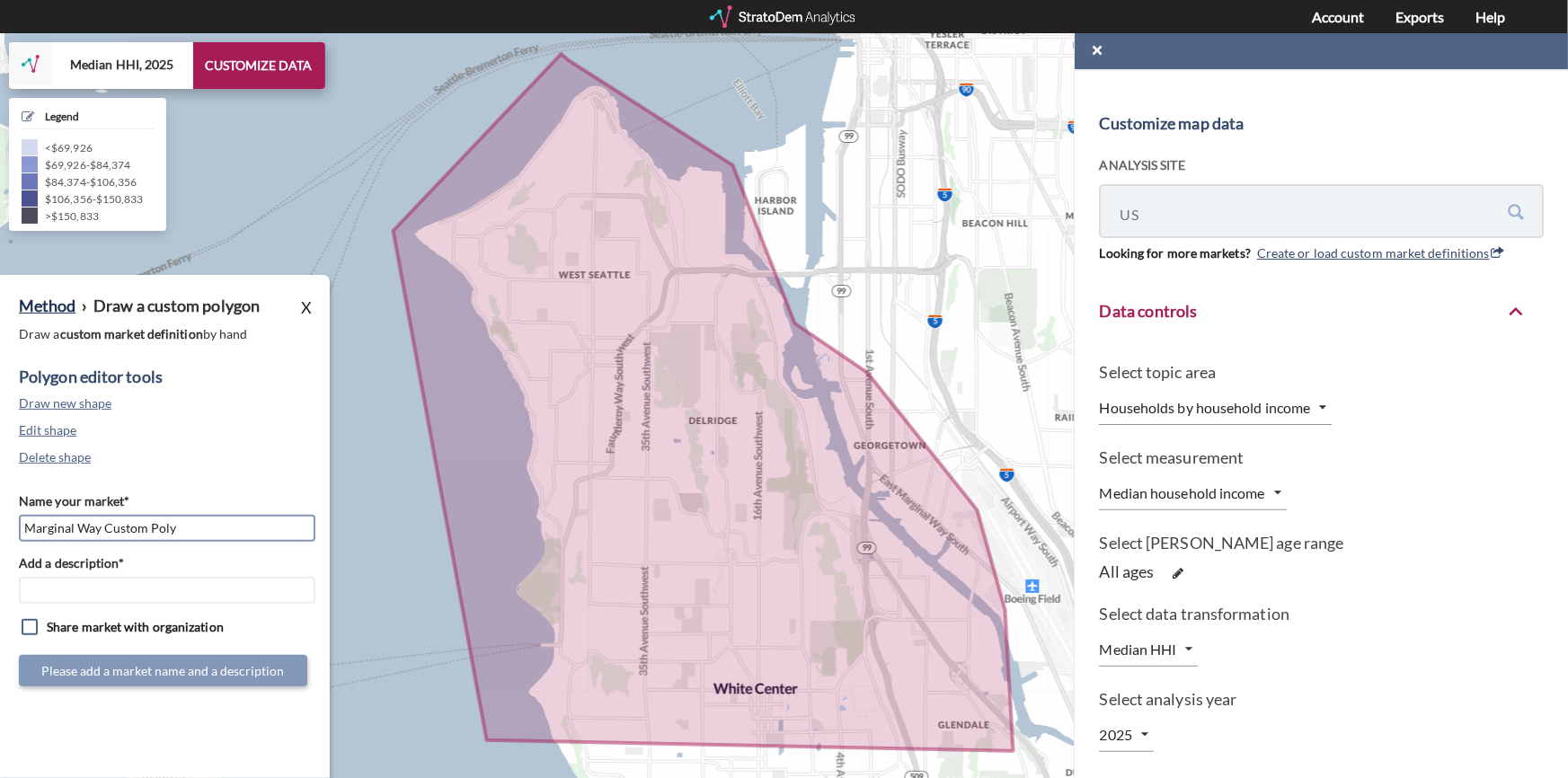 type on "Marginal Way Custom Poly" 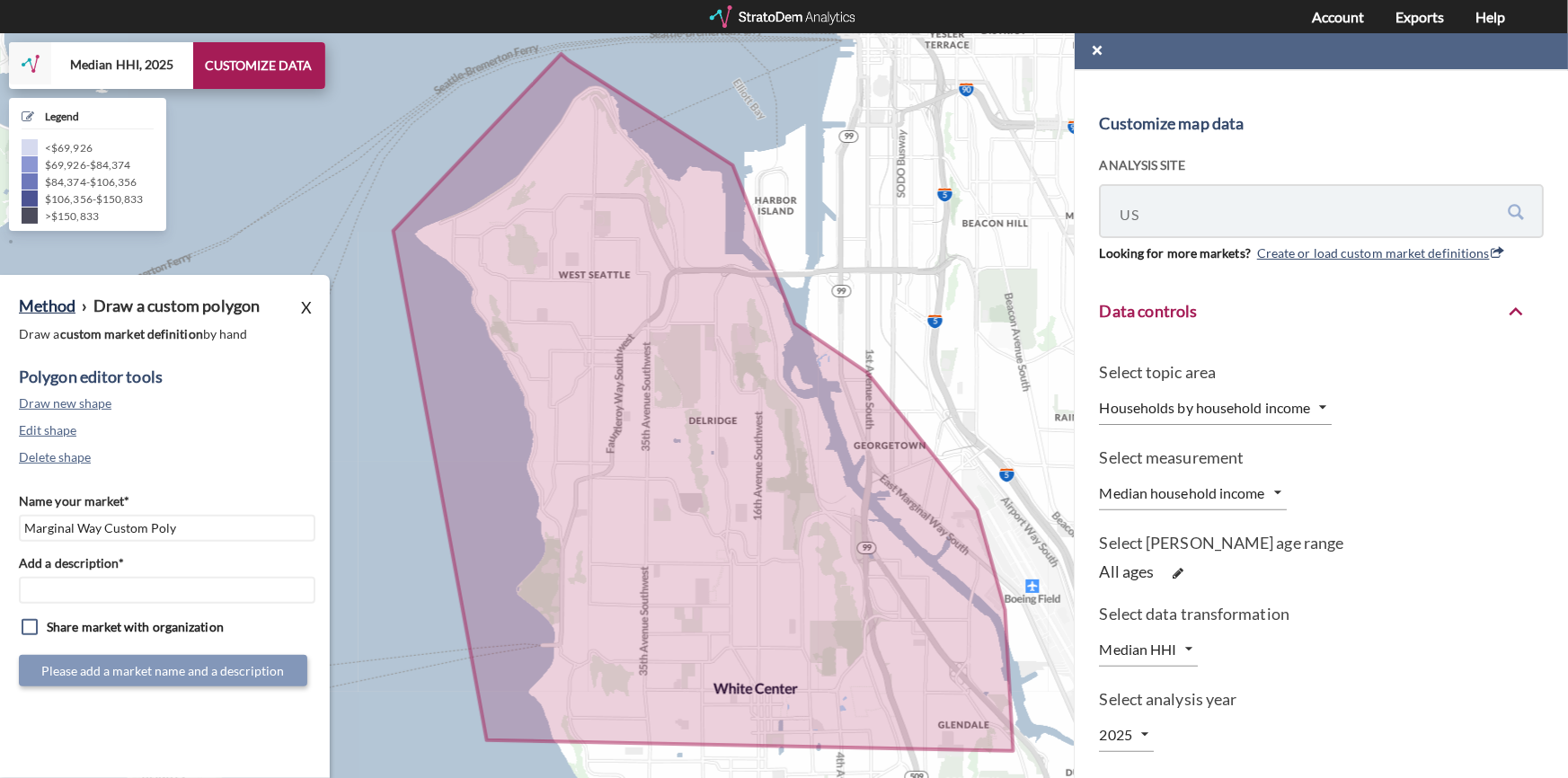 click at bounding box center [164, 628] 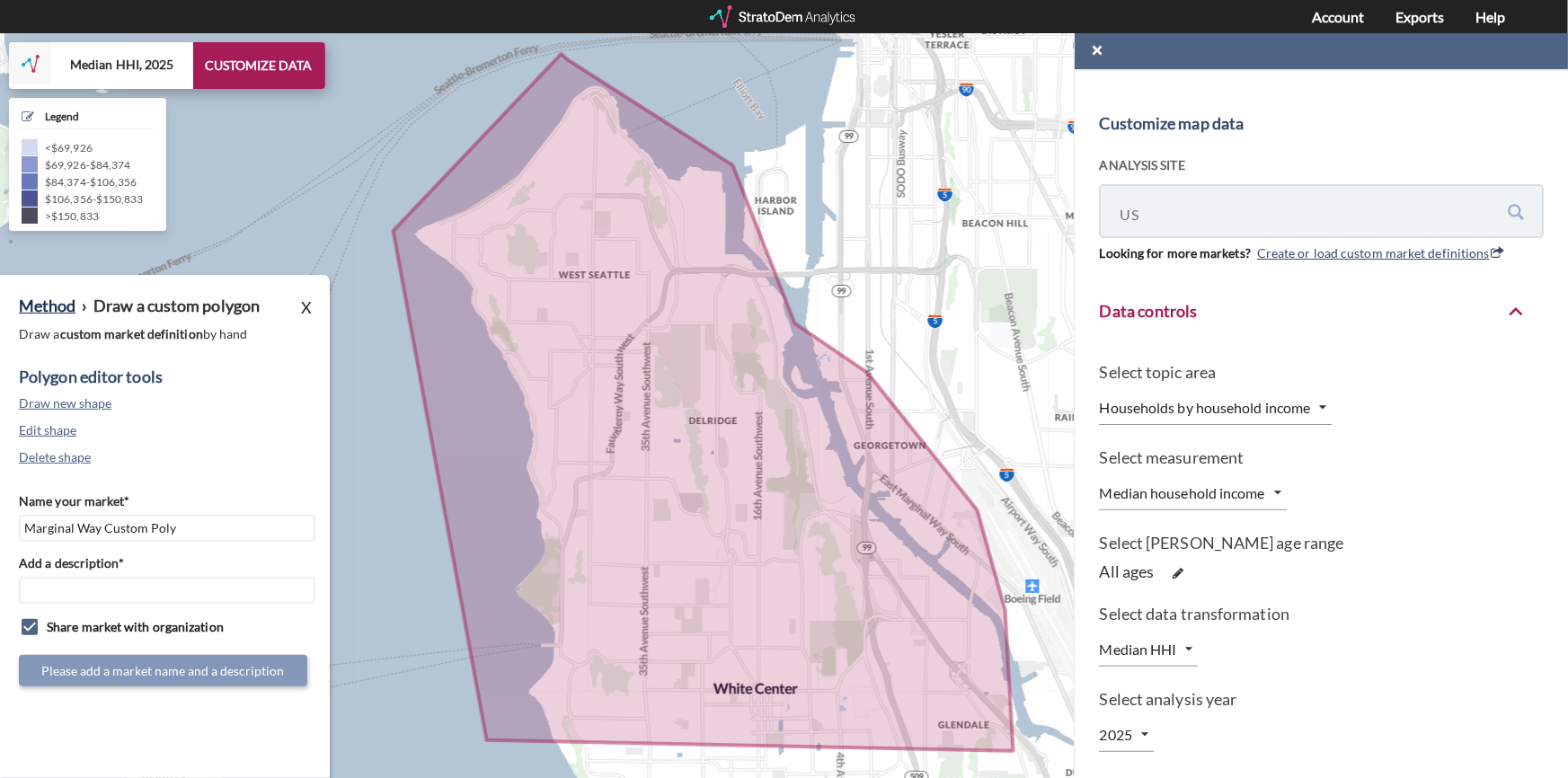 click on "Polygon editor tools Draw new shape Edit shape Delete shape" at bounding box center [164, 417] 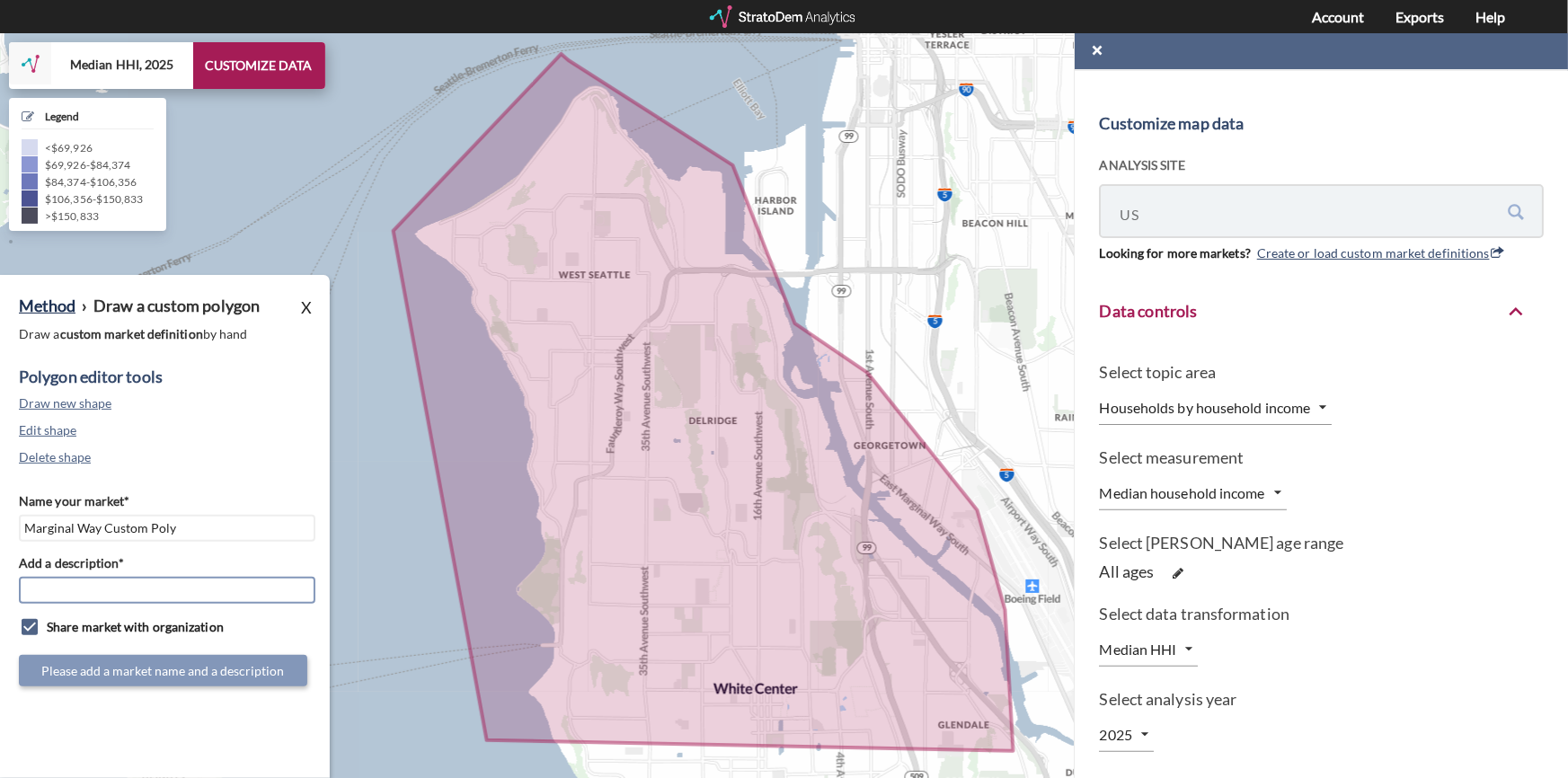 click on "Add a description*" at bounding box center [167, 589] 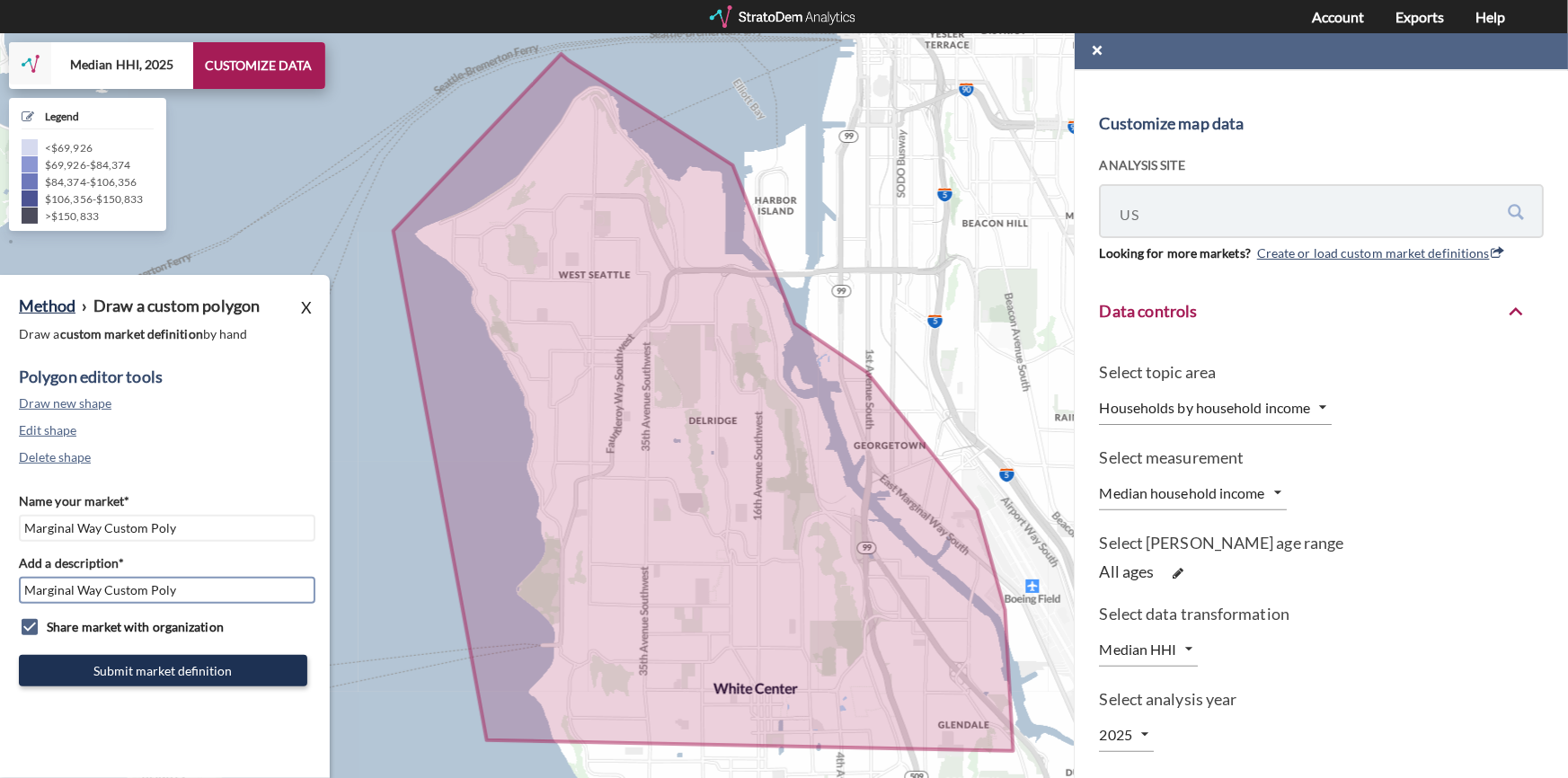 type on "Marginal Way Custom Poly" 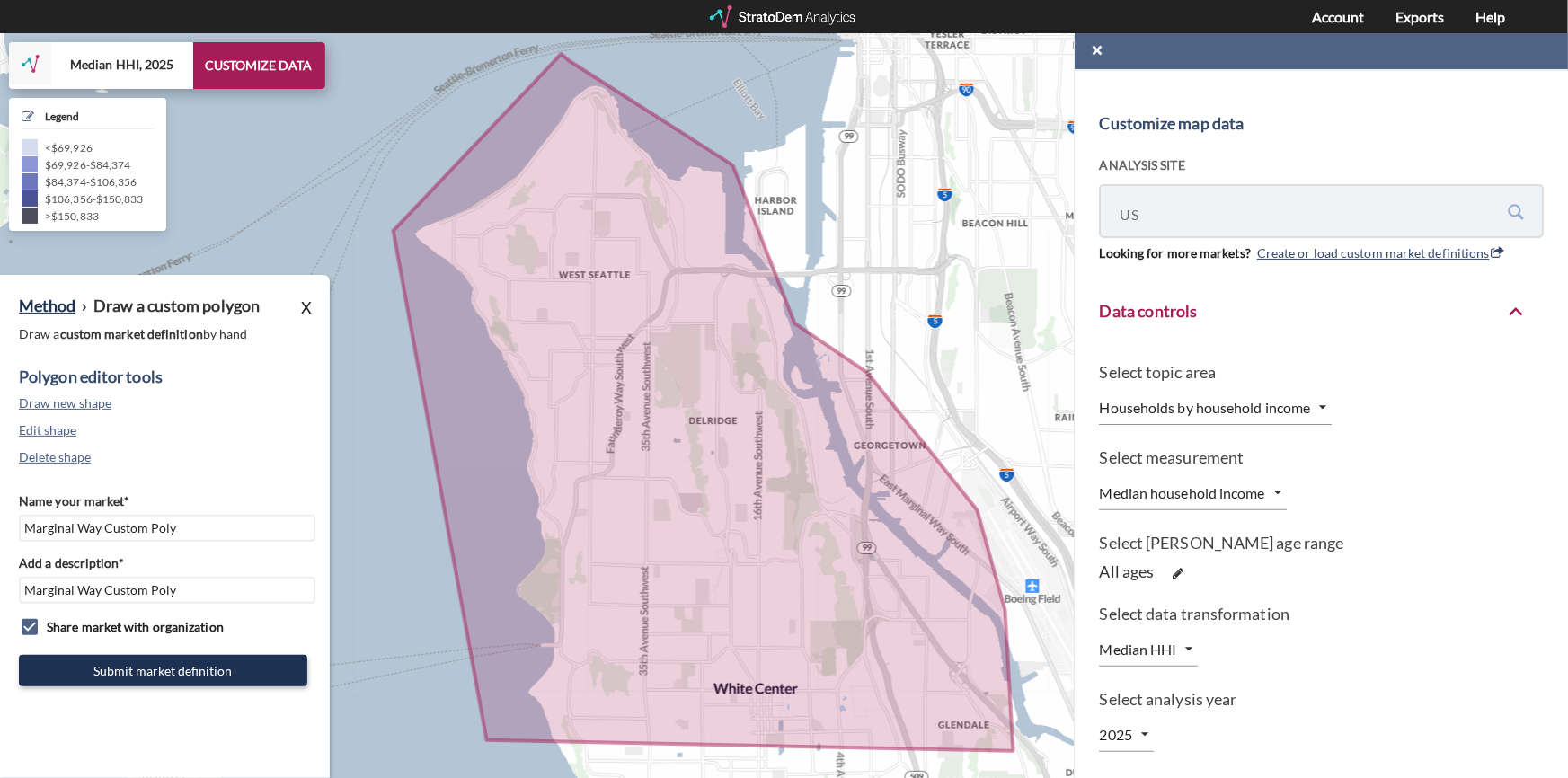 click on "+ − Median HHI, 2025  CUSTOMIZE DATA Legend <  $69,926 $69,926  -  $84,374 $84,374  -  $106,356 $106,356  -  $150,833 >  $150,833 Draw a polygon Draw a rectangle Draw a marker Finish Delete last point Cancel Edit layers Delete layers Zoom in Zoom out Hide data Snapshot Query Download Add data Define market © StratoDem Analytics, LLC. All rights reserved.
Leaflet | OpenStreetMap Leaflet Method › Draw a custom polygon X Draw a  custom market definition  by hand Polygon editor tools Draw new shape Edit shape Delete shape Name your market* Marginal Way Custom Poly Add a description* Marginal Way Custom Poly Share market with organization Submit market definition" at bounding box center [784, 404] 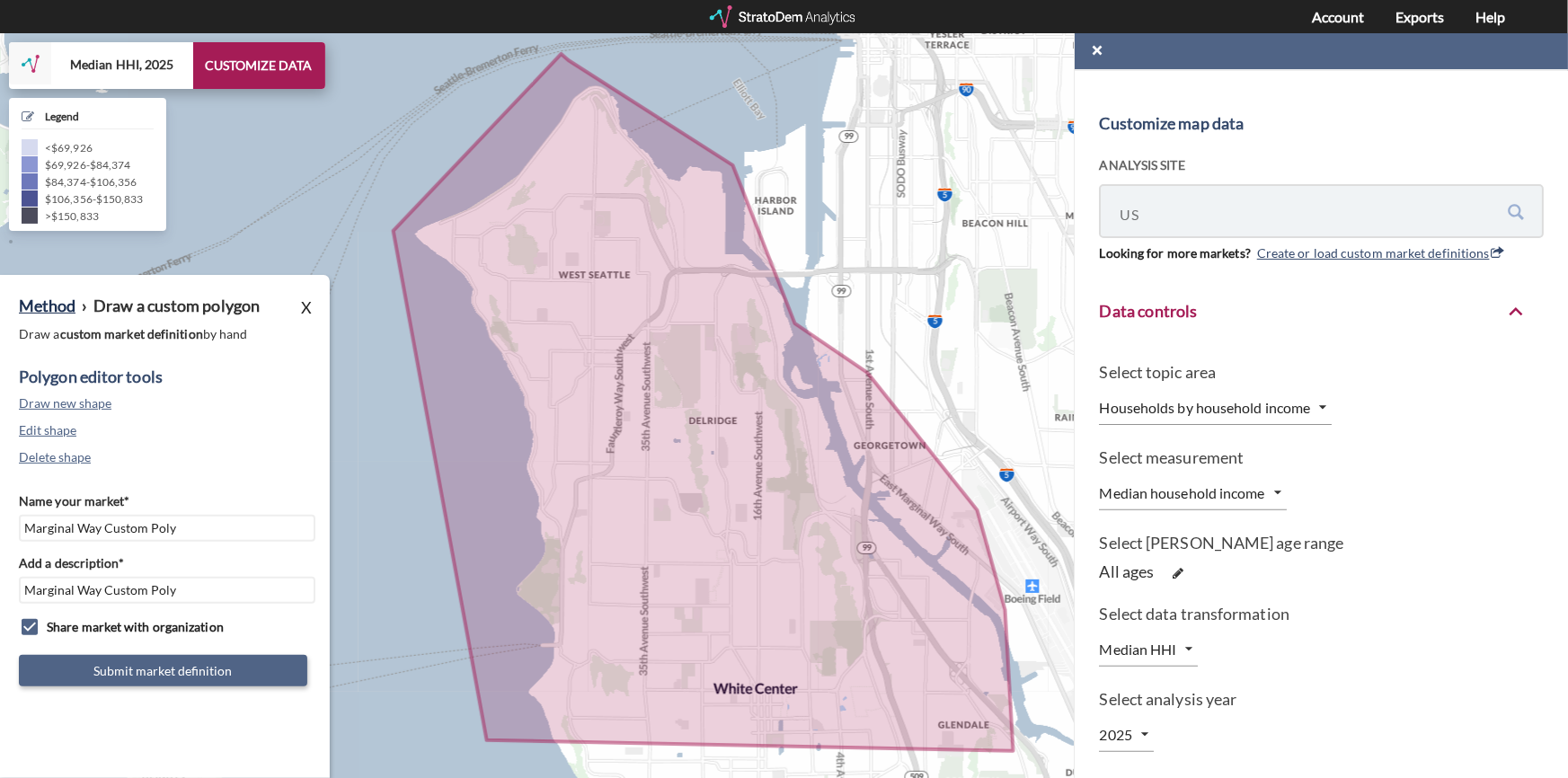 click on "Submit market definition" at bounding box center (163, 669) 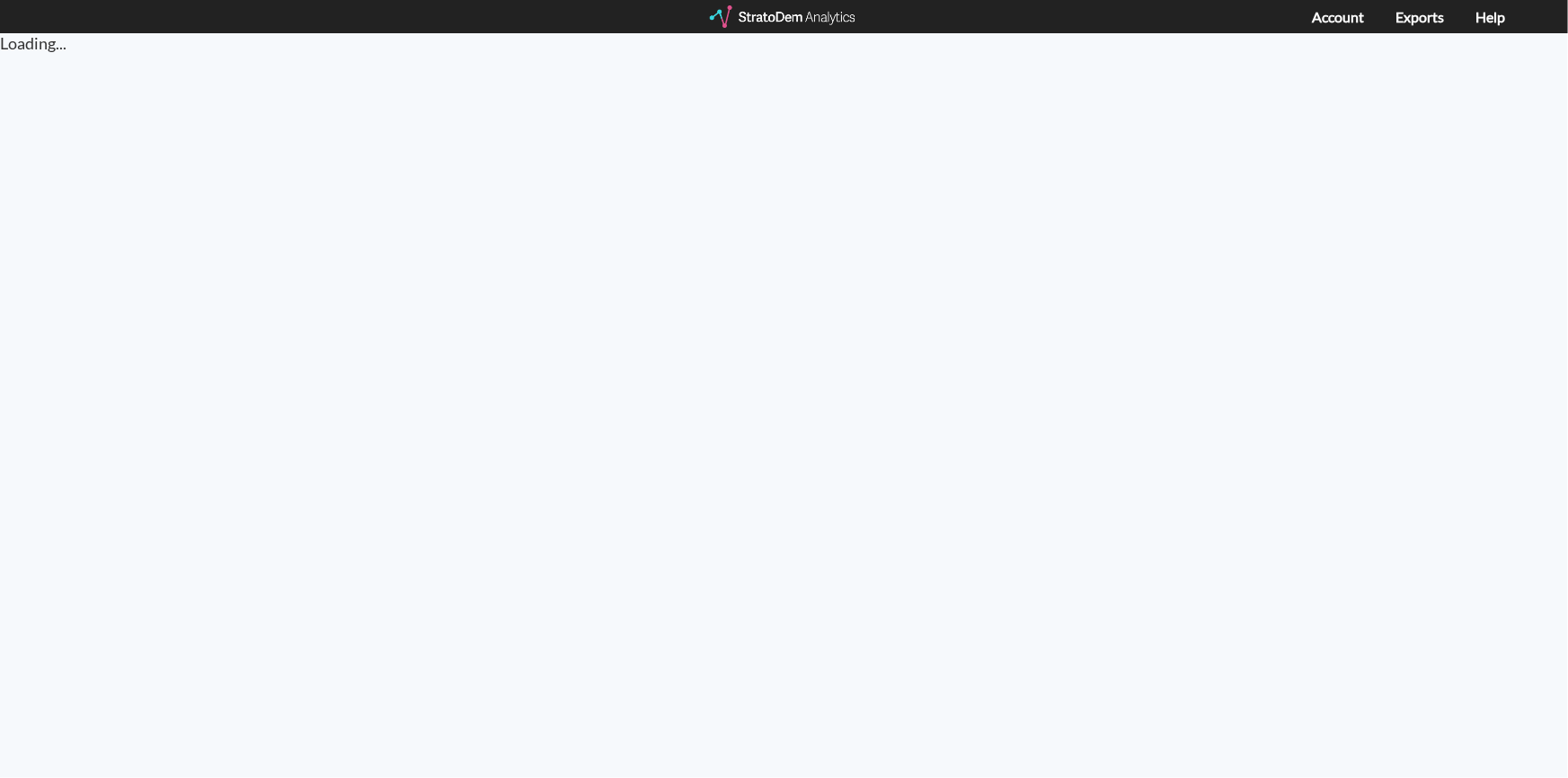 scroll, scrollTop: 0, scrollLeft: 0, axis: both 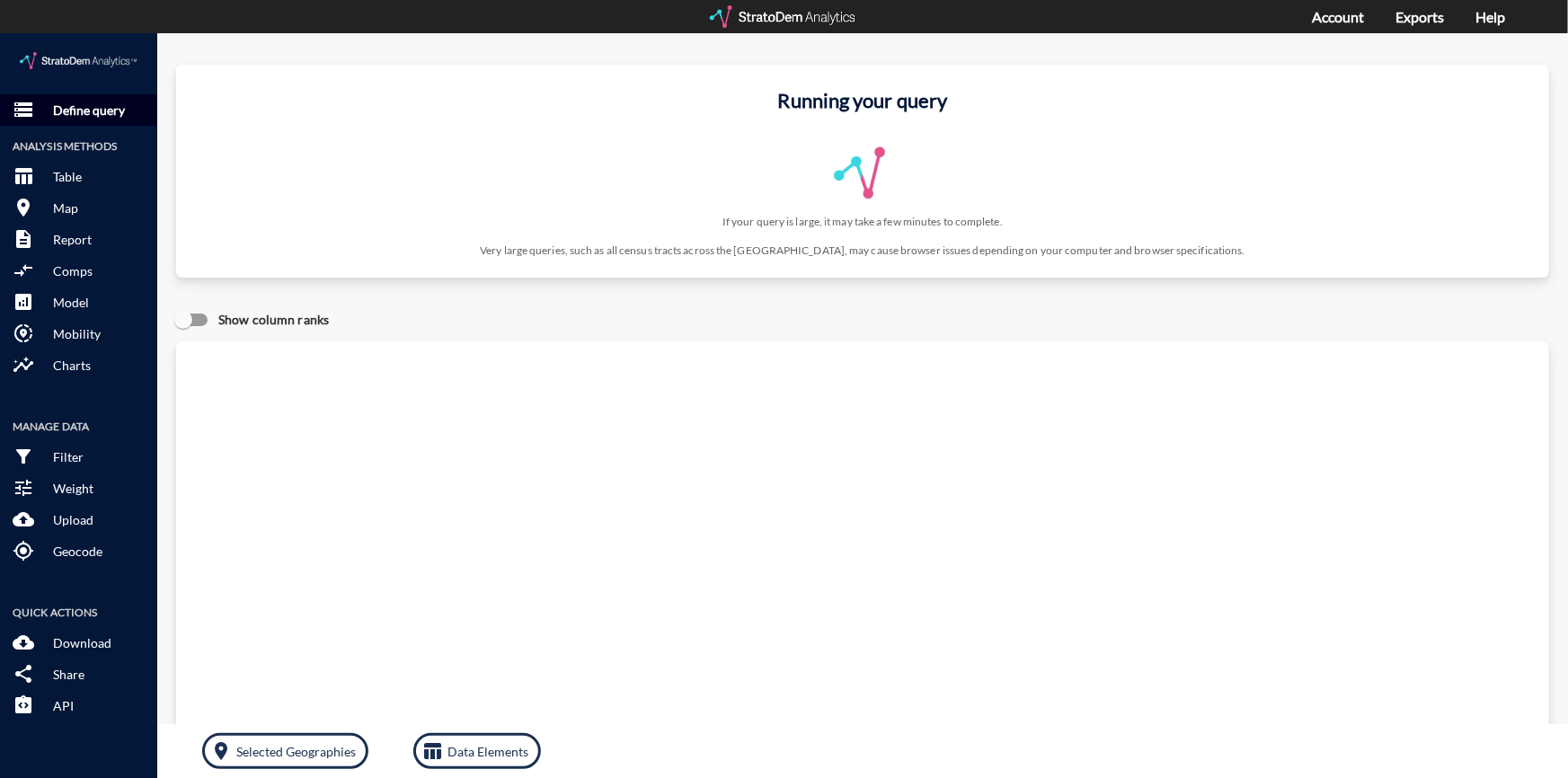 click on "Define query" 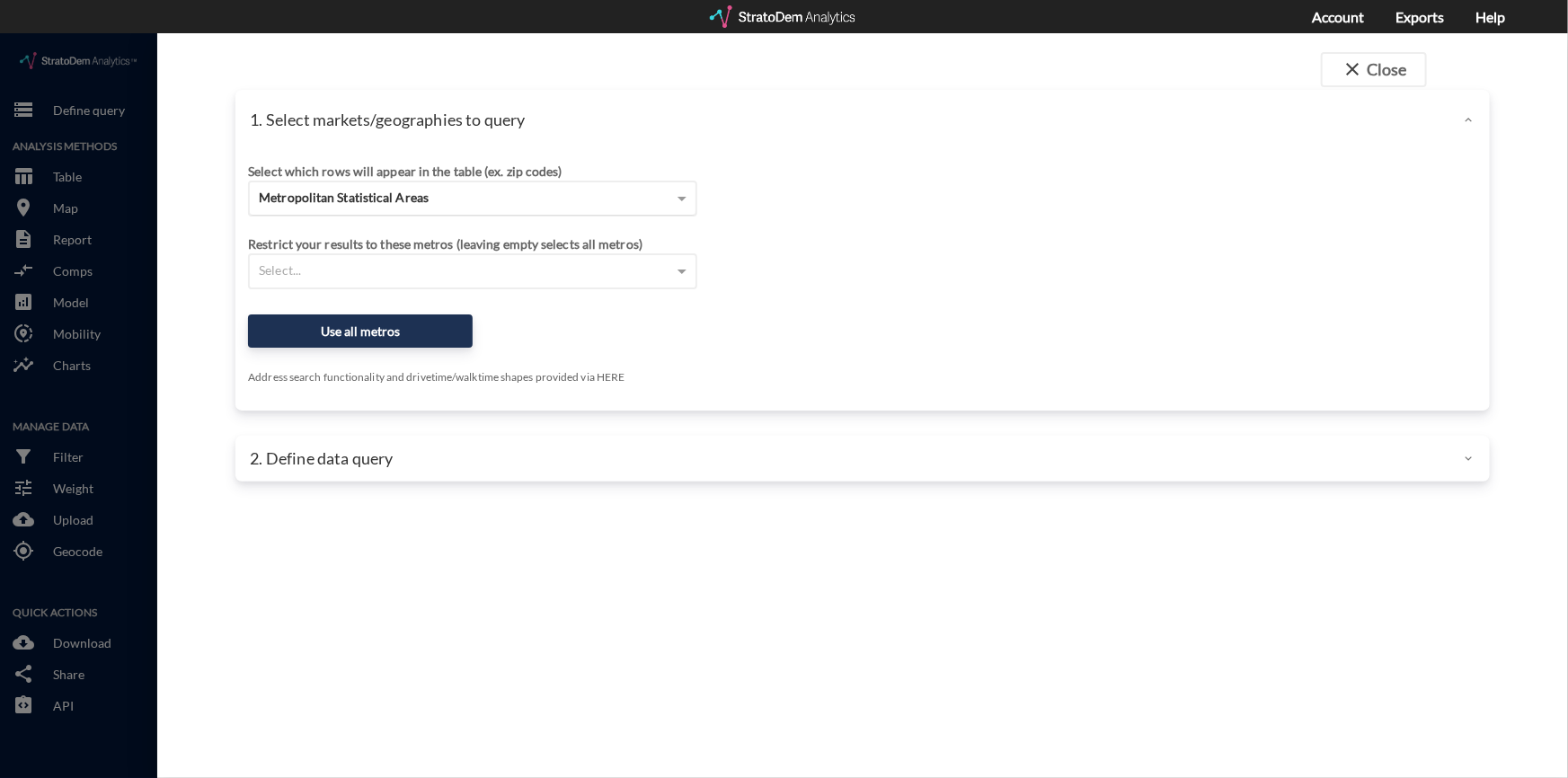 click on "Metropolitan Statistical Areas" 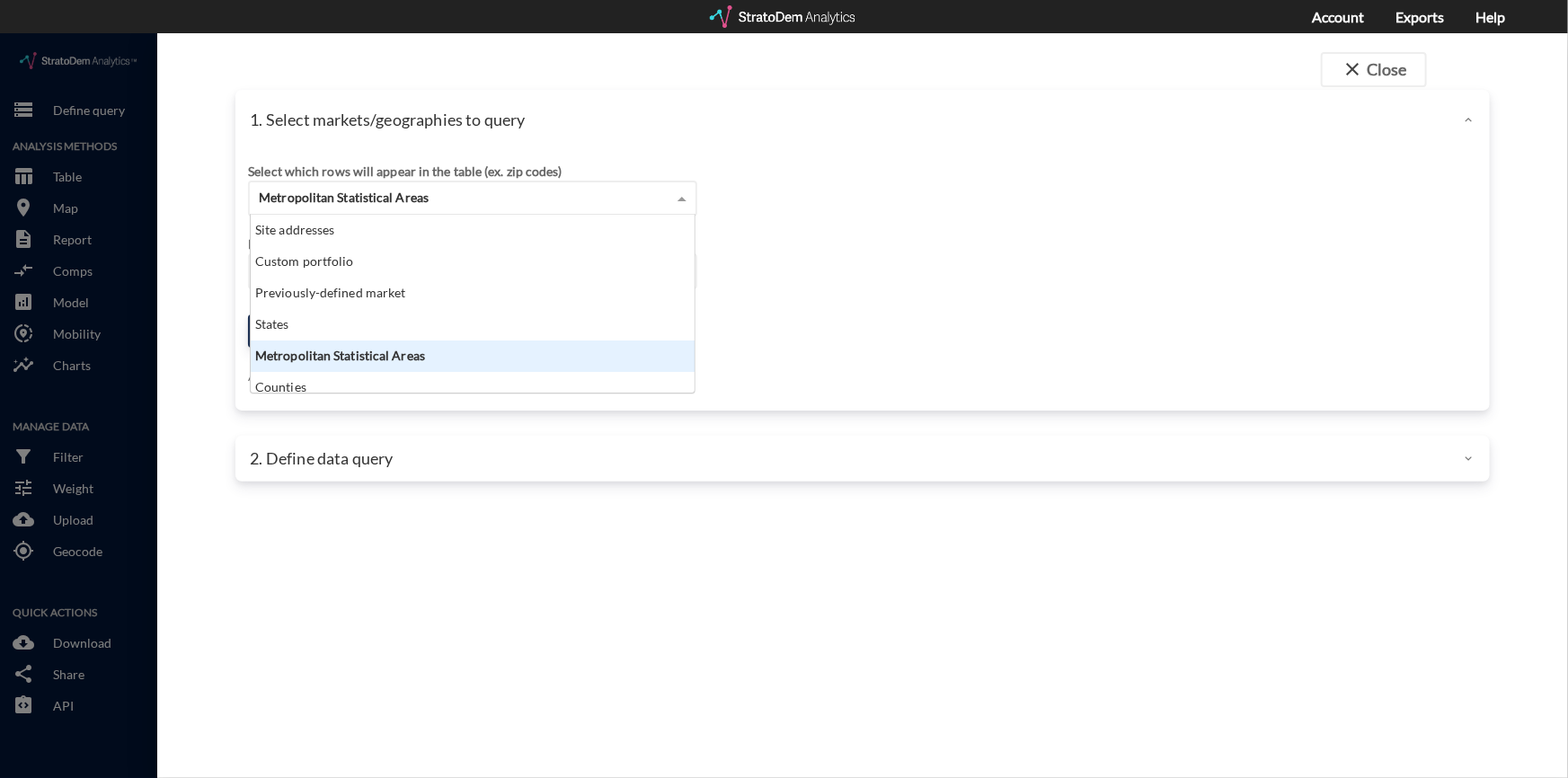 scroll, scrollTop: 13, scrollLeft: 12, axis: both 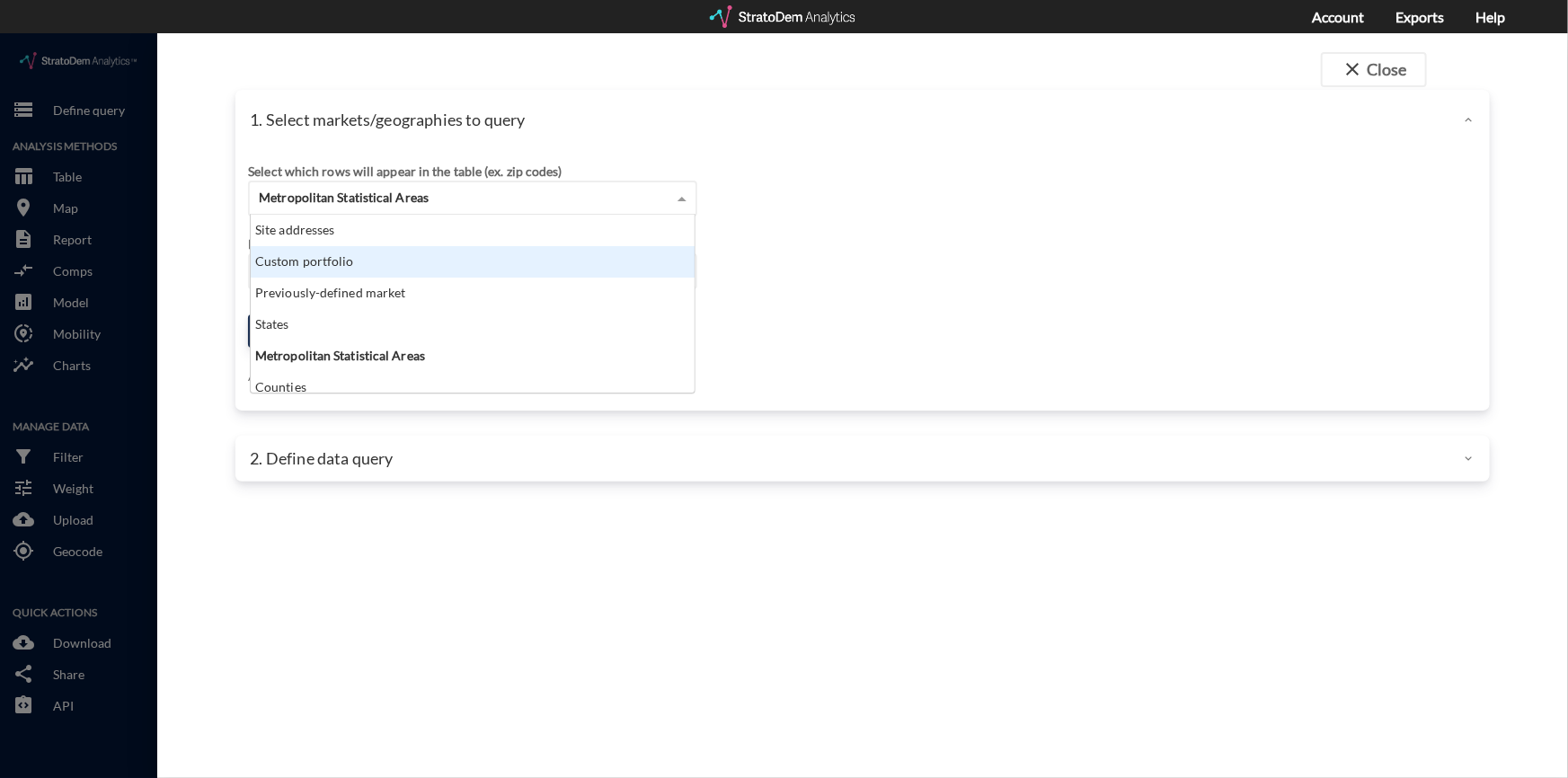 click on "Custom portfolio" 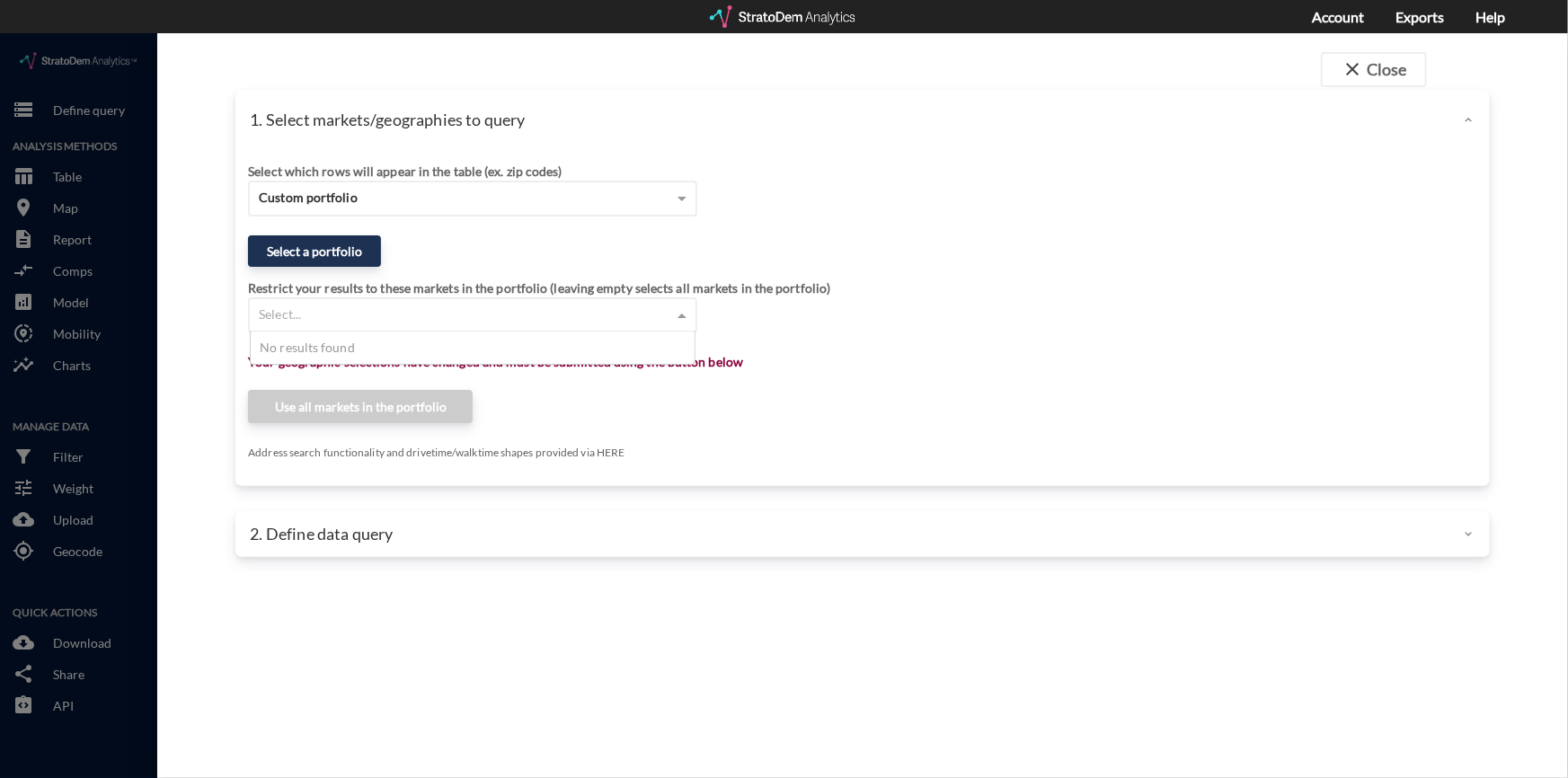 click on "Select..." 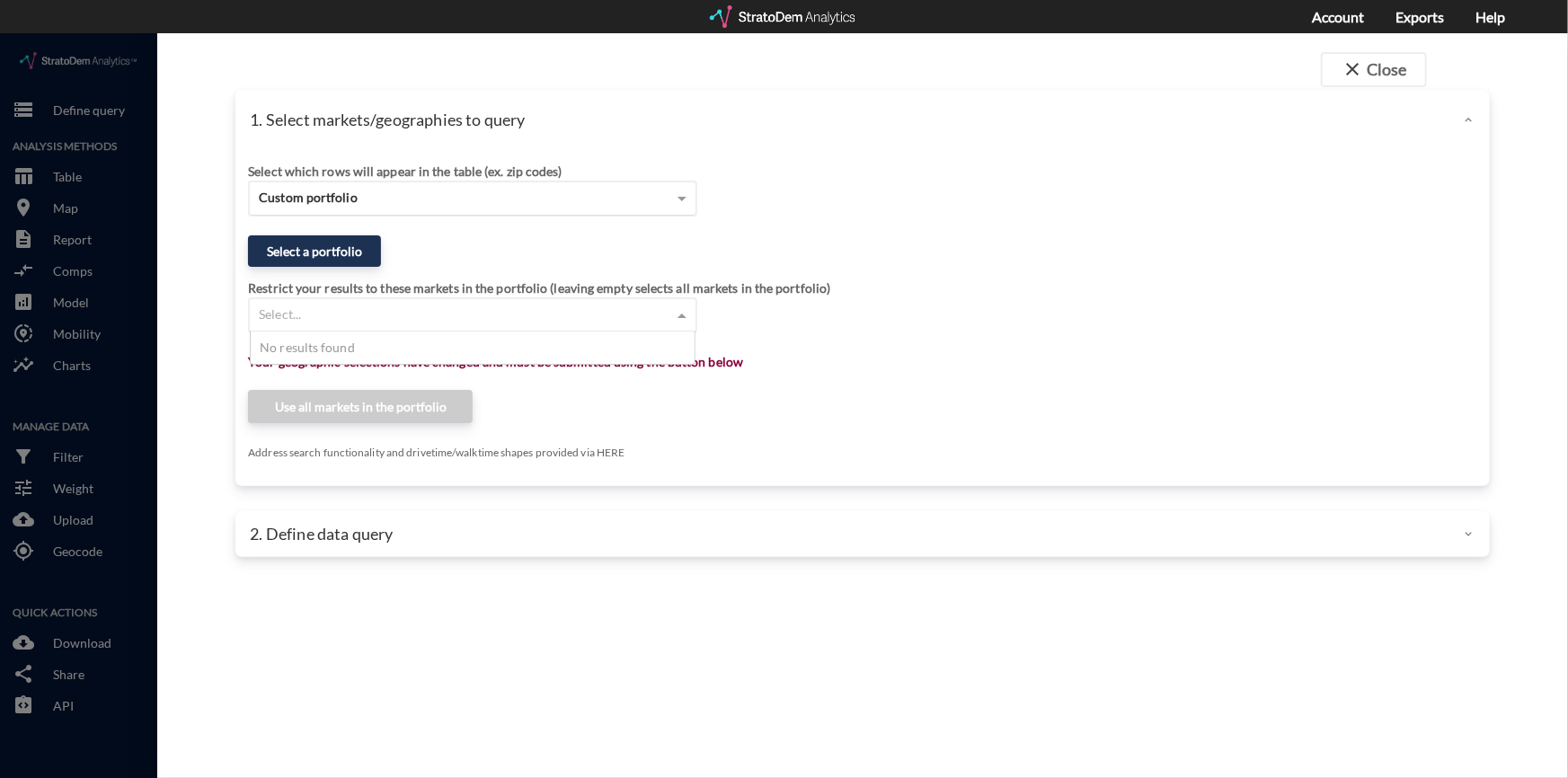 click on "Custom portfolio" 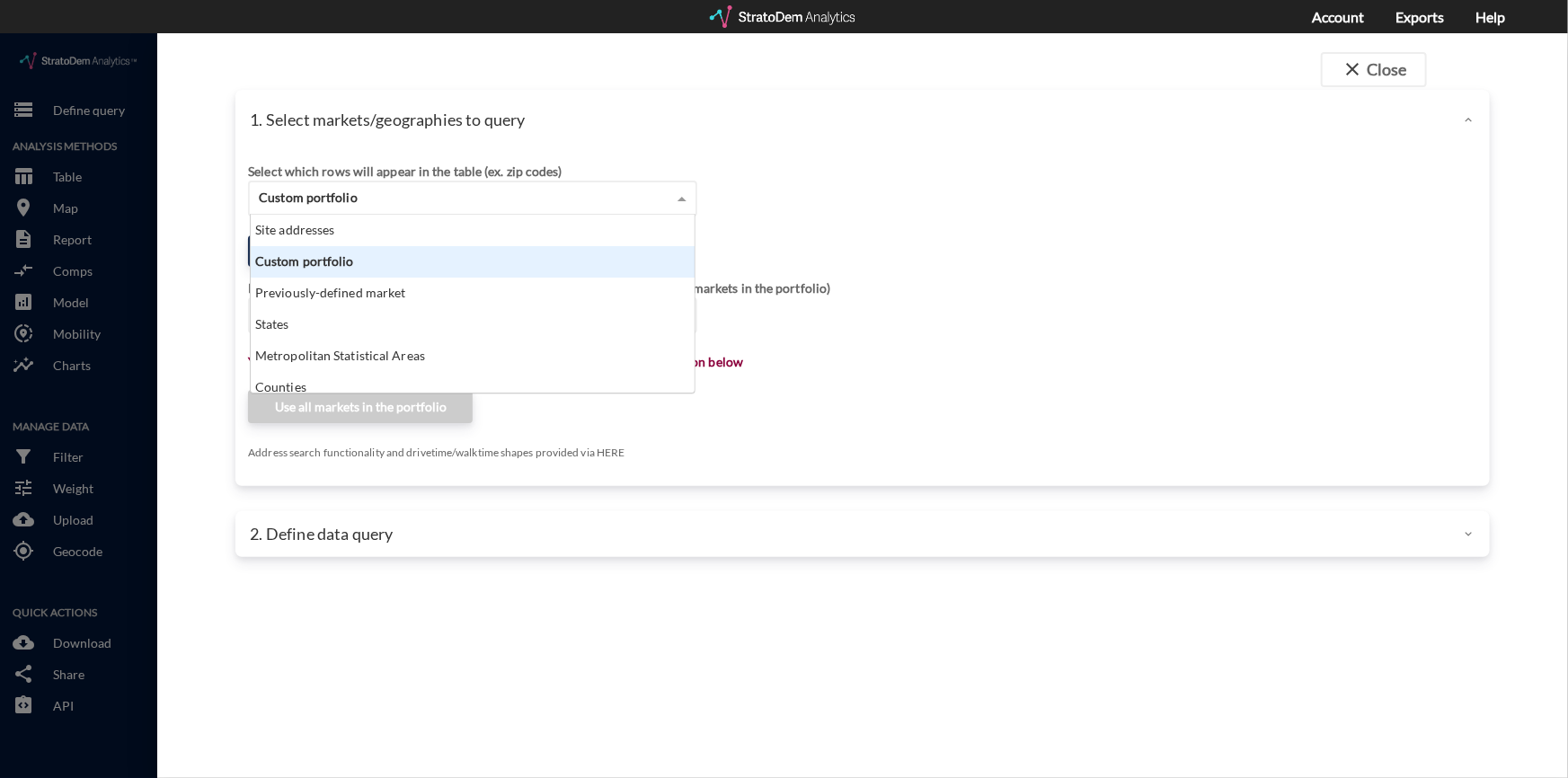 scroll, scrollTop: 13, scrollLeft: 12, axis: both 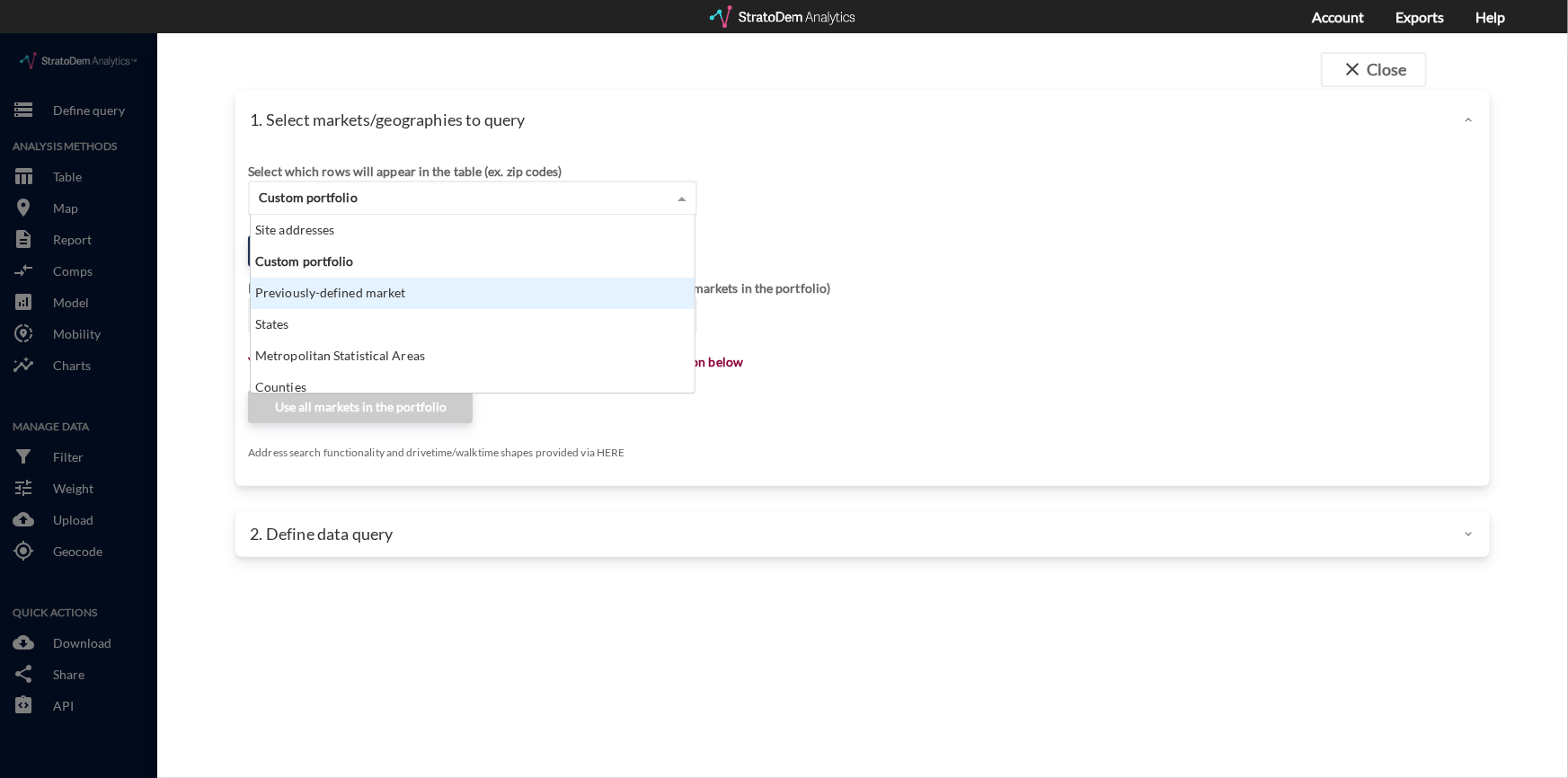 click on "Previously-defined market" 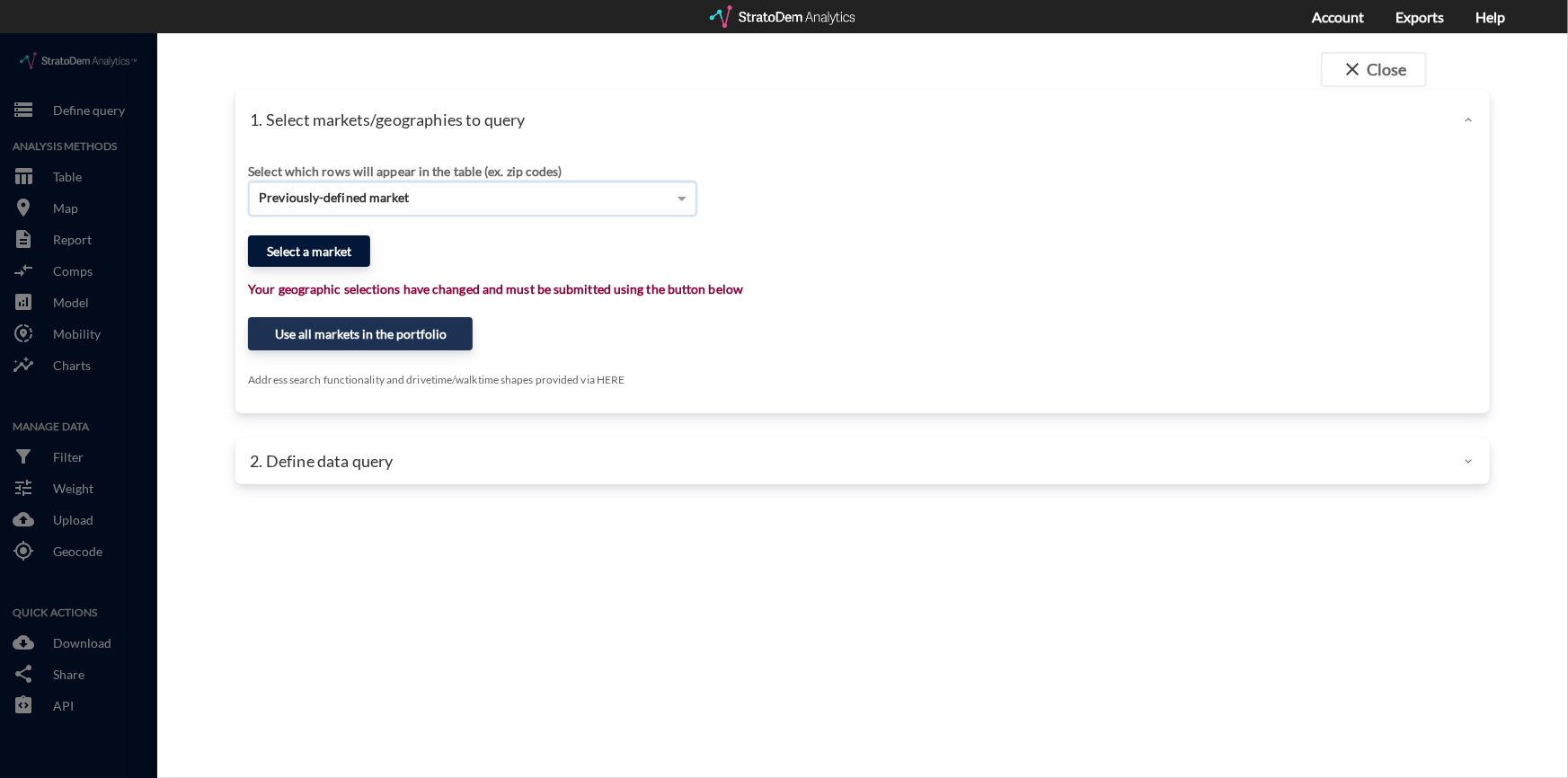 click on "Select a market" 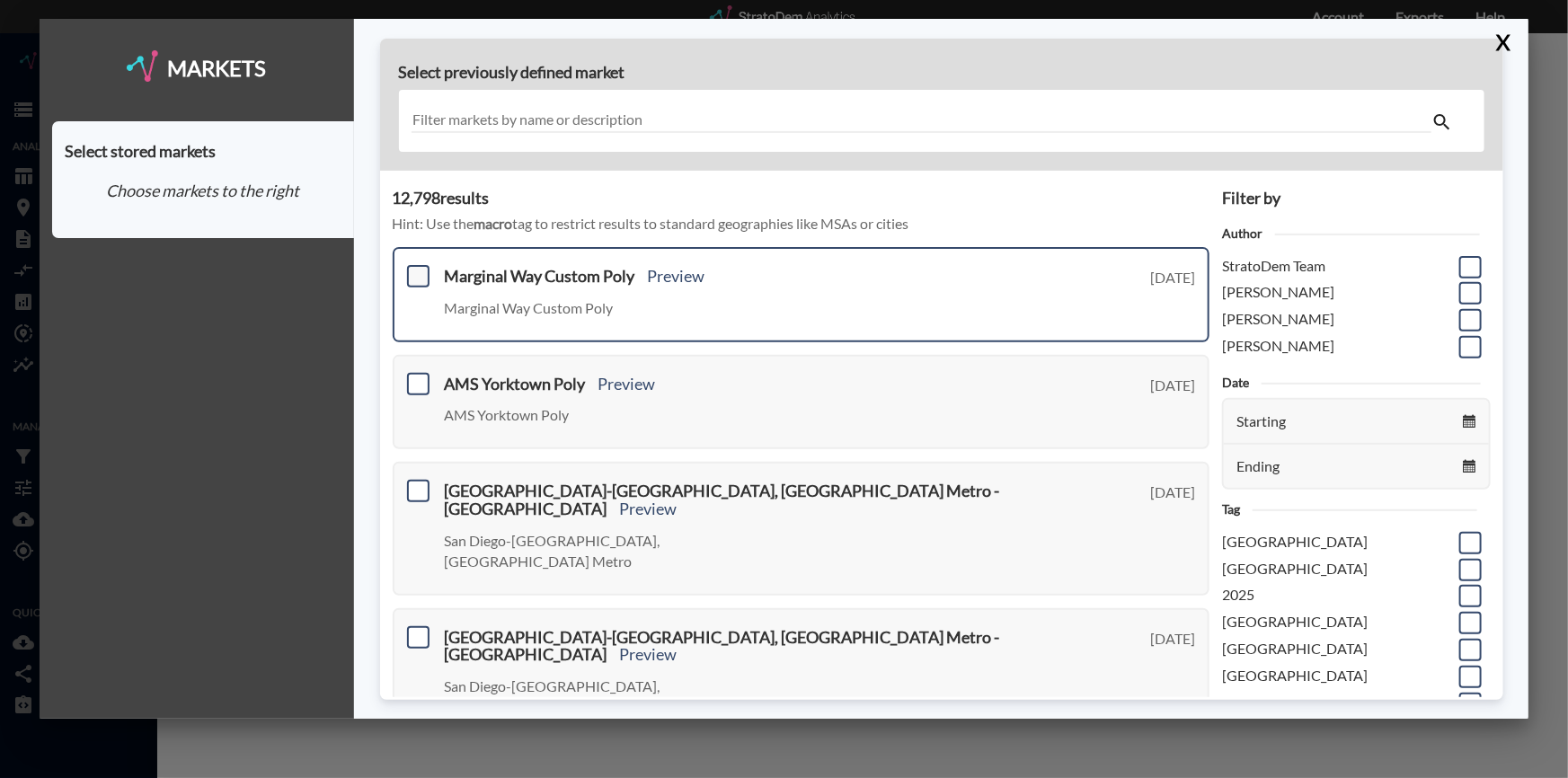 click at bounding box center [418, 276] 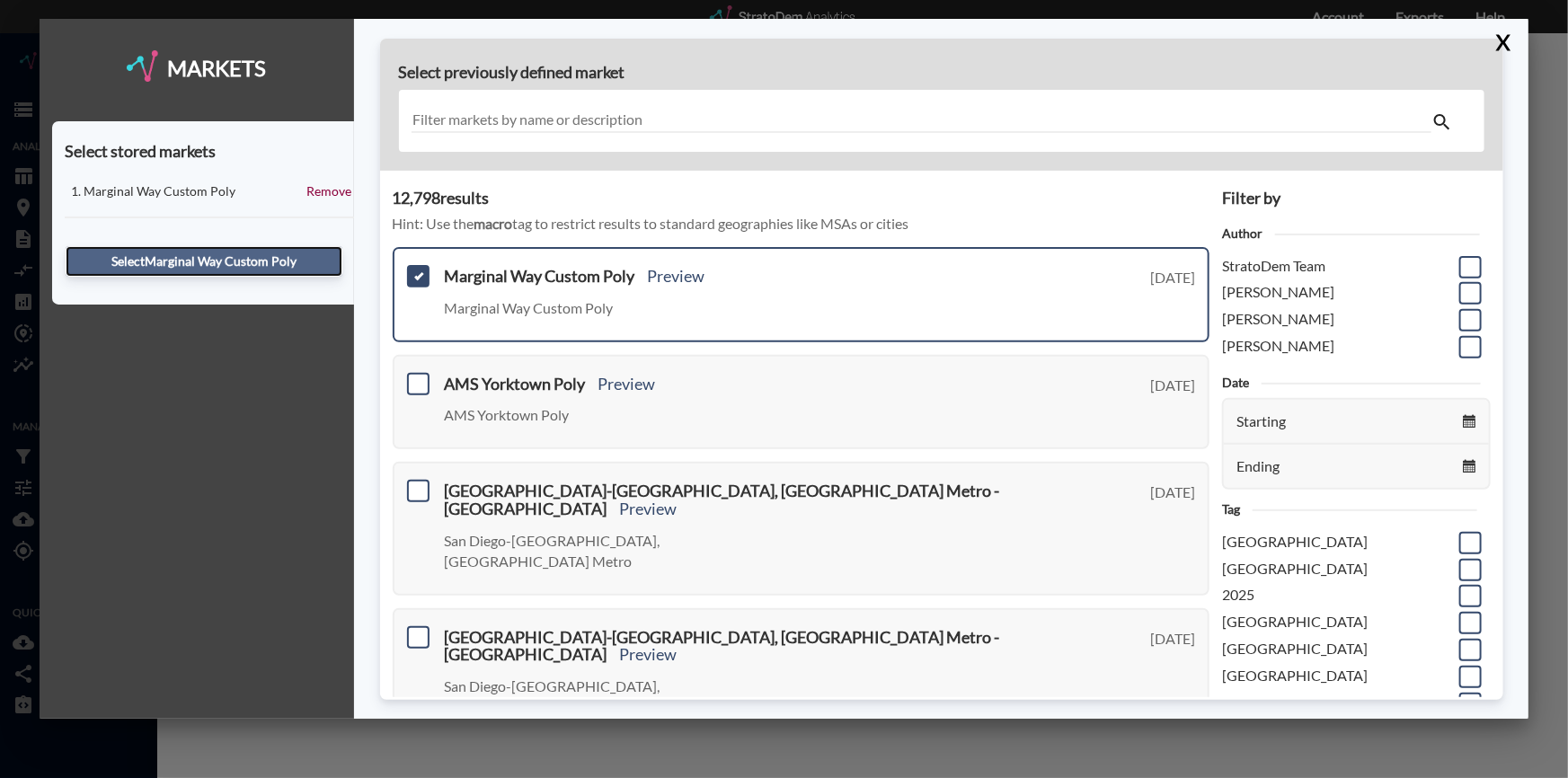 click on "Select  Marginal Way Custom Poly" at bounding box center (204, 261) 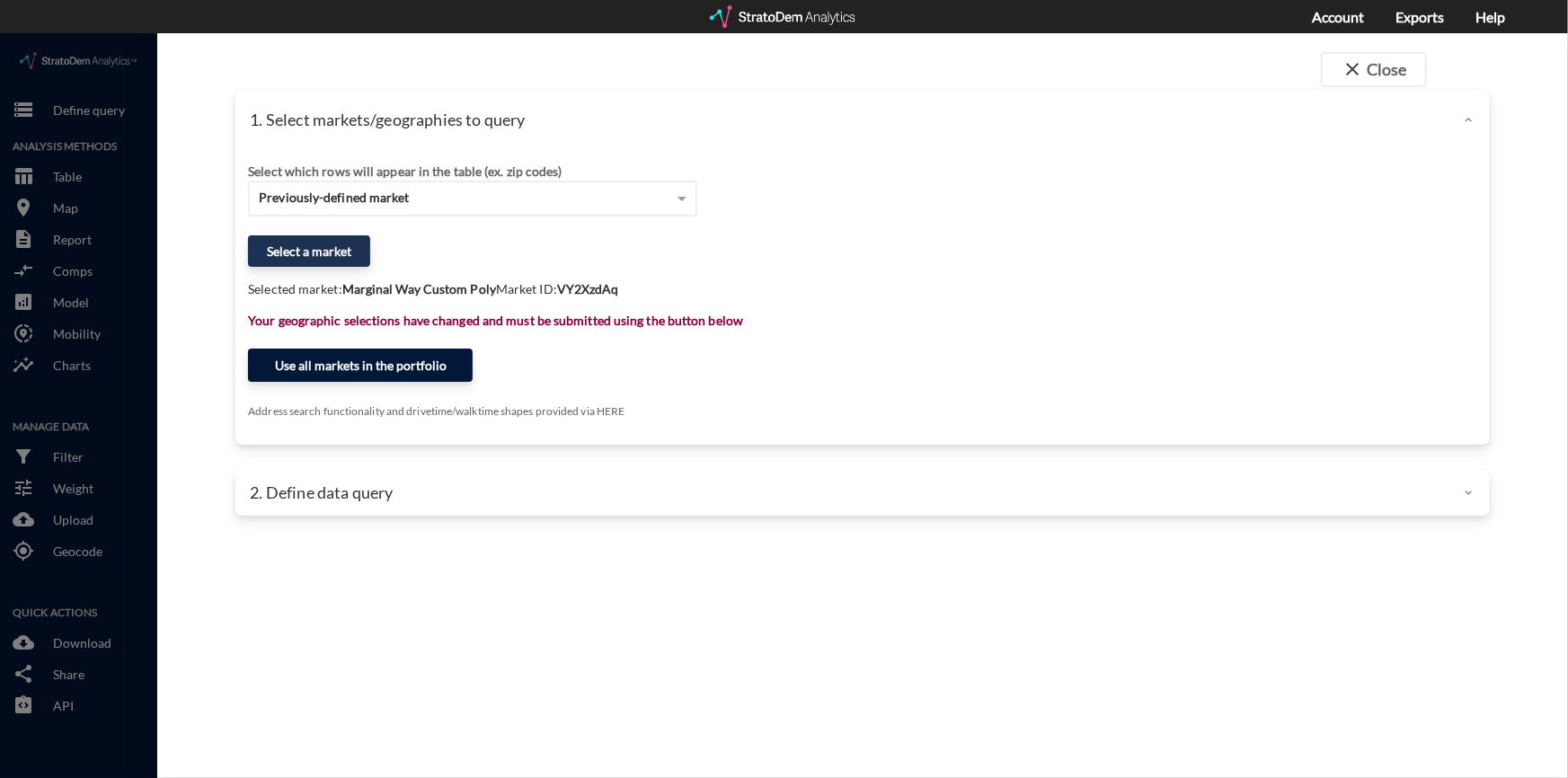 click on "Use all markets in the portfolio" 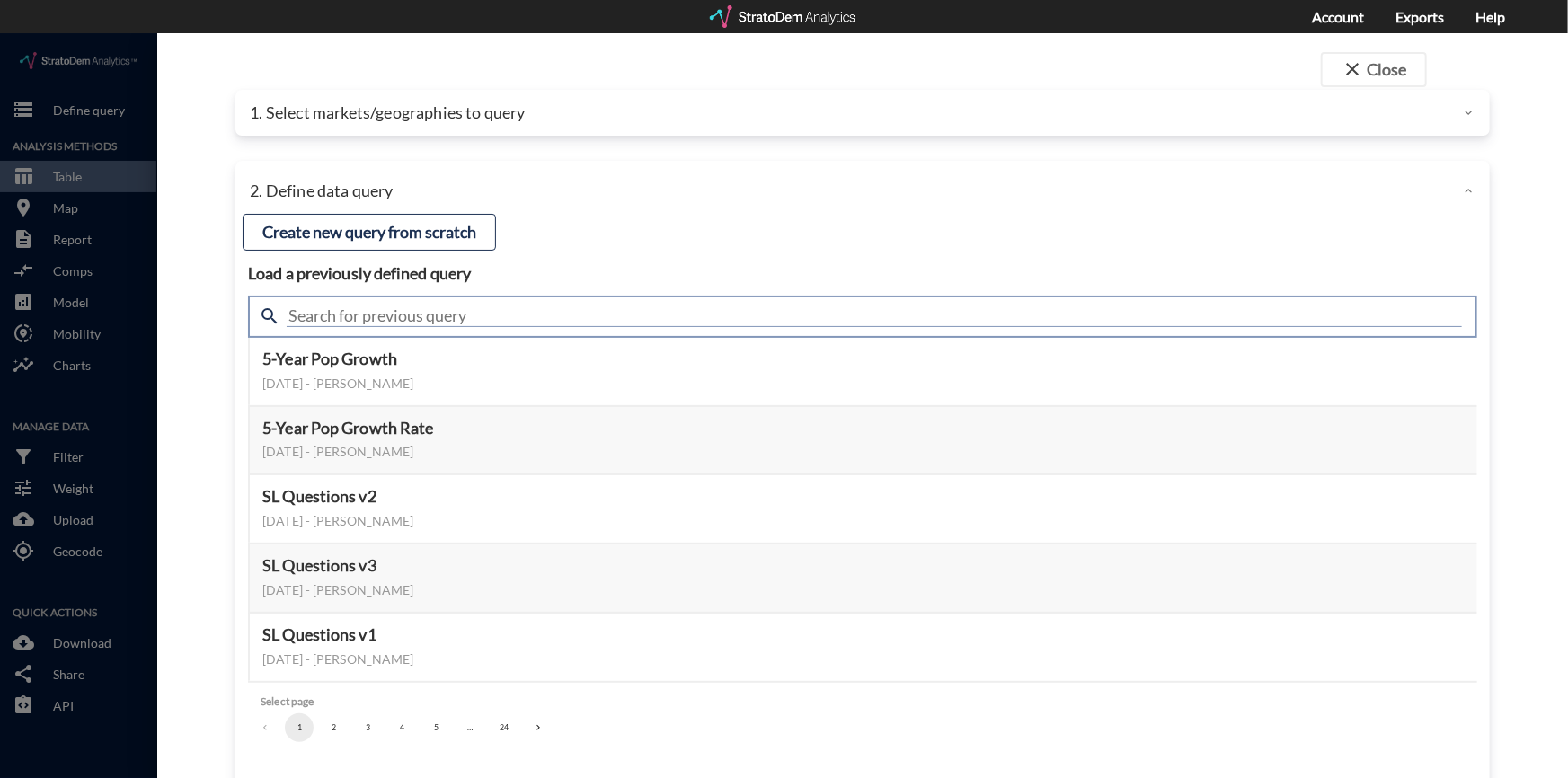 click 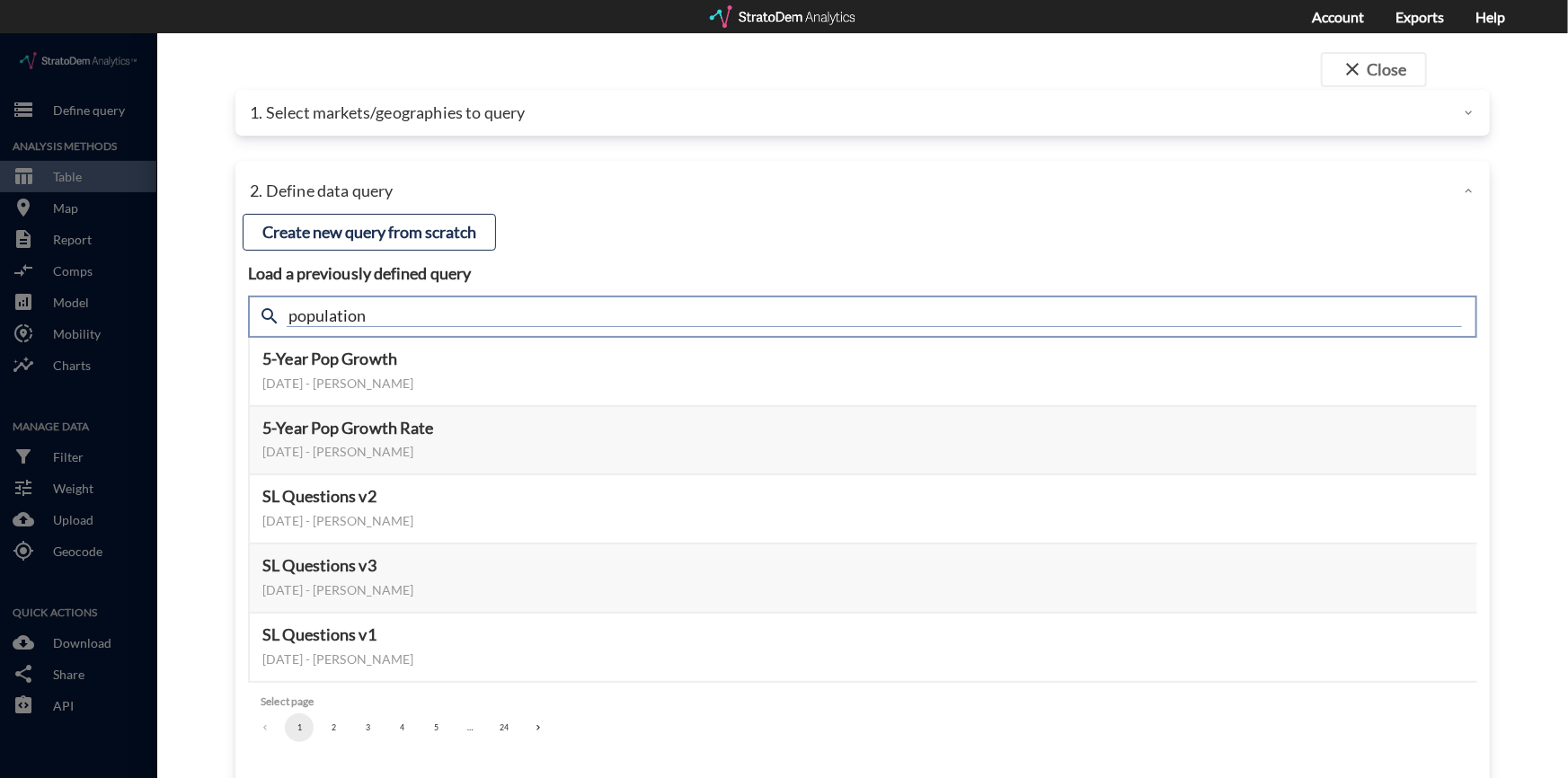 type on "population" 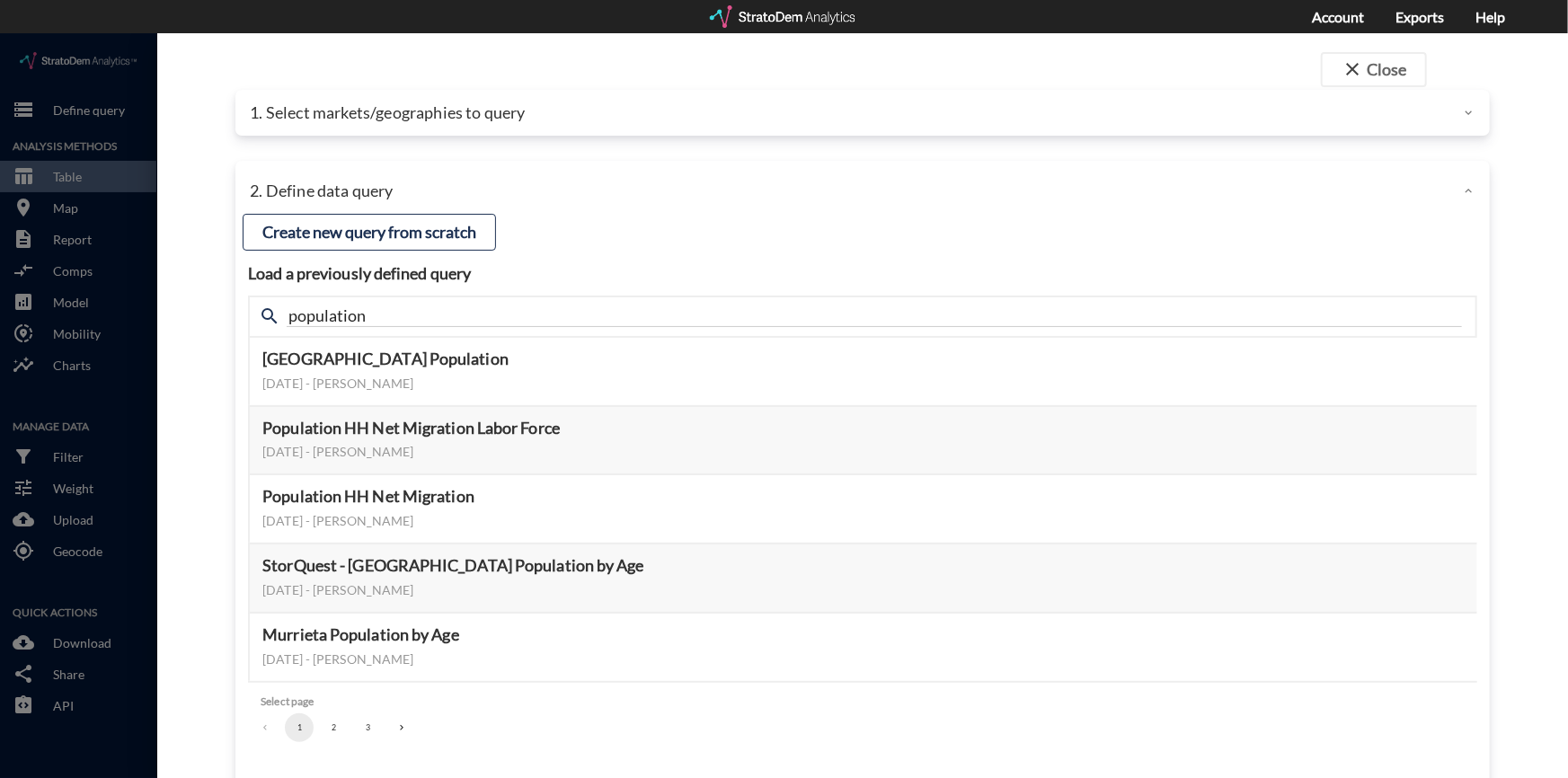 click on "2" 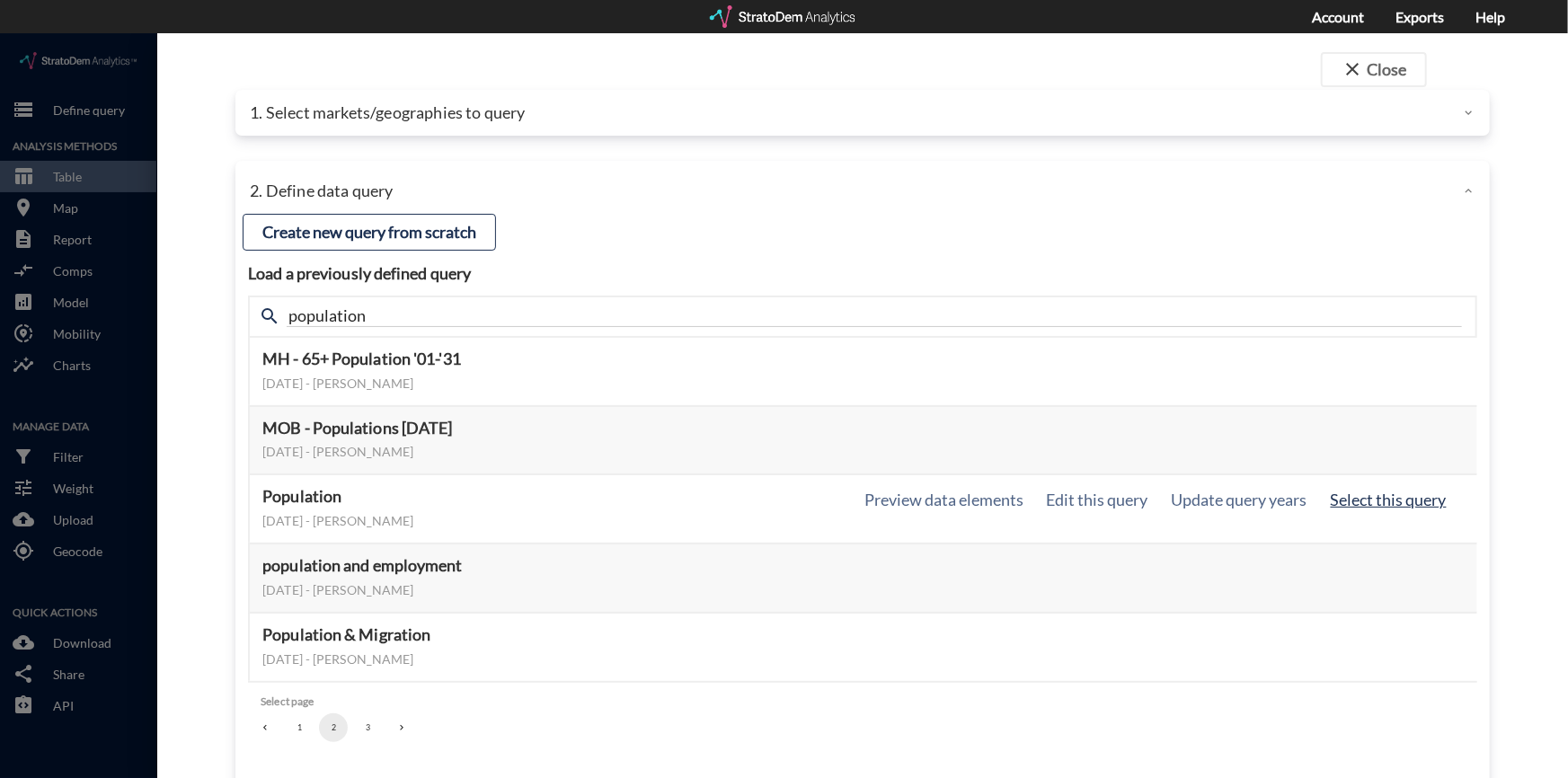 click on "Select this query" 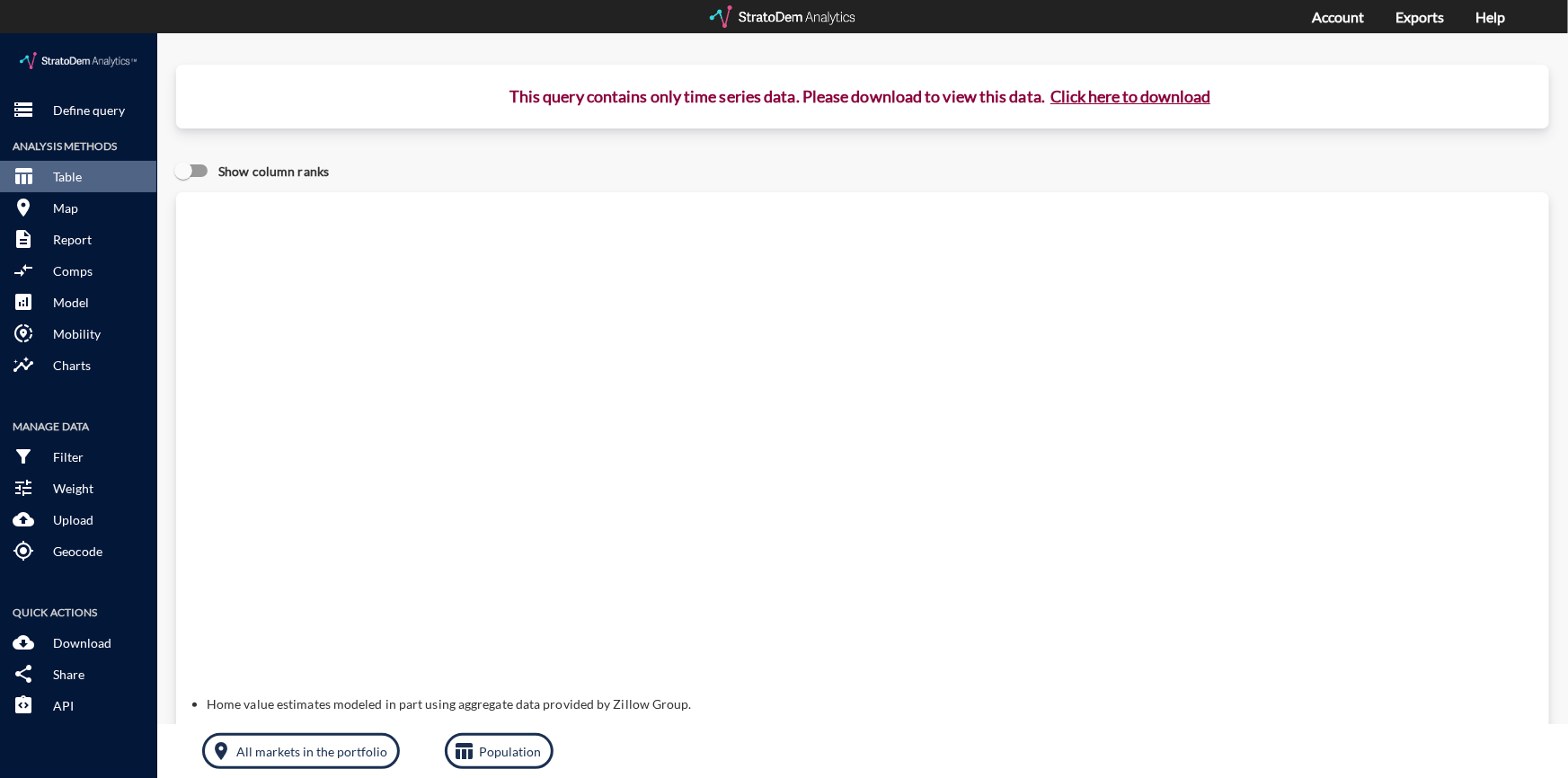 click on "Click here to download" 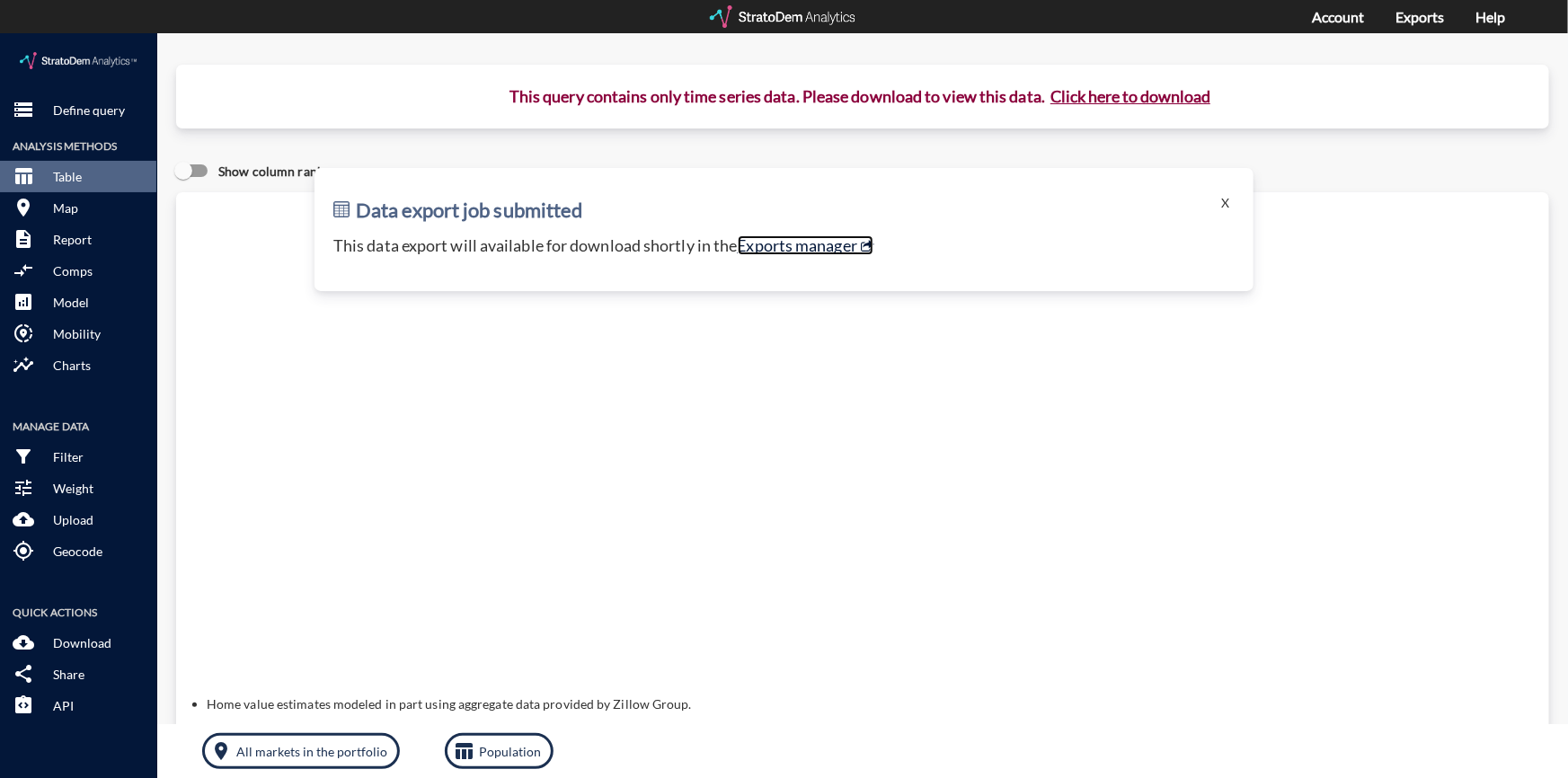 click on "Exports manager" 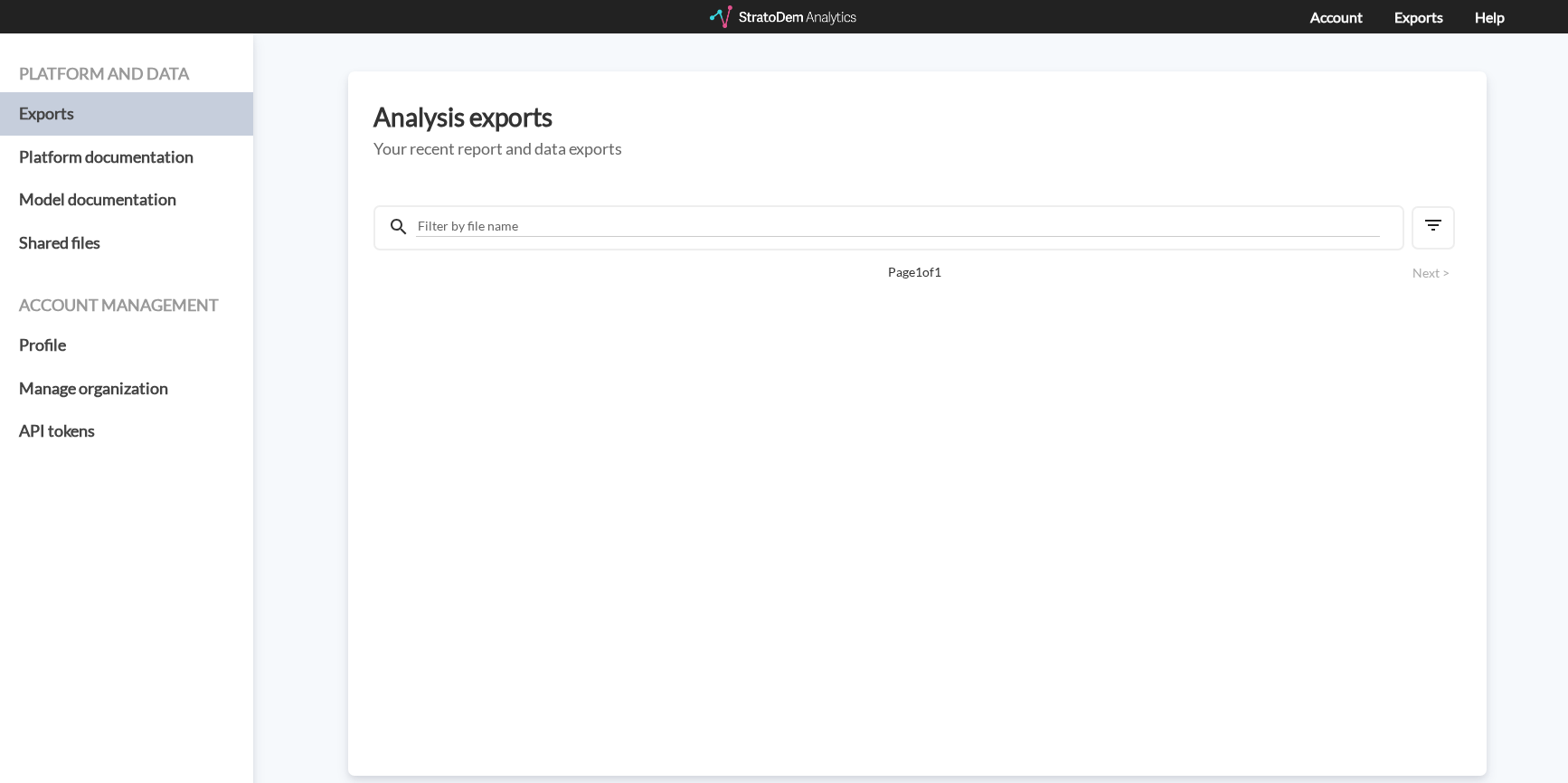 scroll, scrollTop: 0, scrollLeft: 0, axis: both 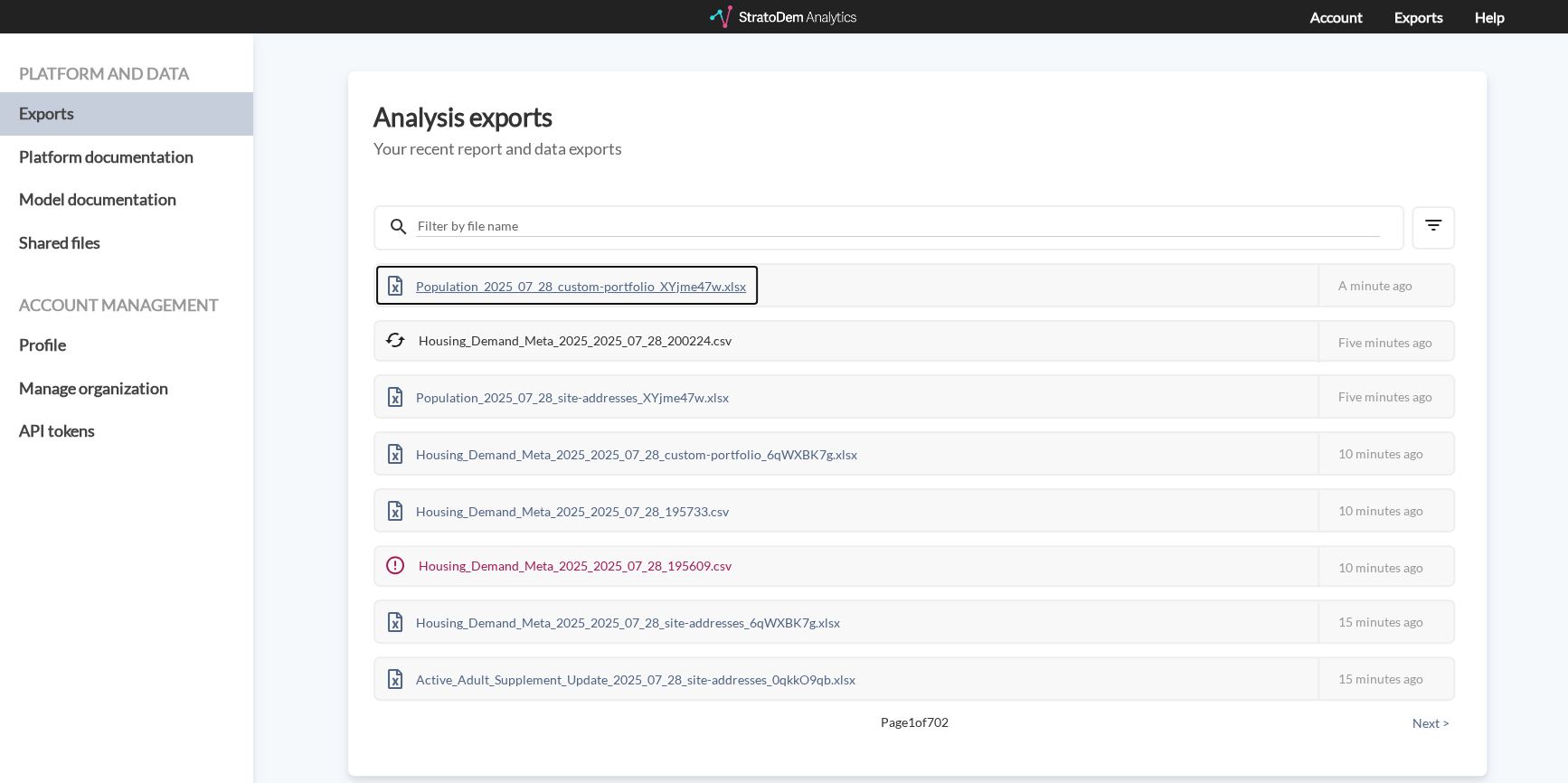 click on "Population_2025_07_28_custom-portfolio_XYjme47w.xlsx" at bounding box center [567, 285] 